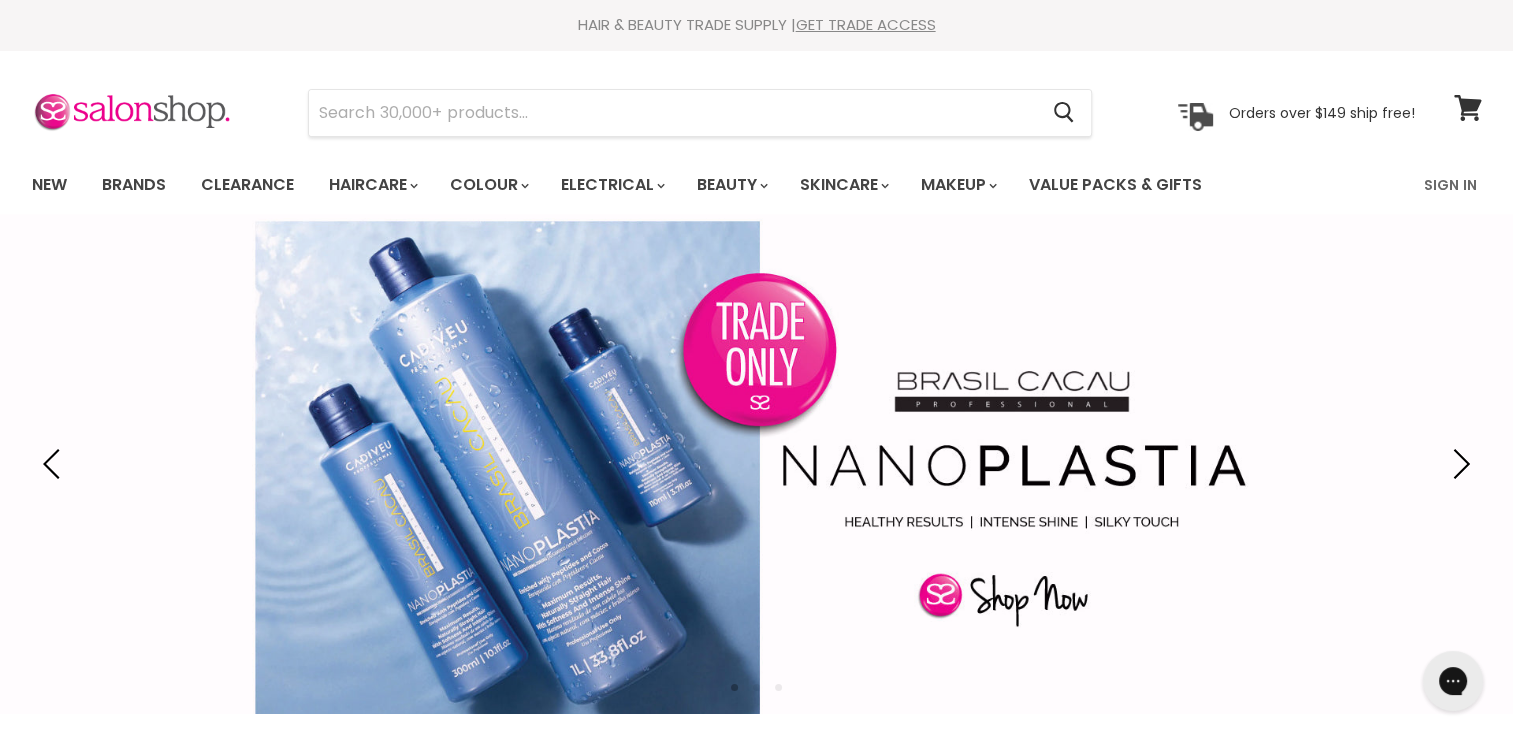 scroll, scrollTop: 0, scrollLeft: 0, axis: both 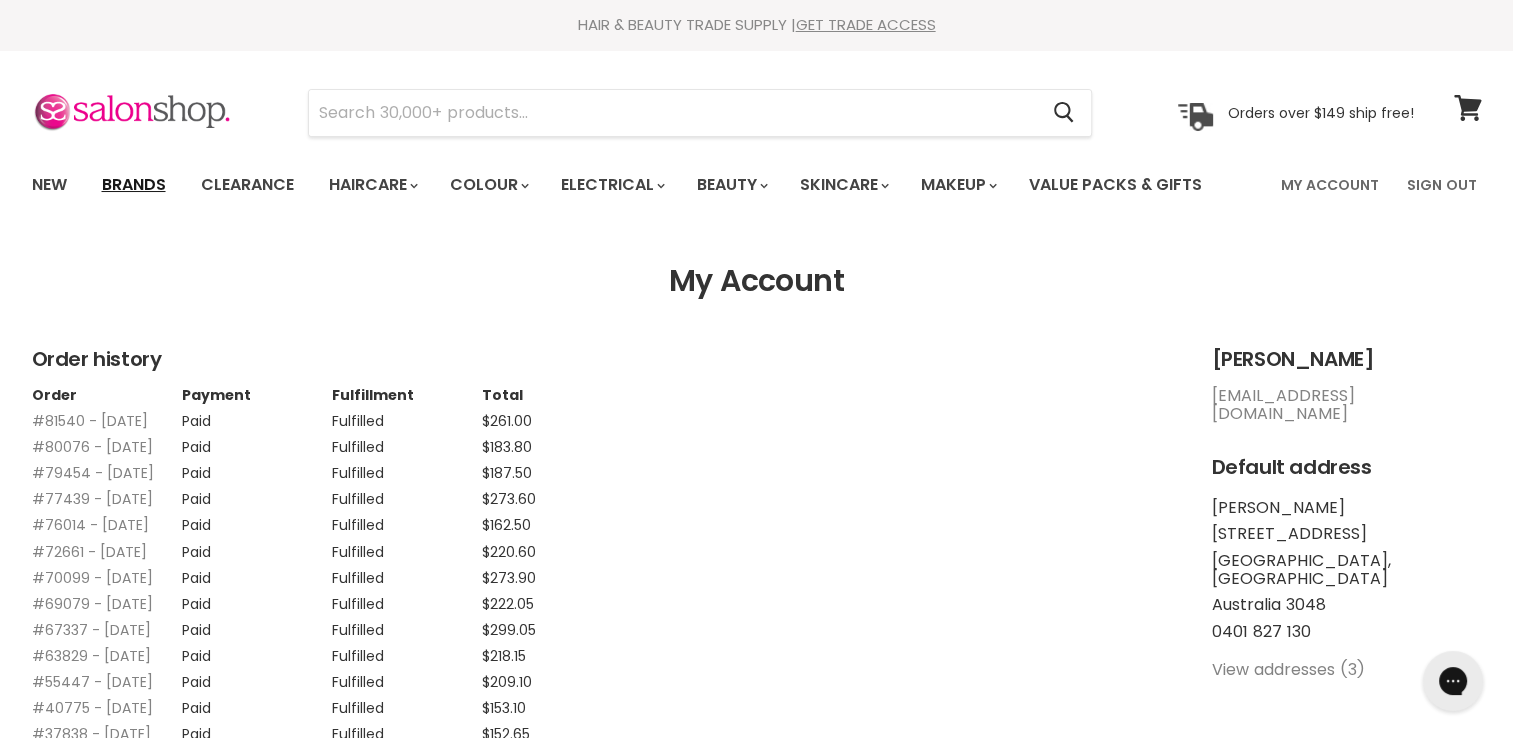 click on "Brands" at bounding box center (134, 185) 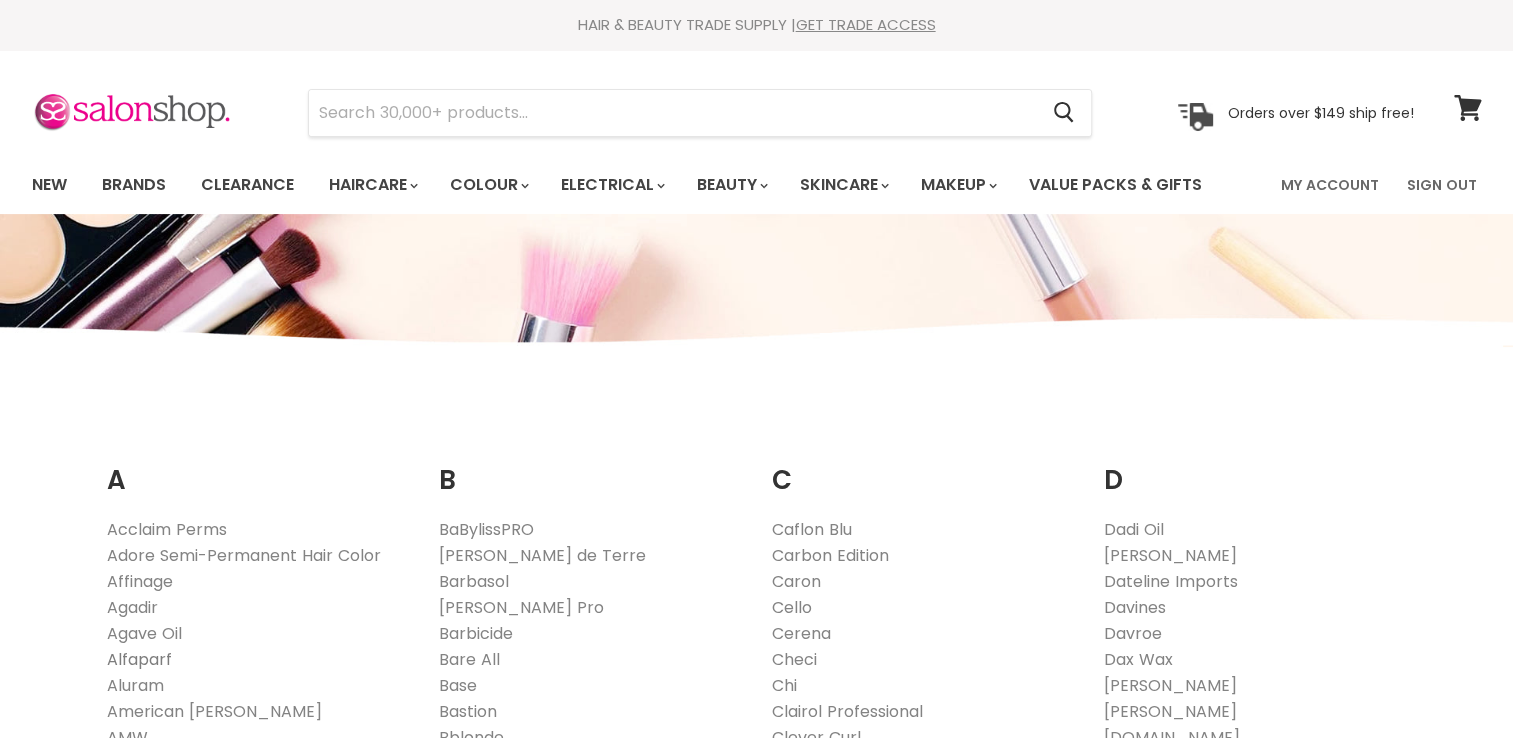 scroll, scrollTop: 0, scrollLeft: 0, axis: both 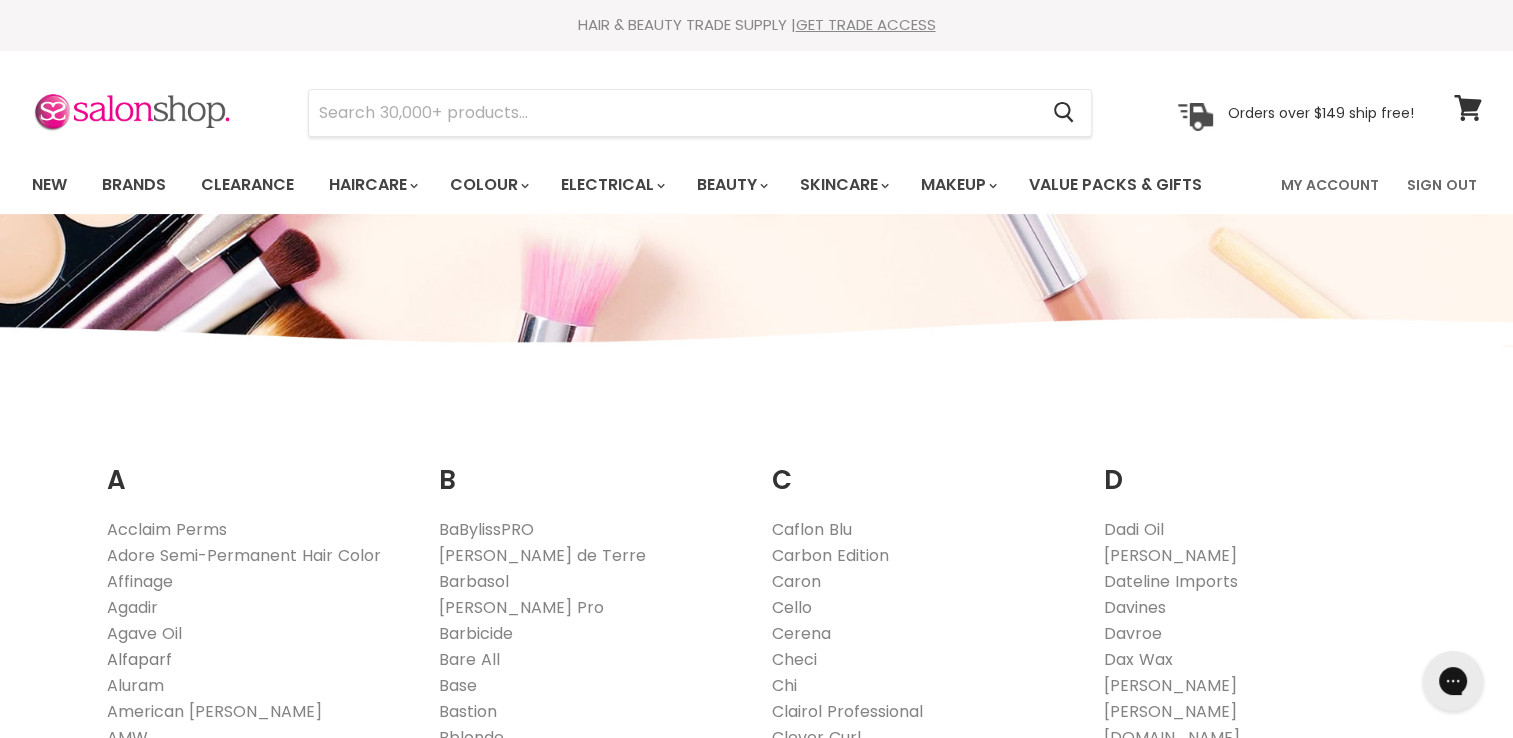 click on "Alfaparf" at bounding box center [139, 659] 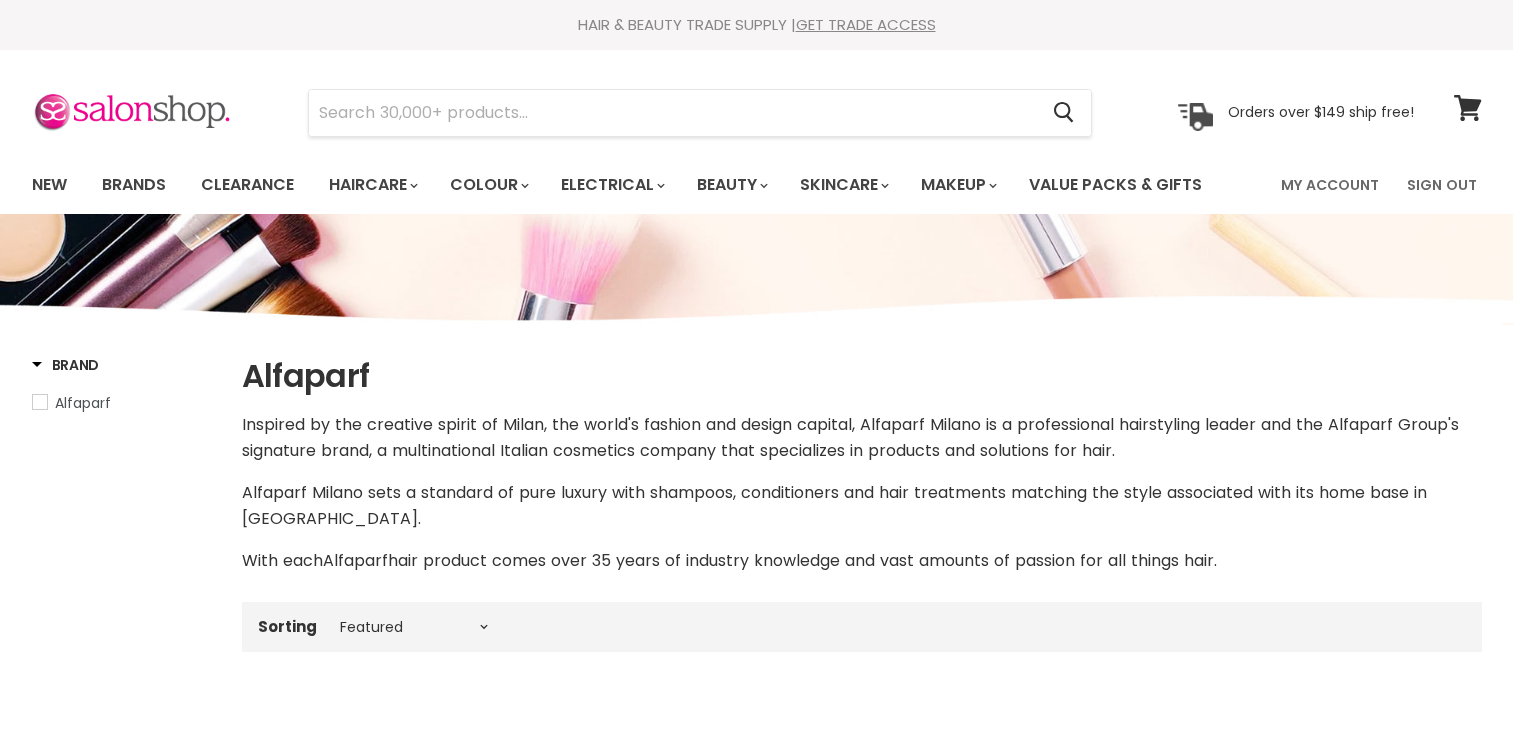 select on "manual" 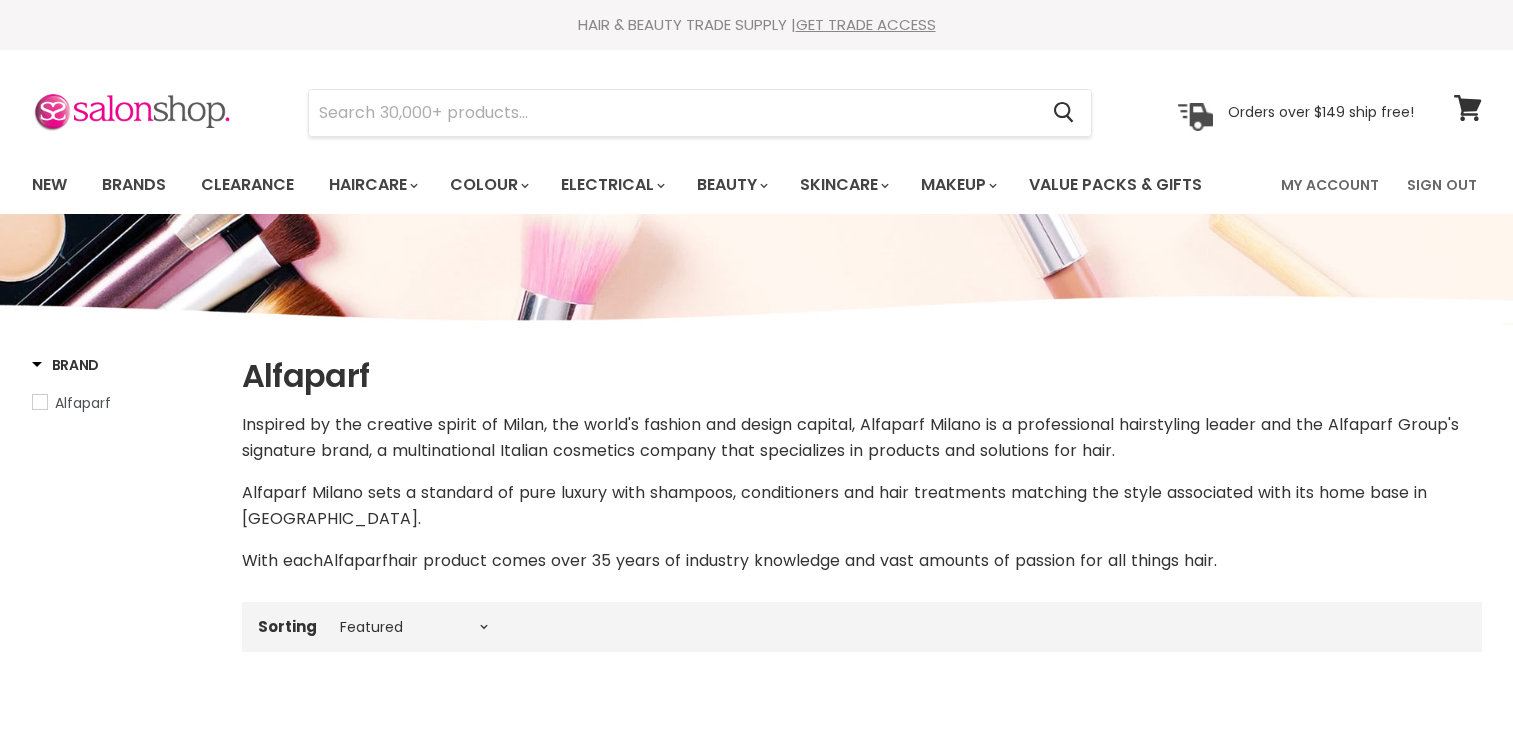 scroll, scrollTop: 0, scrollLeft: 0, axis: both 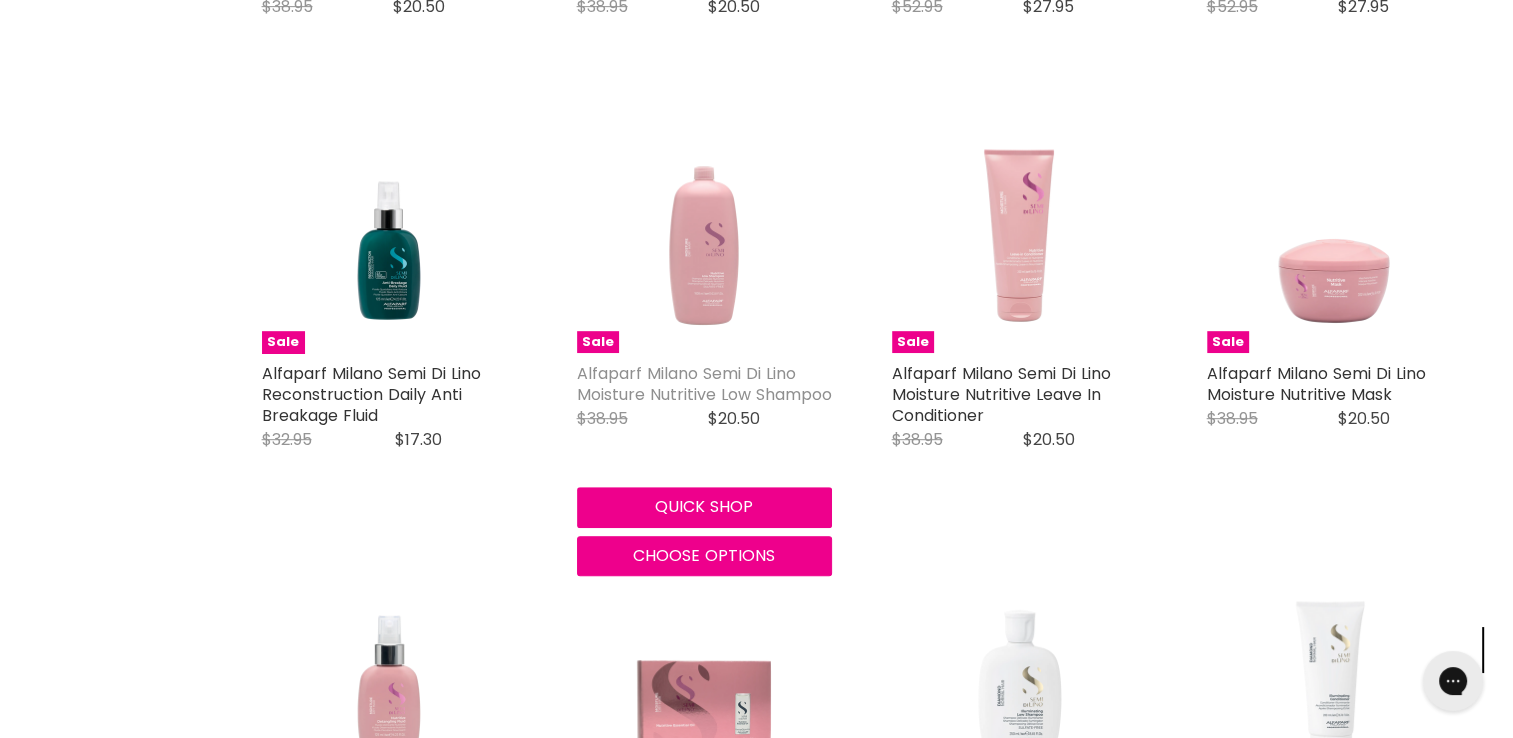 click on "Alfaparf Milano Semi Di Lino Moisture Nutritive Low Shampoo" at bounding box center [704, 384] 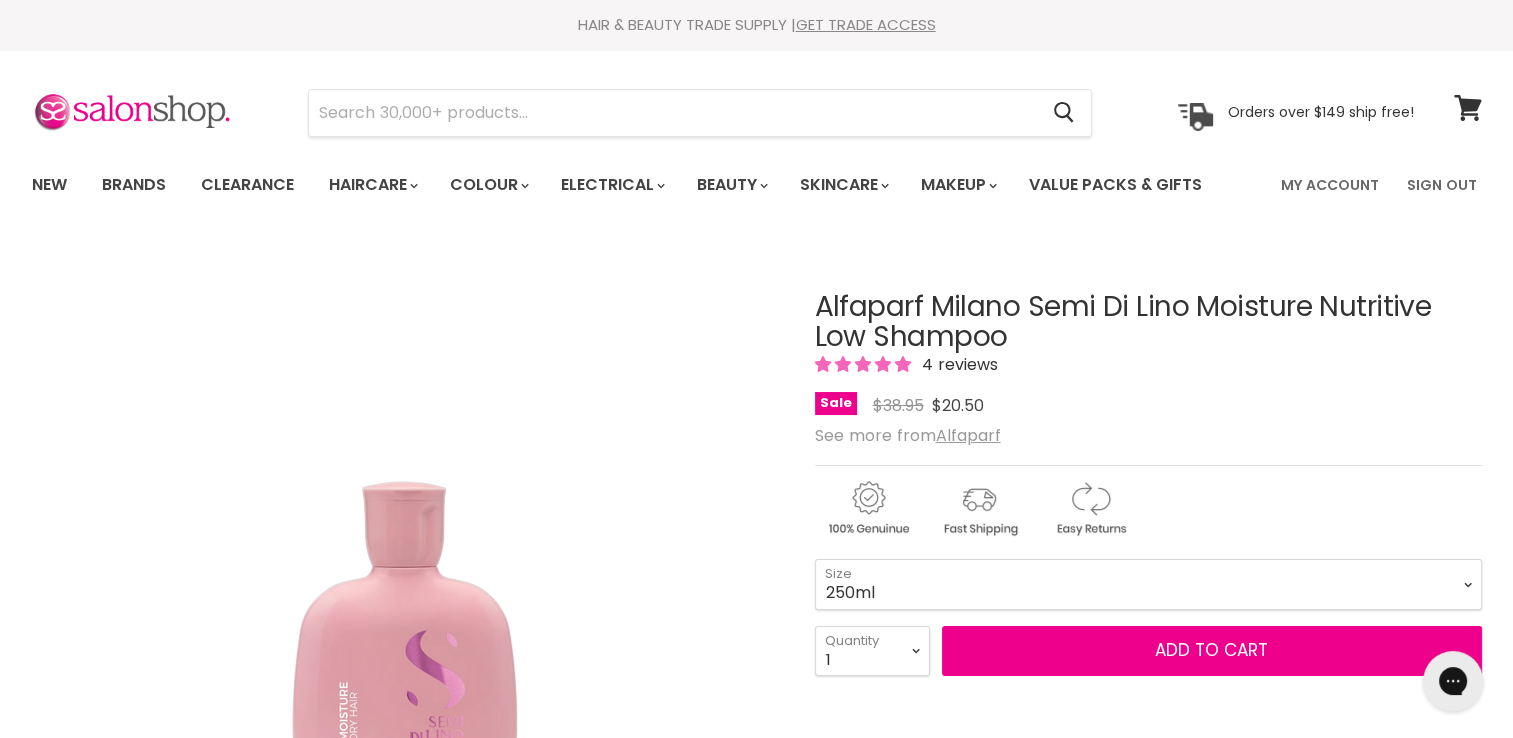 scroll, scrollTop: 0, scrollLeft: 0, axis: both 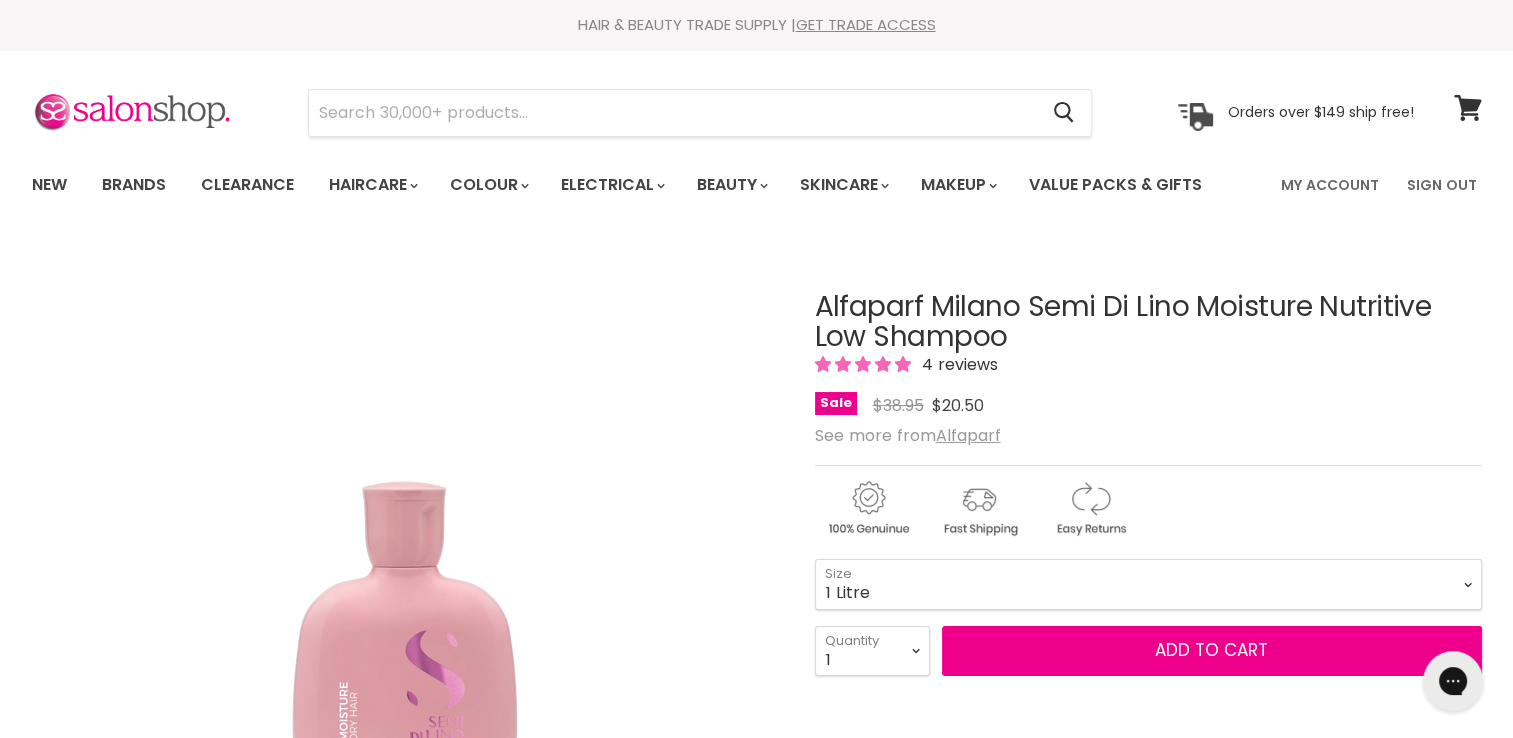 click on "250ml
1 Litre" at bounding box center (1148, 584) 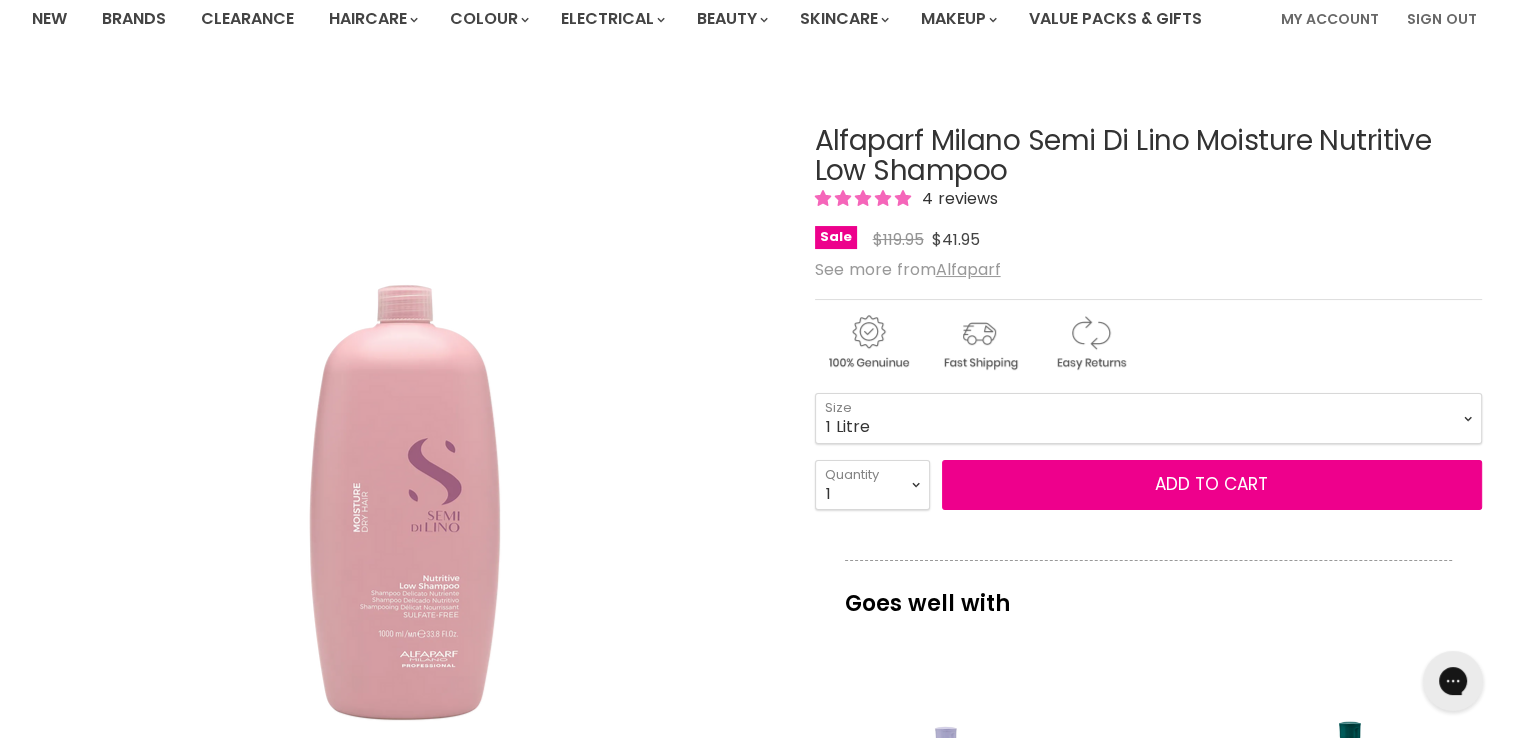 scroll, scrollTop: 181, scrollLeft: 0, axis: vertical 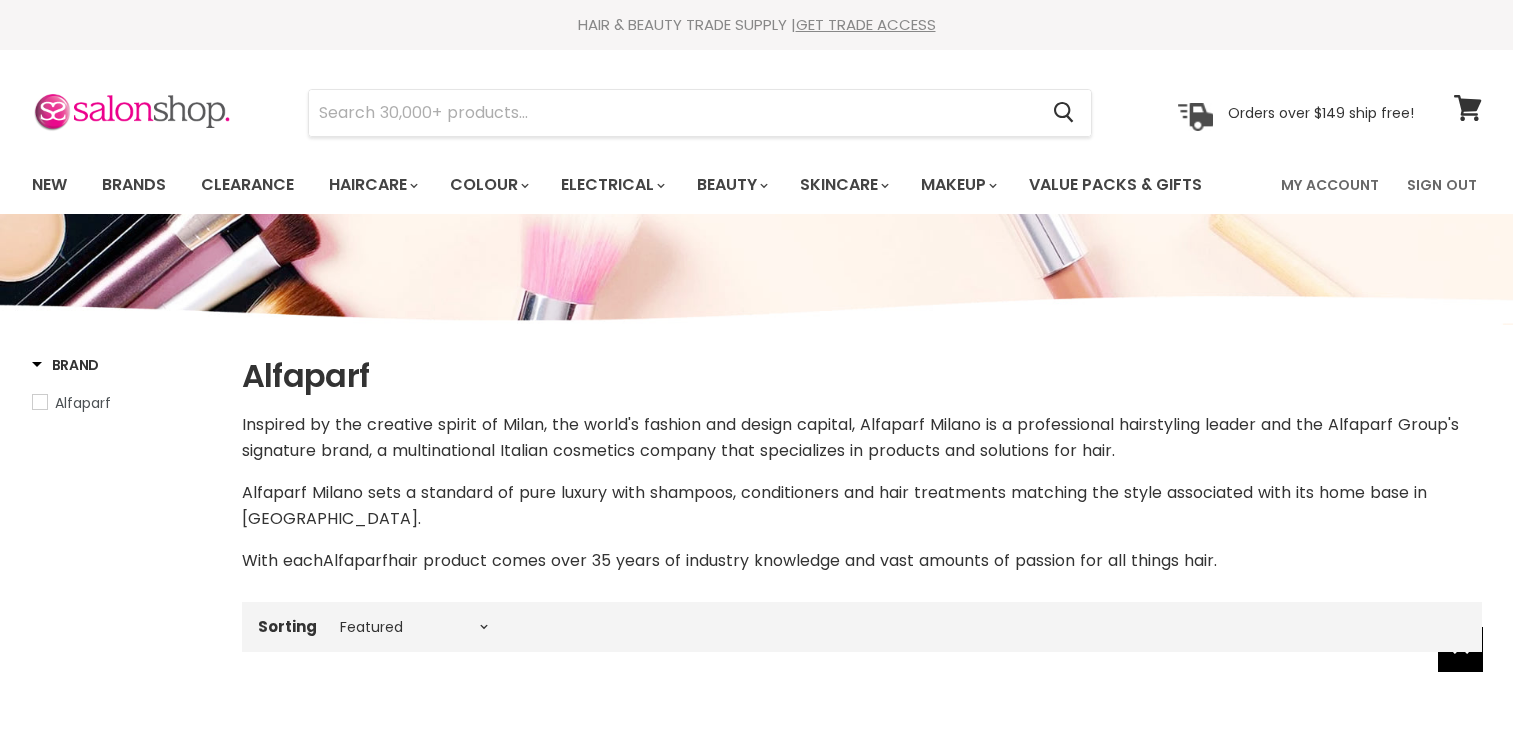 select on "manual" 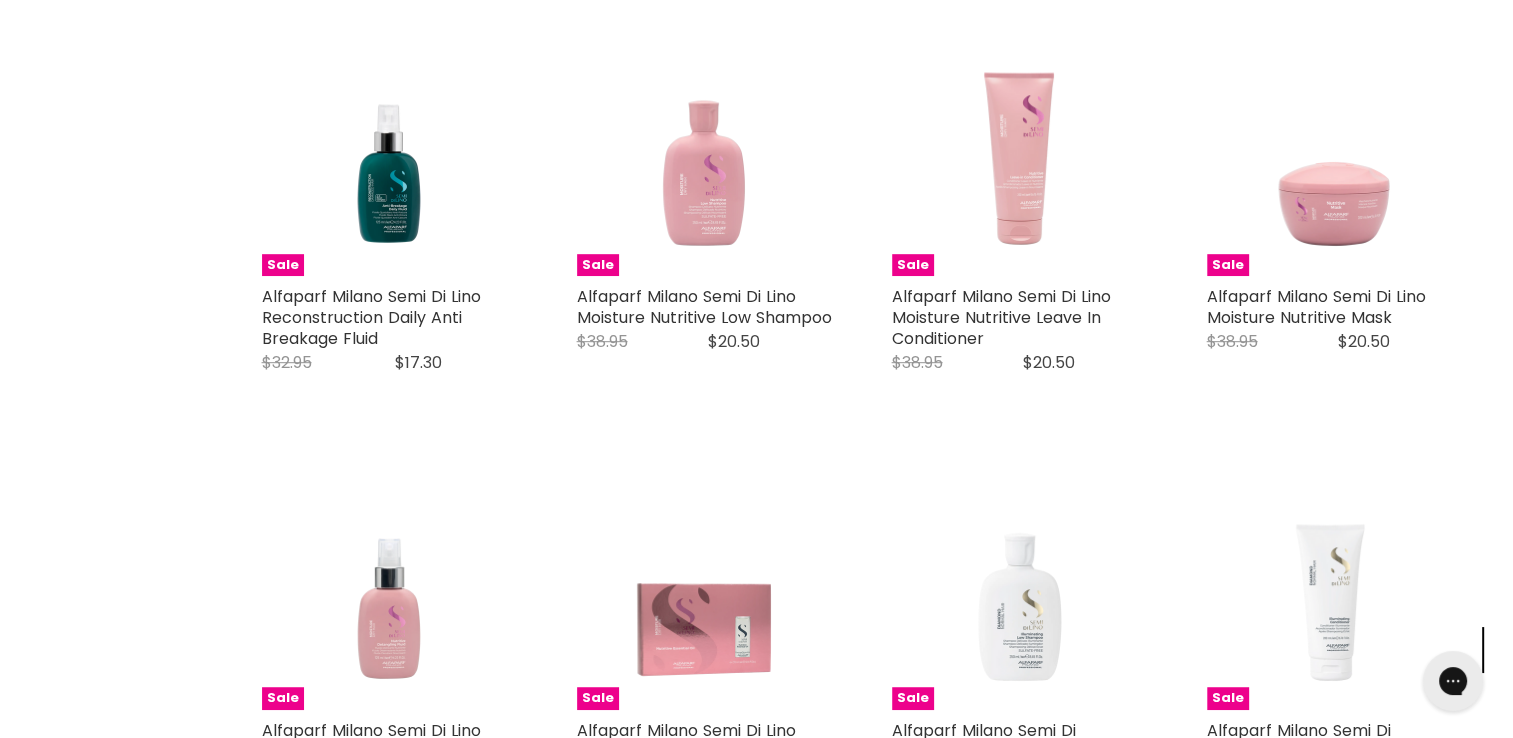 scroll, scrollTop: 0, scrollLeft: 0, axis: both 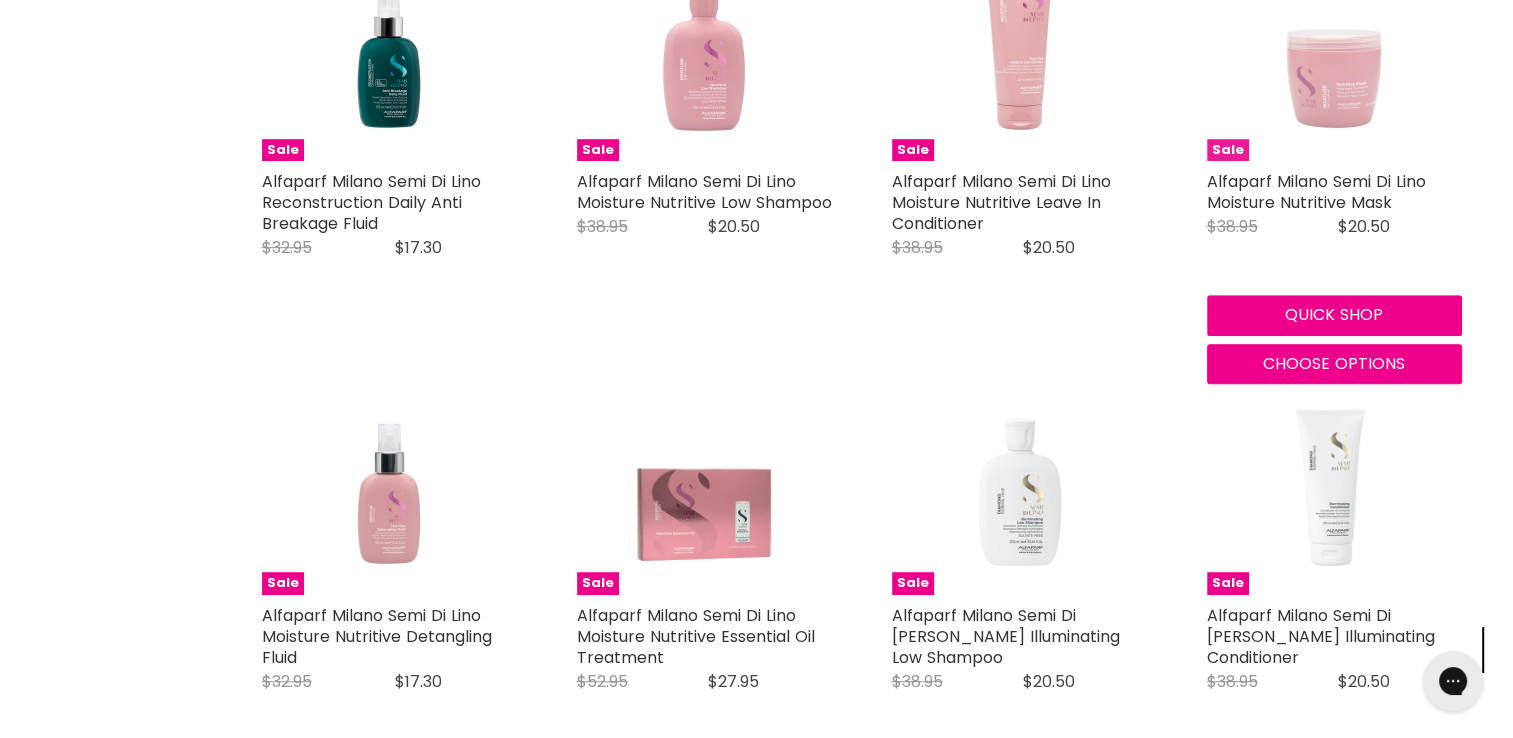 click at bounding box center [1334, 33] 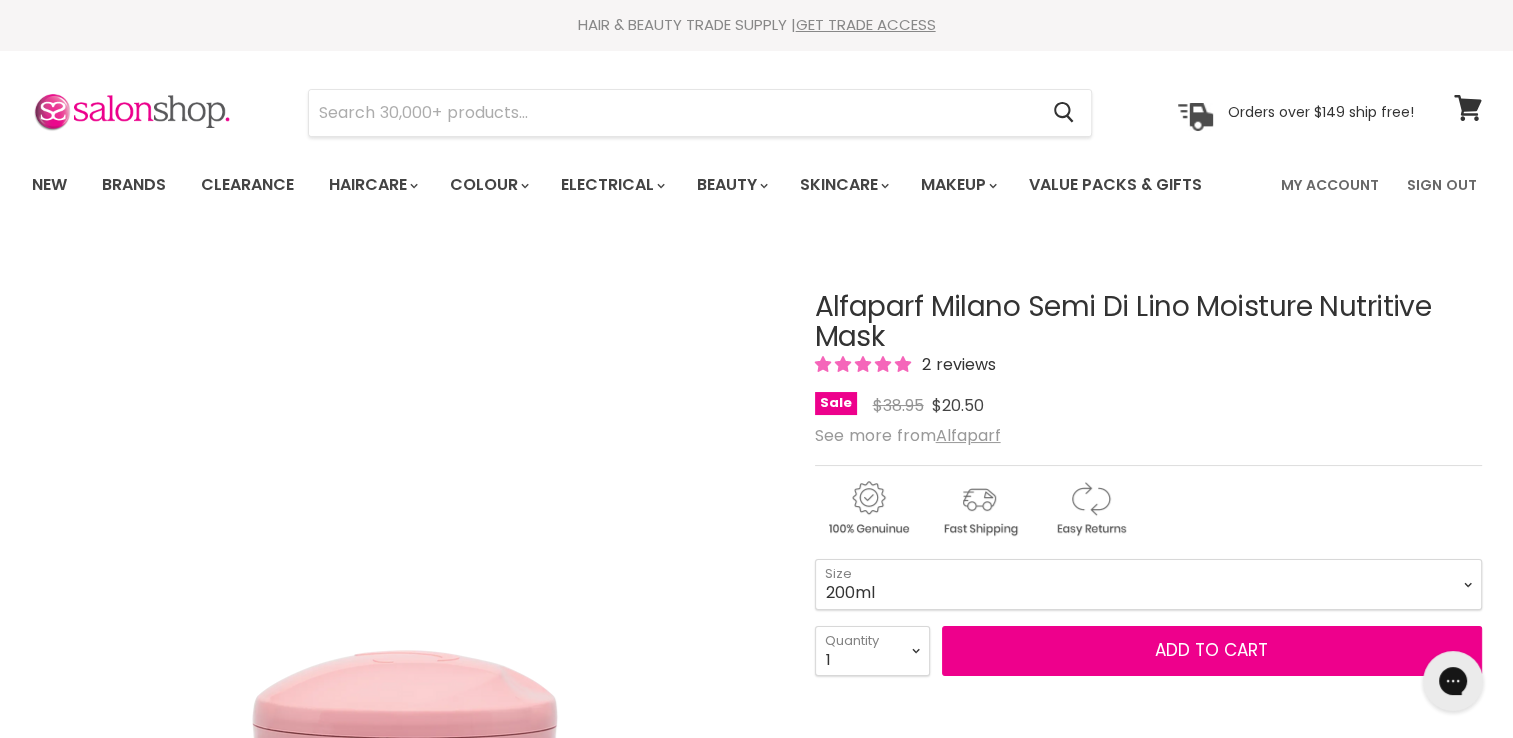 scroll, scrollTop: 0, scrollLeft: 0, axis: both 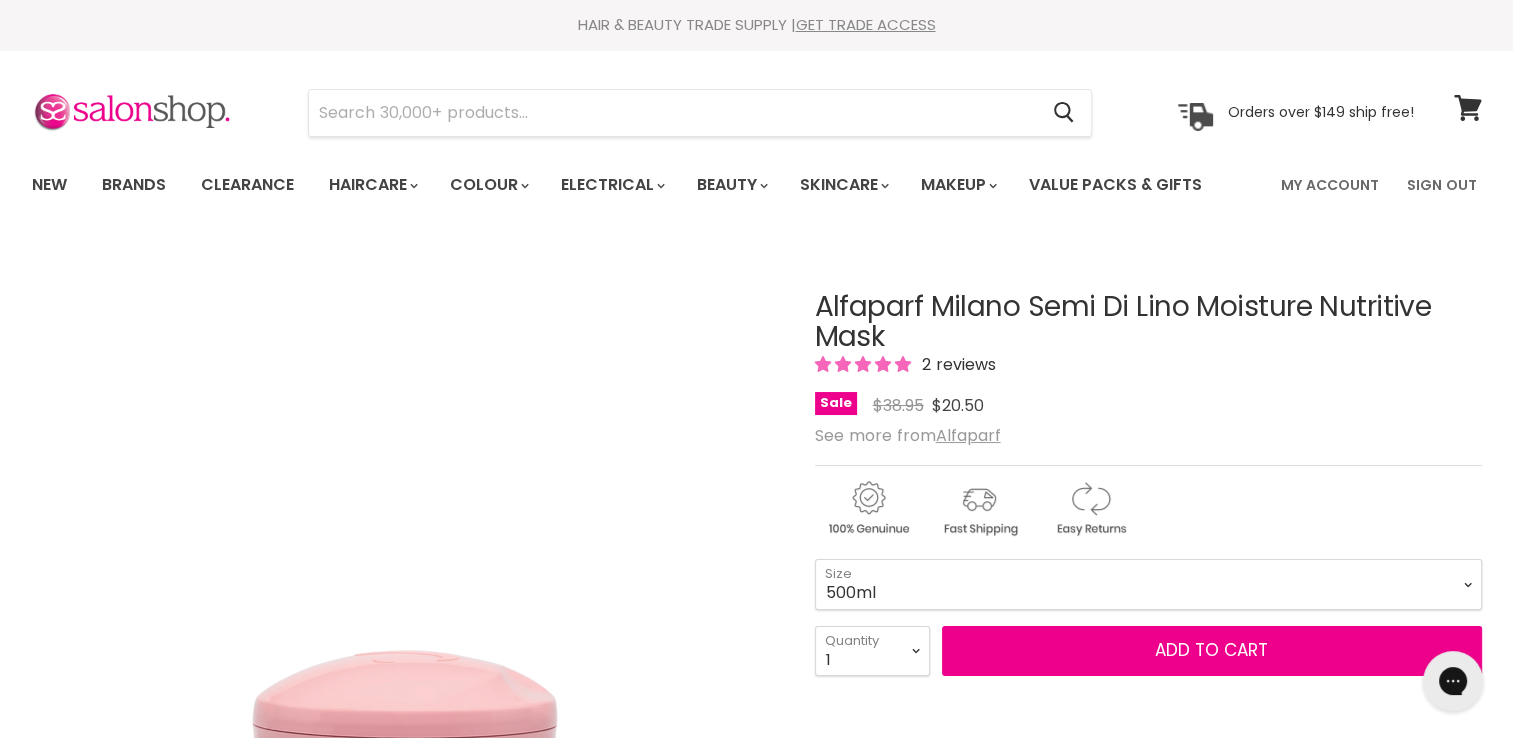 click on "200ml
500ml" at bounding box center (1148, 584) 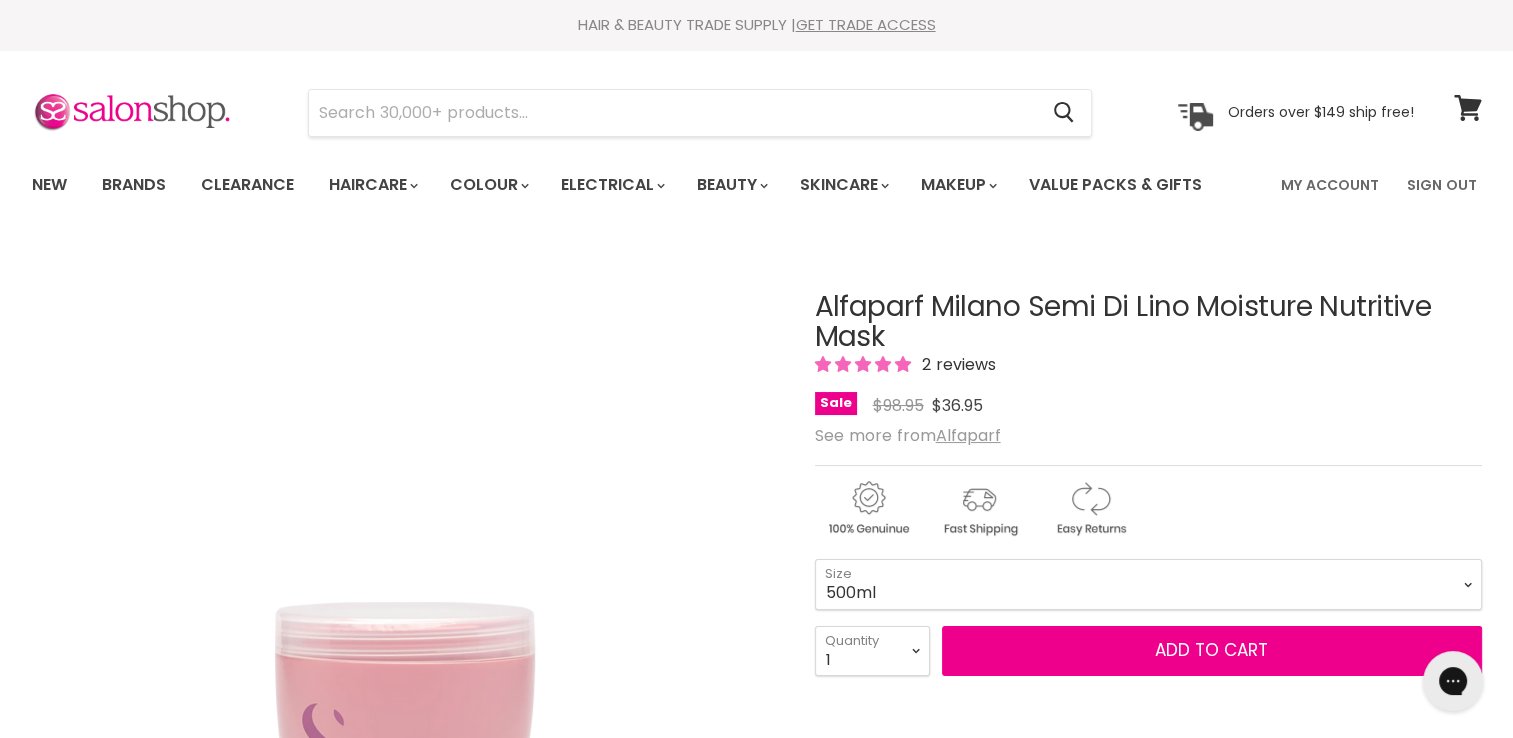 scroll, scrollTop: 0, scrollLeft: 0, axis: both 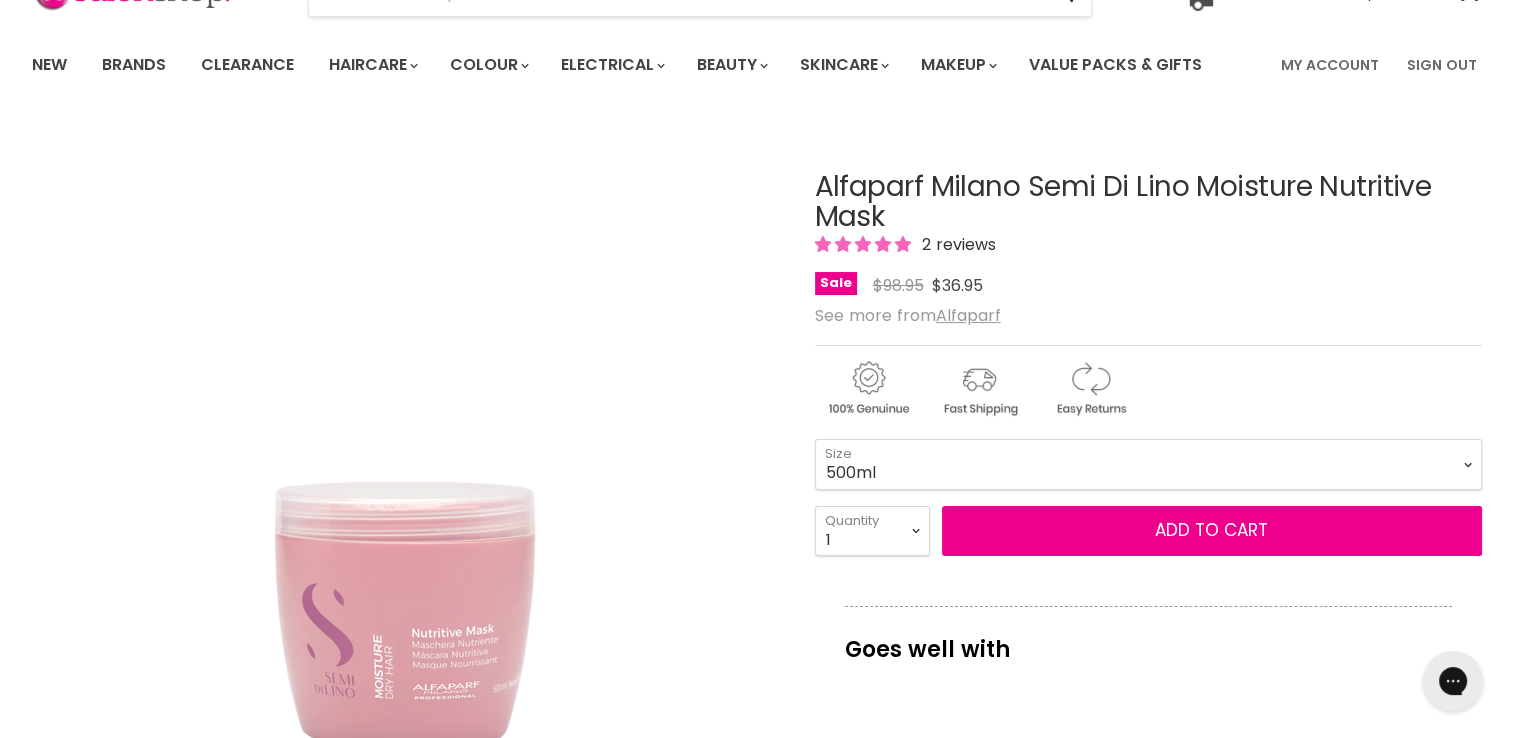 click on "1
2
3
4
5
6
7
8
9
10+
Quantity
1
Quantity
Add to cart" at bounding box center (1148, 531) 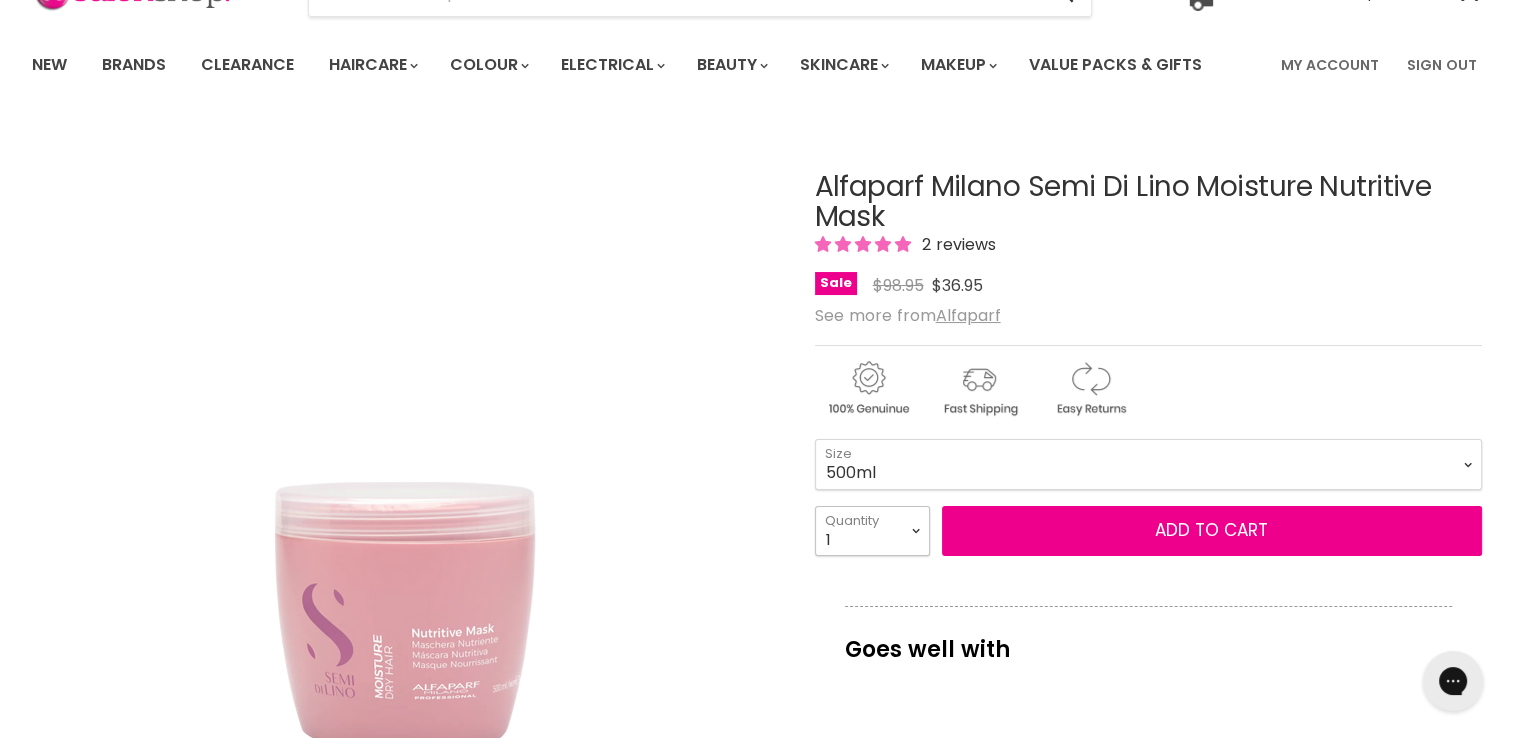 click on "1
2
3
4
5
6
7
8
9
10+" at bounding box center (872, 531) 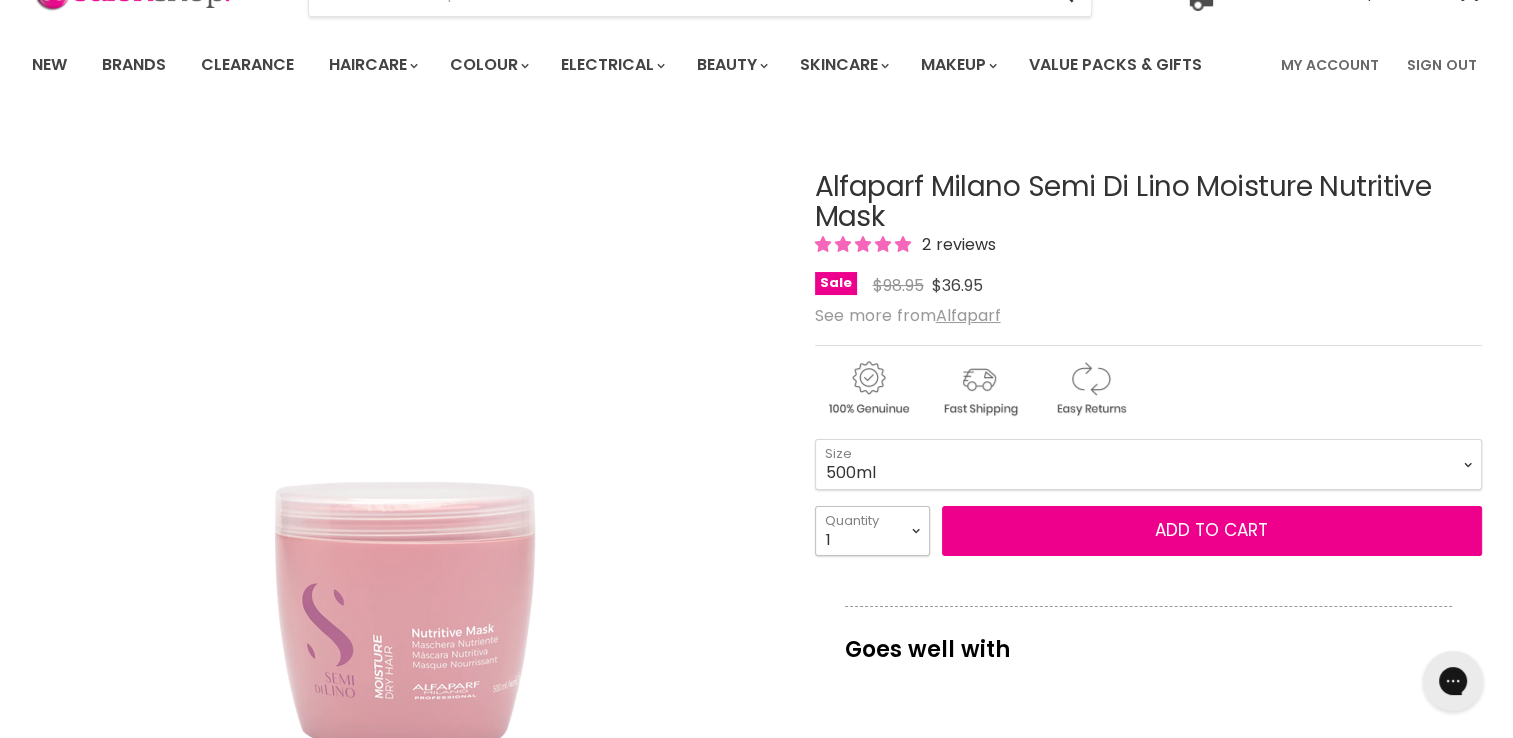 select on "3" 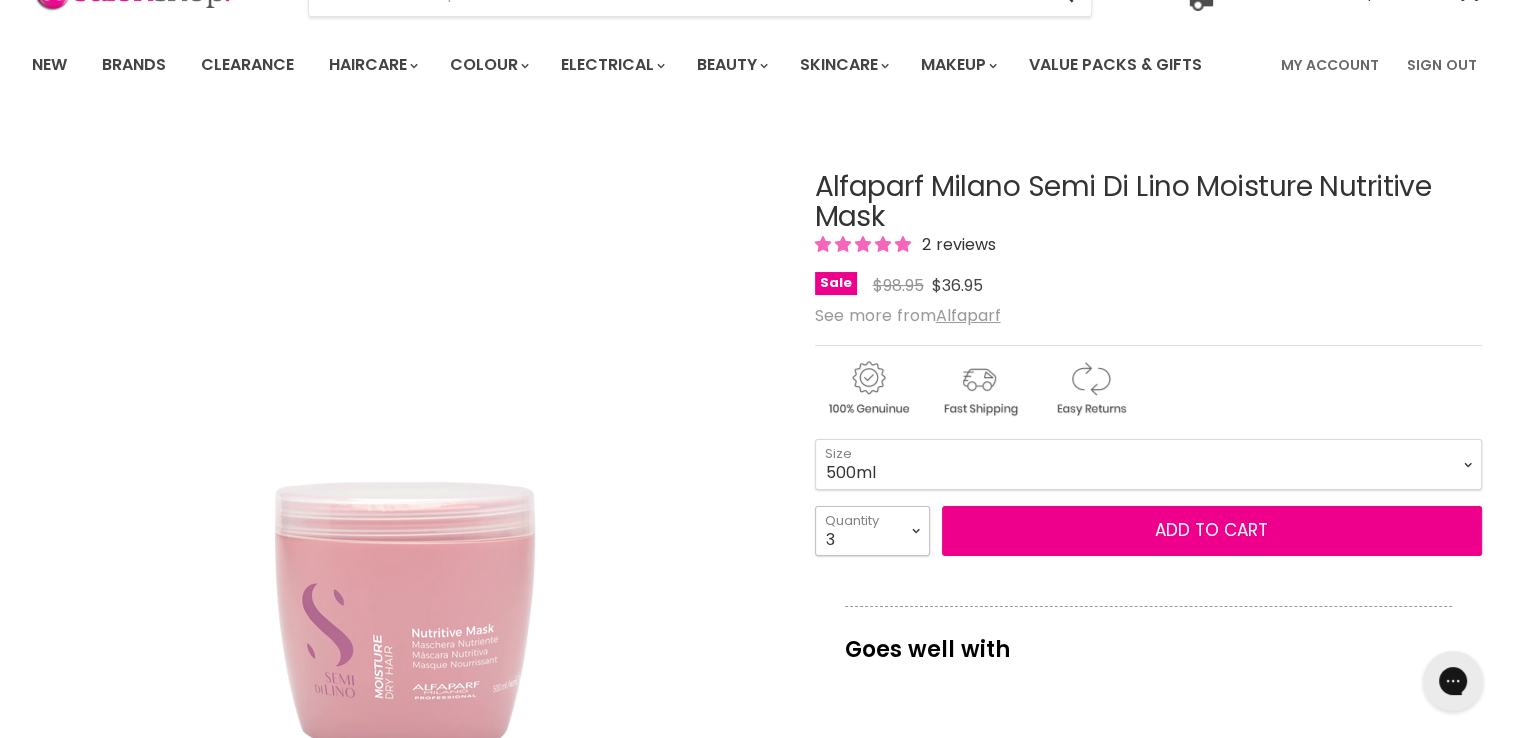 click on "1
2
3
4
5
6
7
8
9
10+" at bounding box center (872, 531) 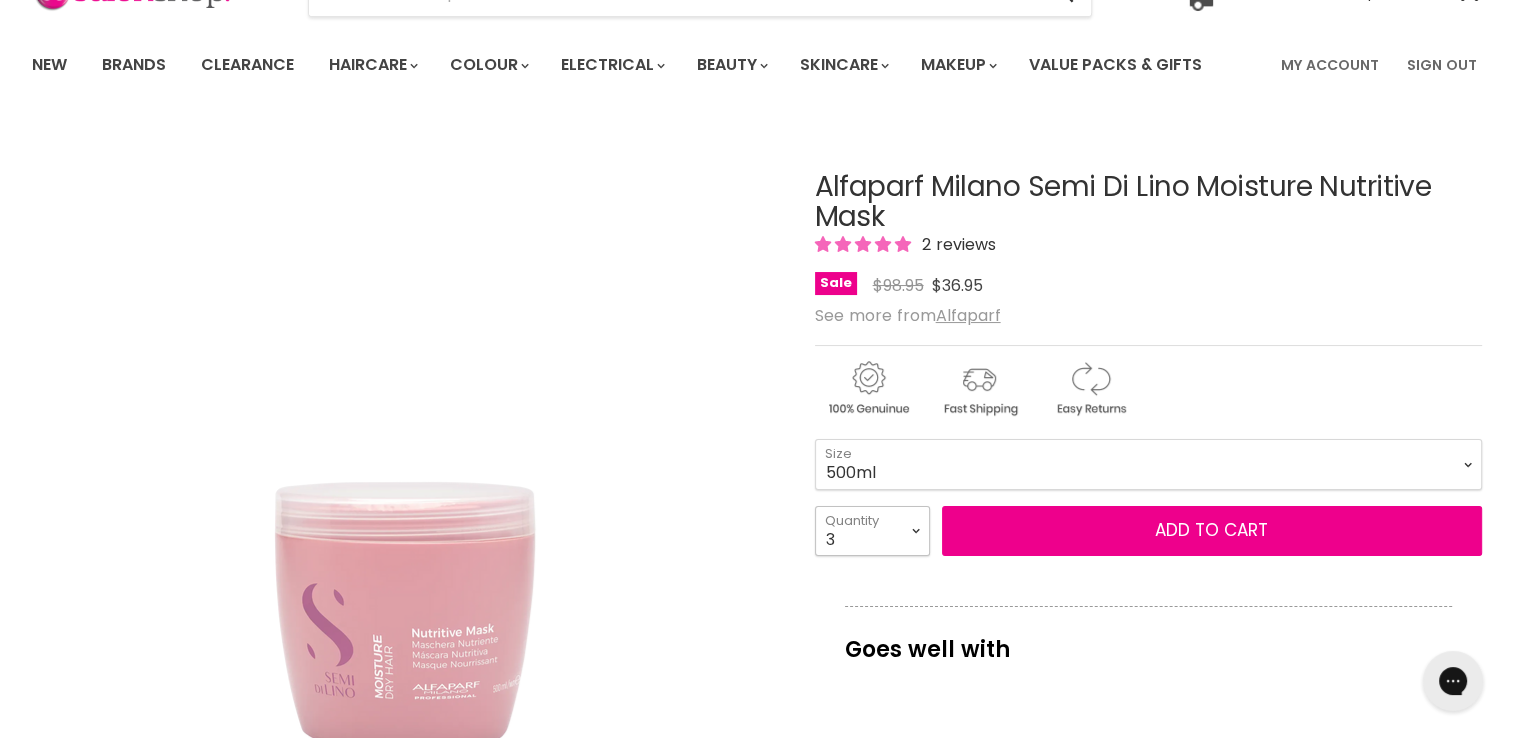 type on "3" 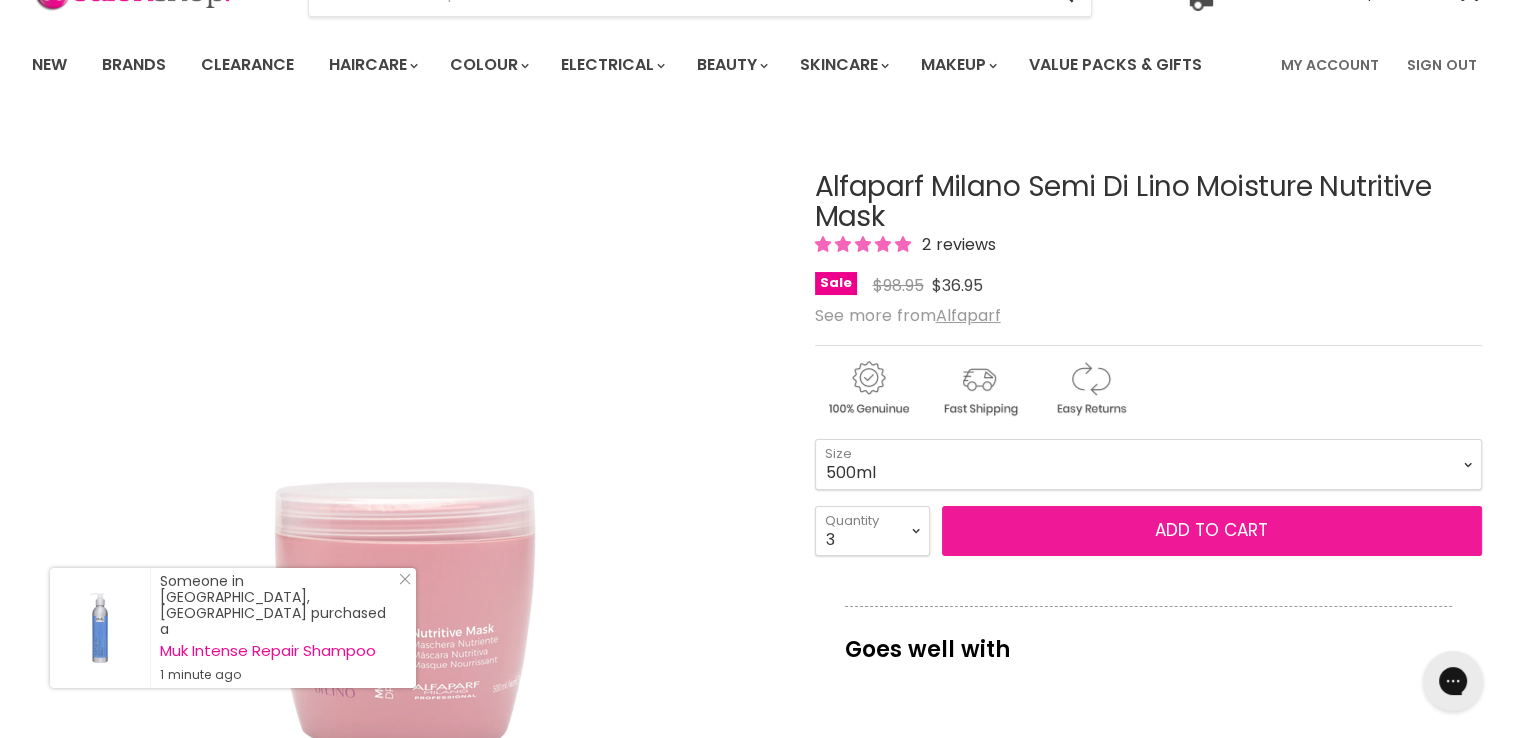 click on "Add to cart" at bounding box center [1212, 531] 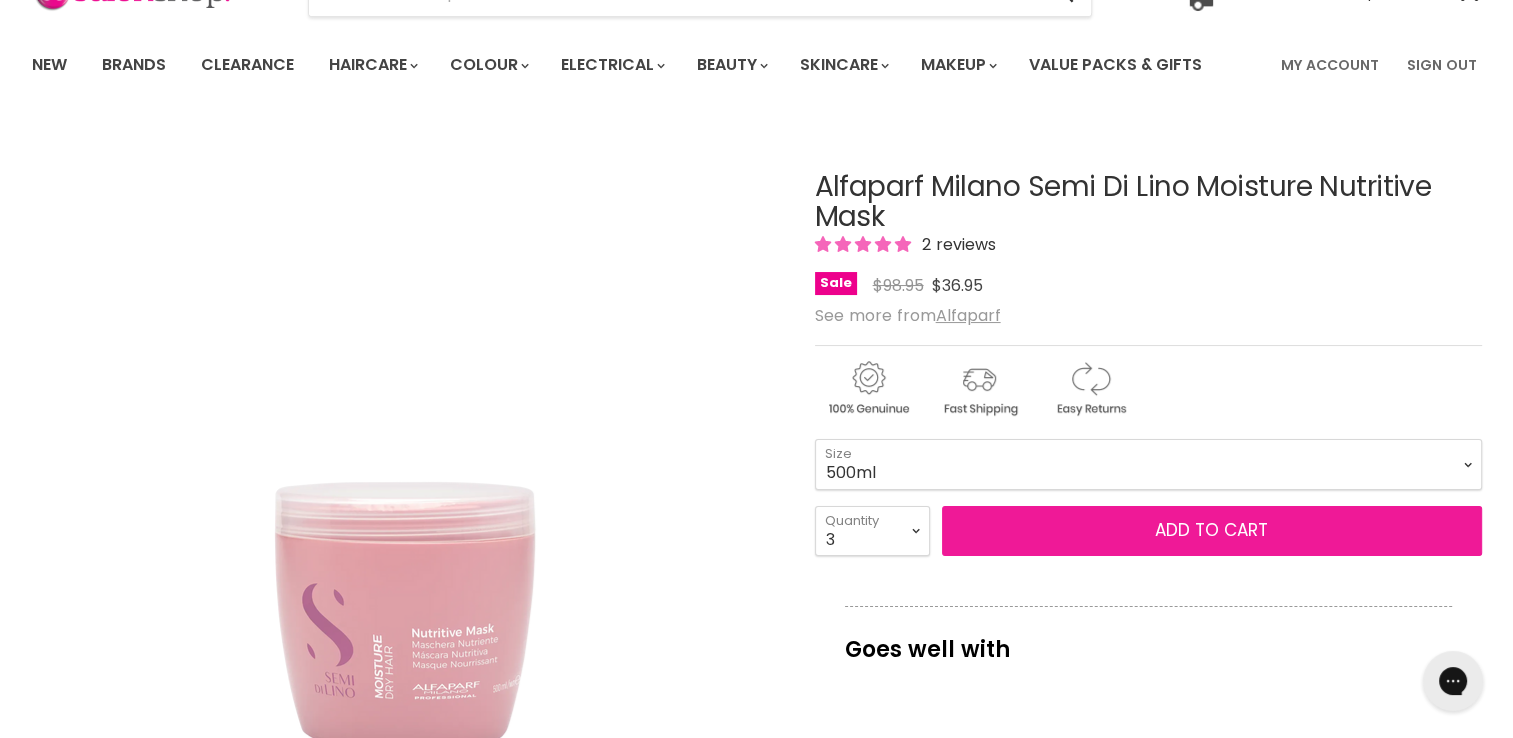 click on "Add to cart" at bounding box center [1212, 531] 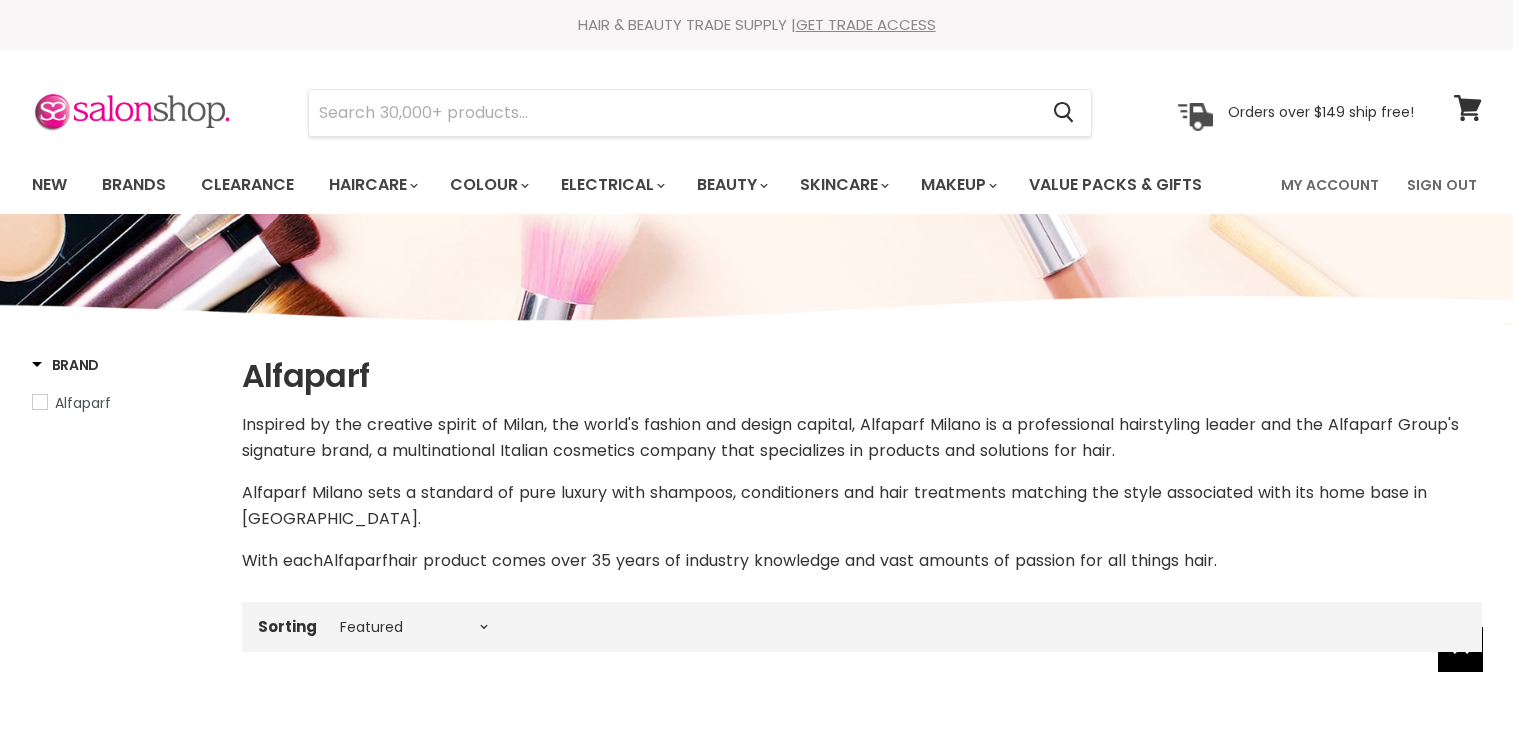 select on "manual" 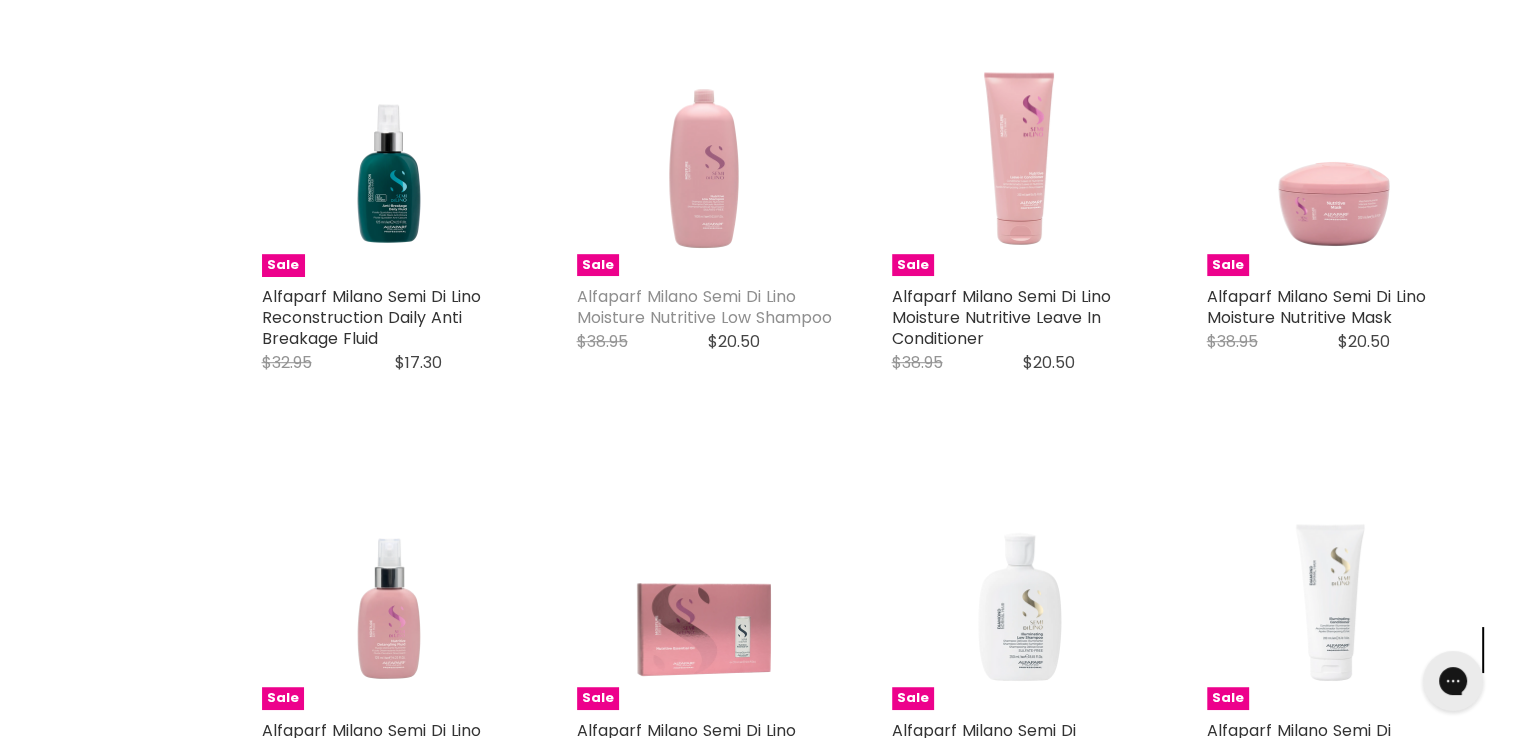 scroll, scrollTop: 0, scrollLeft: 0, axis: both 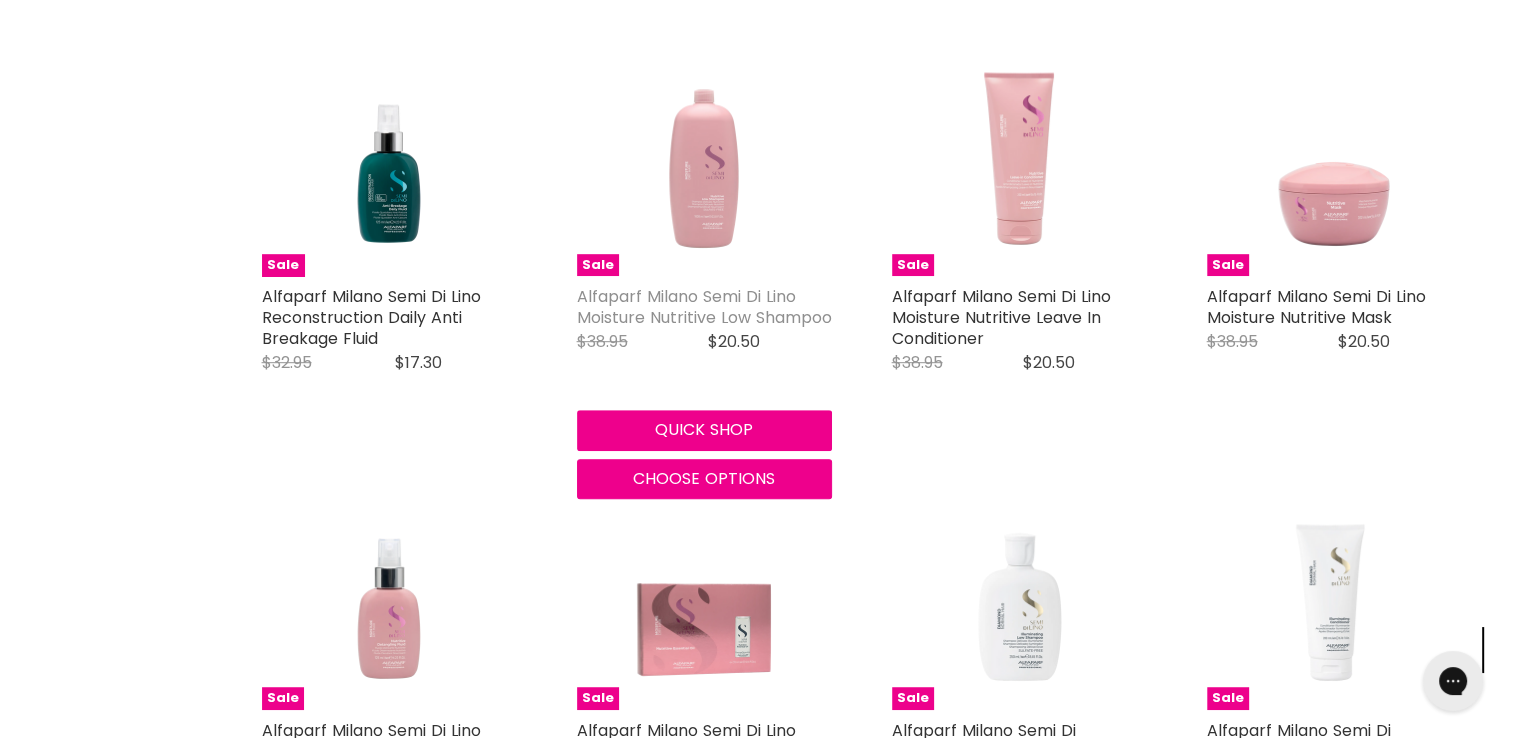 click on "Alfaparf Milano Semi Di Lino Moisture Nutritive Low Shampoo" at bounding box center (704, 307) 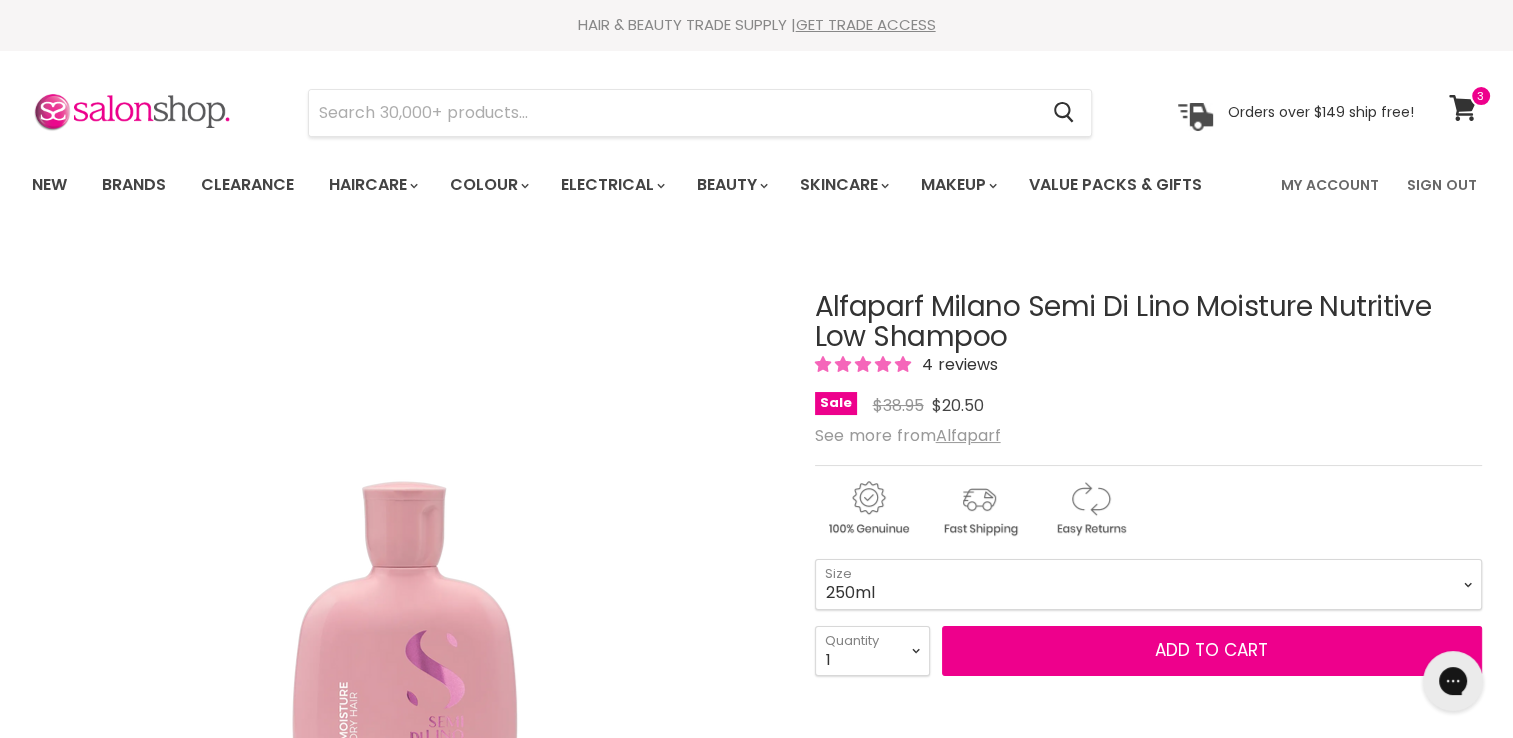 scroll, scrollTop: 0, scrollLeft: 0, axis: both 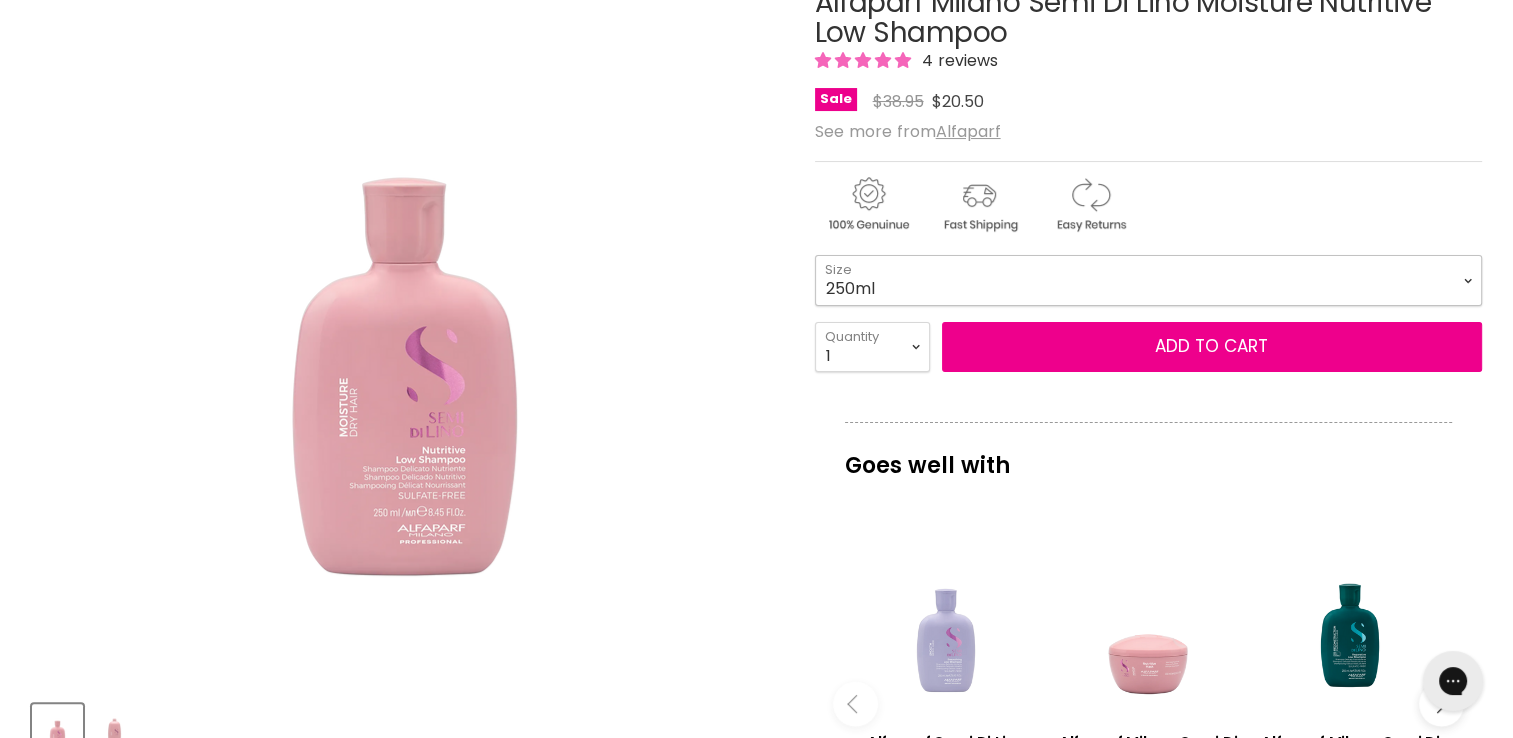 click on "250ml
1 Litre" at bounding box center (1148, 280) 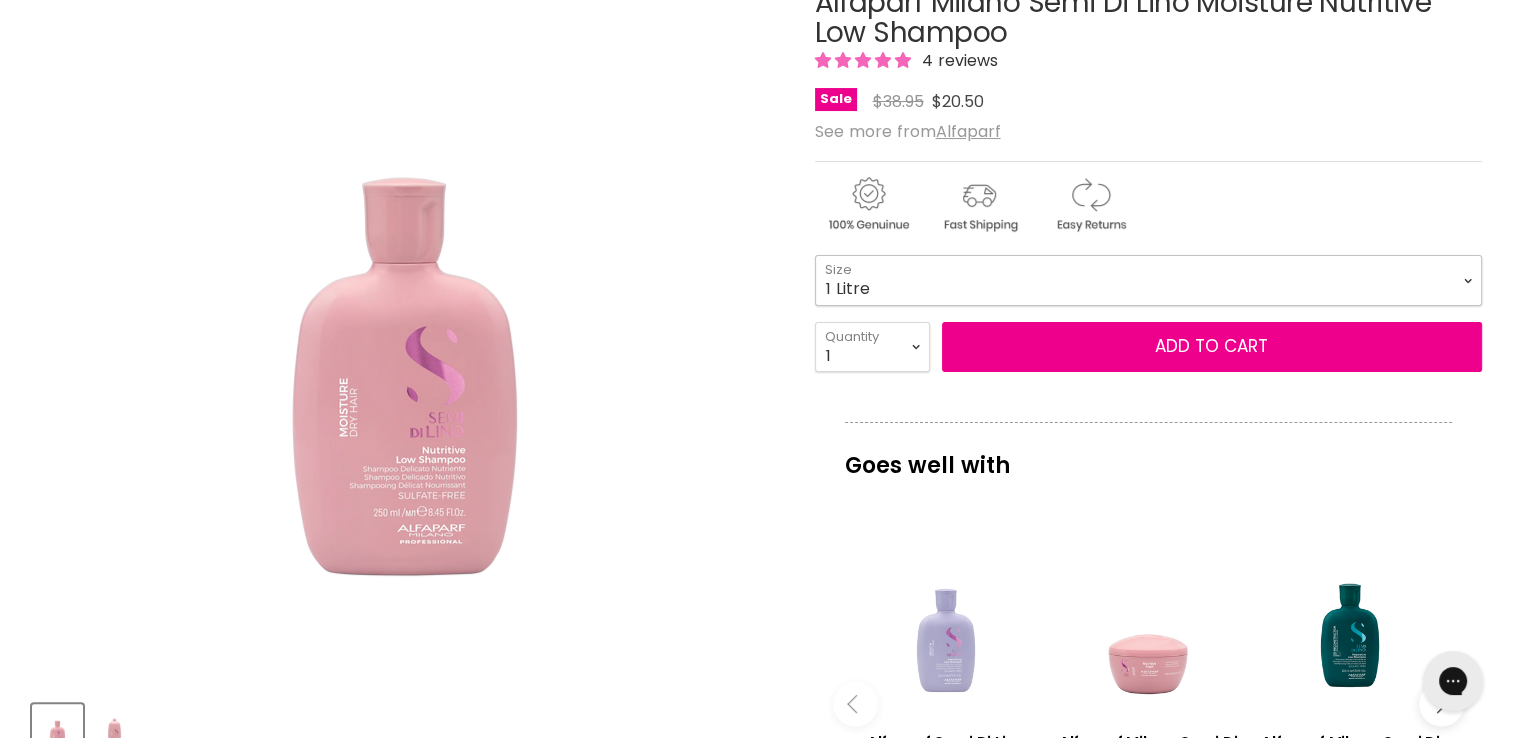 click on "250ml
1 Litre" at bounding box center (1148, 280) 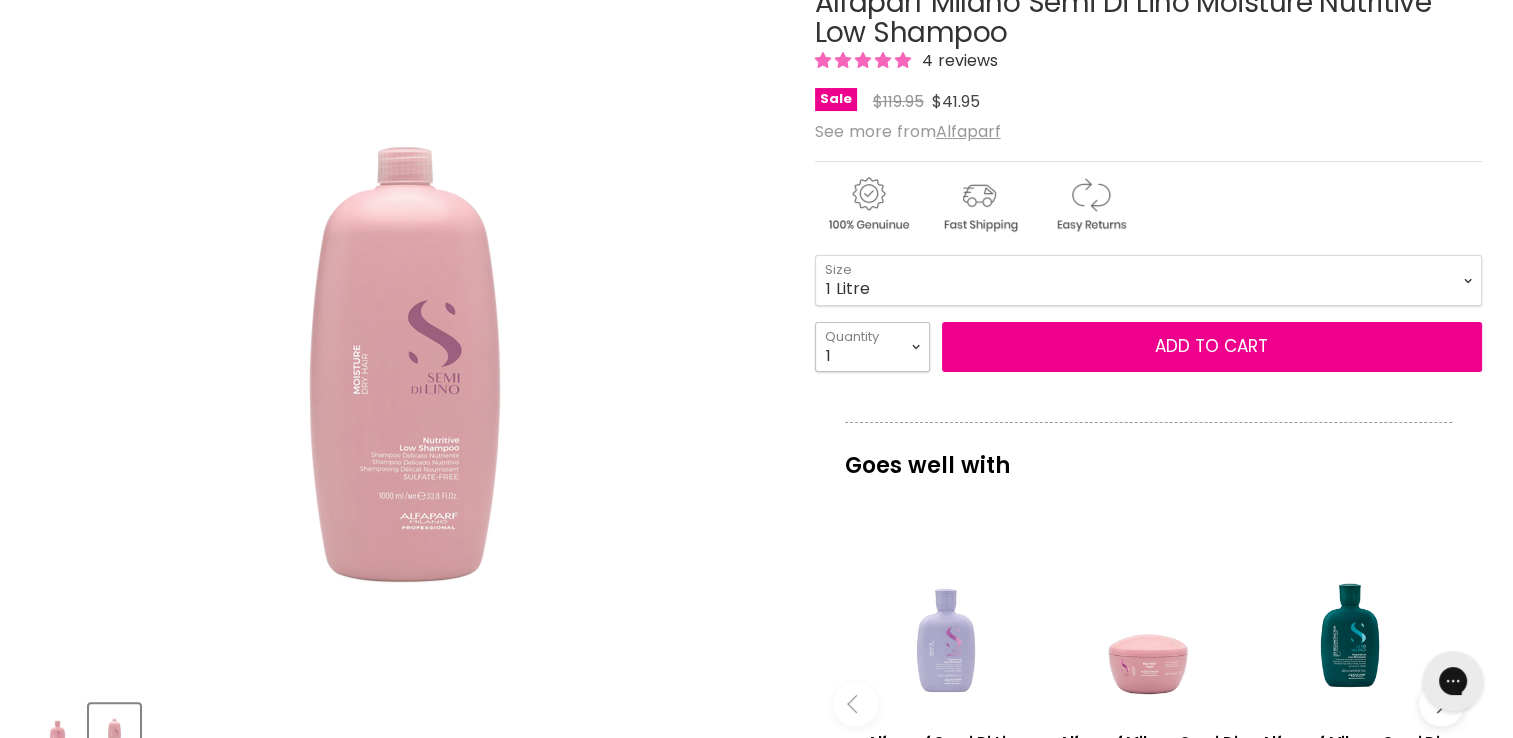 click on "1
2
3
4
5
6
7
8
9
10+" at bounding box center [872, 347] 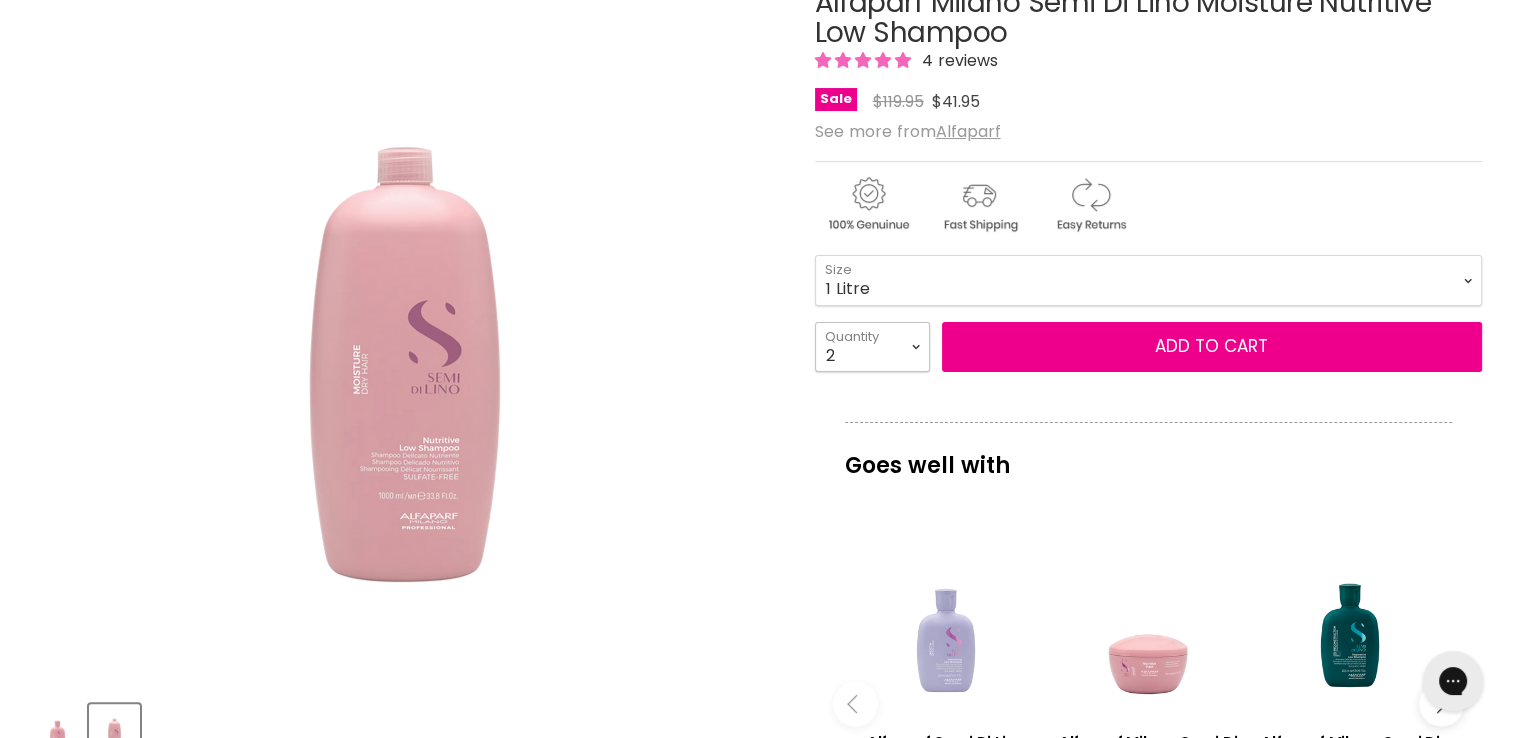 click on "1
2
3
4
5
6
7
8
9
10+" at bounding box center (872, 347) 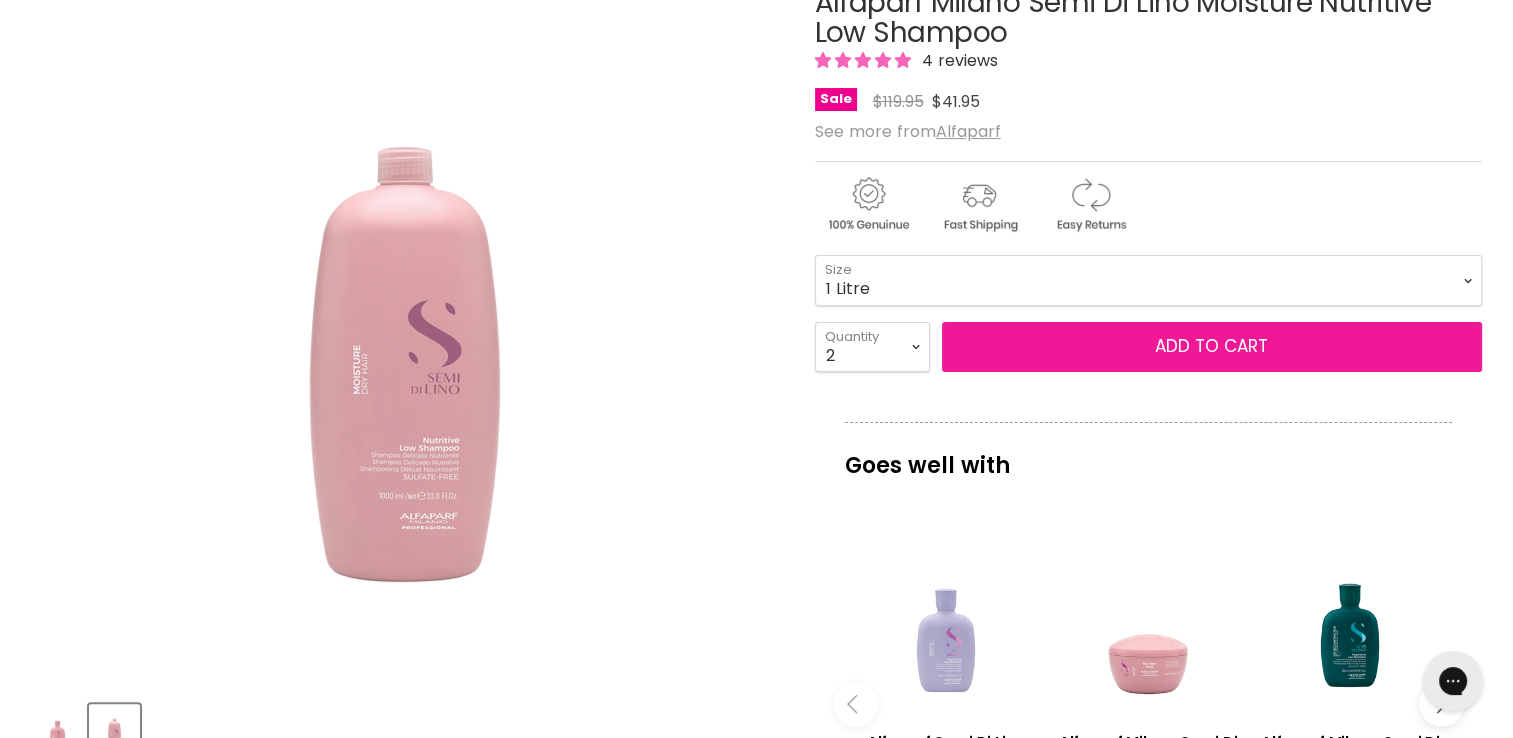 click on "Add to cart" at bounding box center [1212, 347] 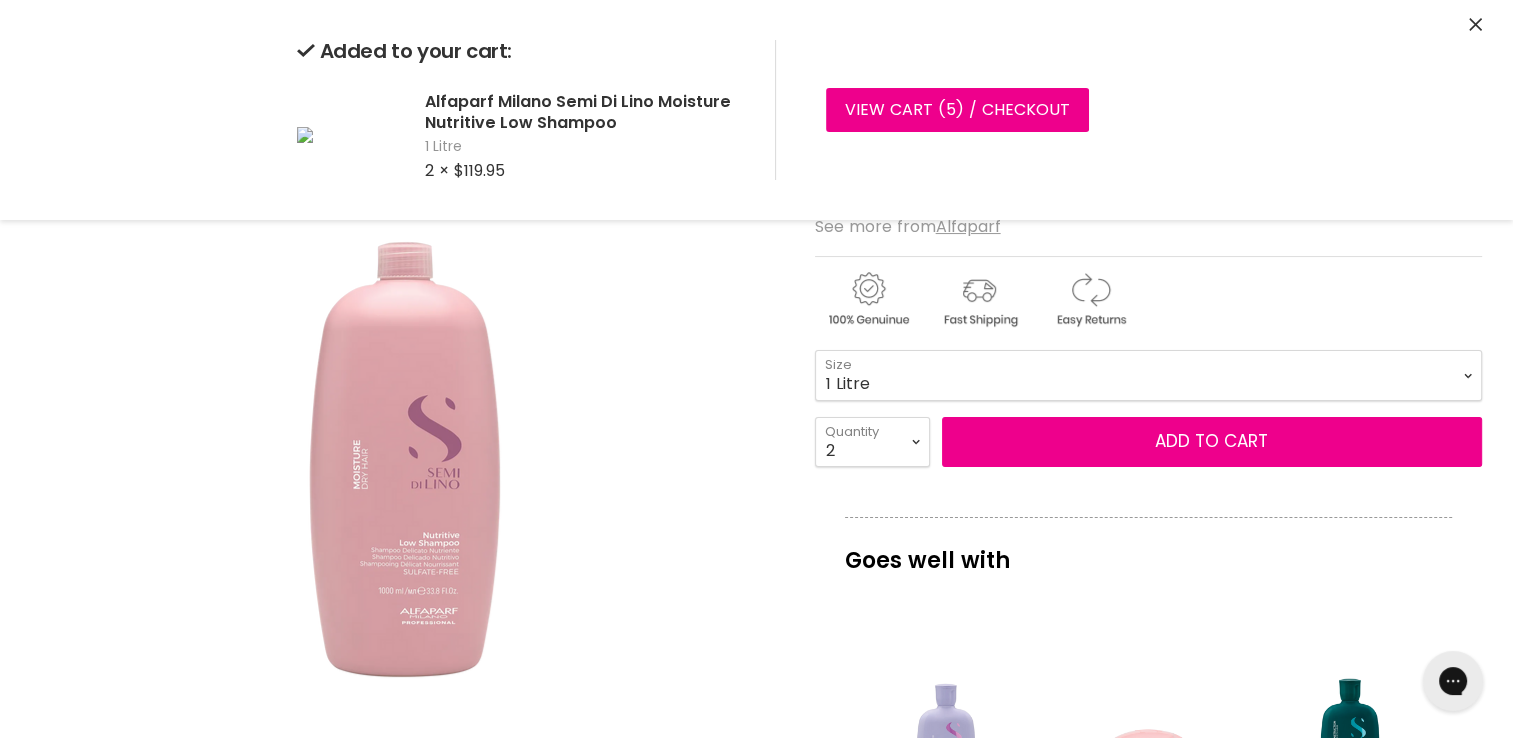 scroll, scrollTop: 158, scrollLeft: 0, axis: vertical 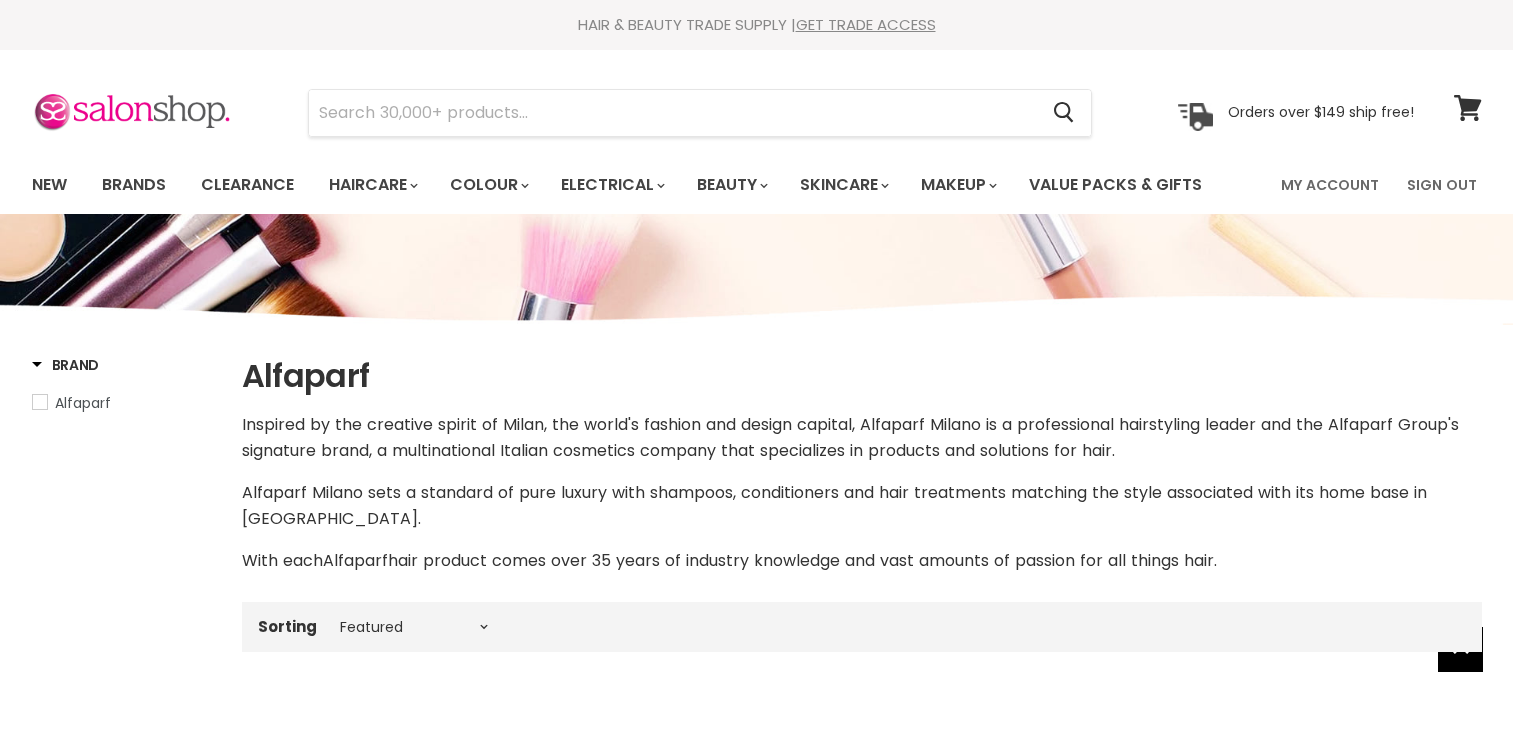 select on "manual" 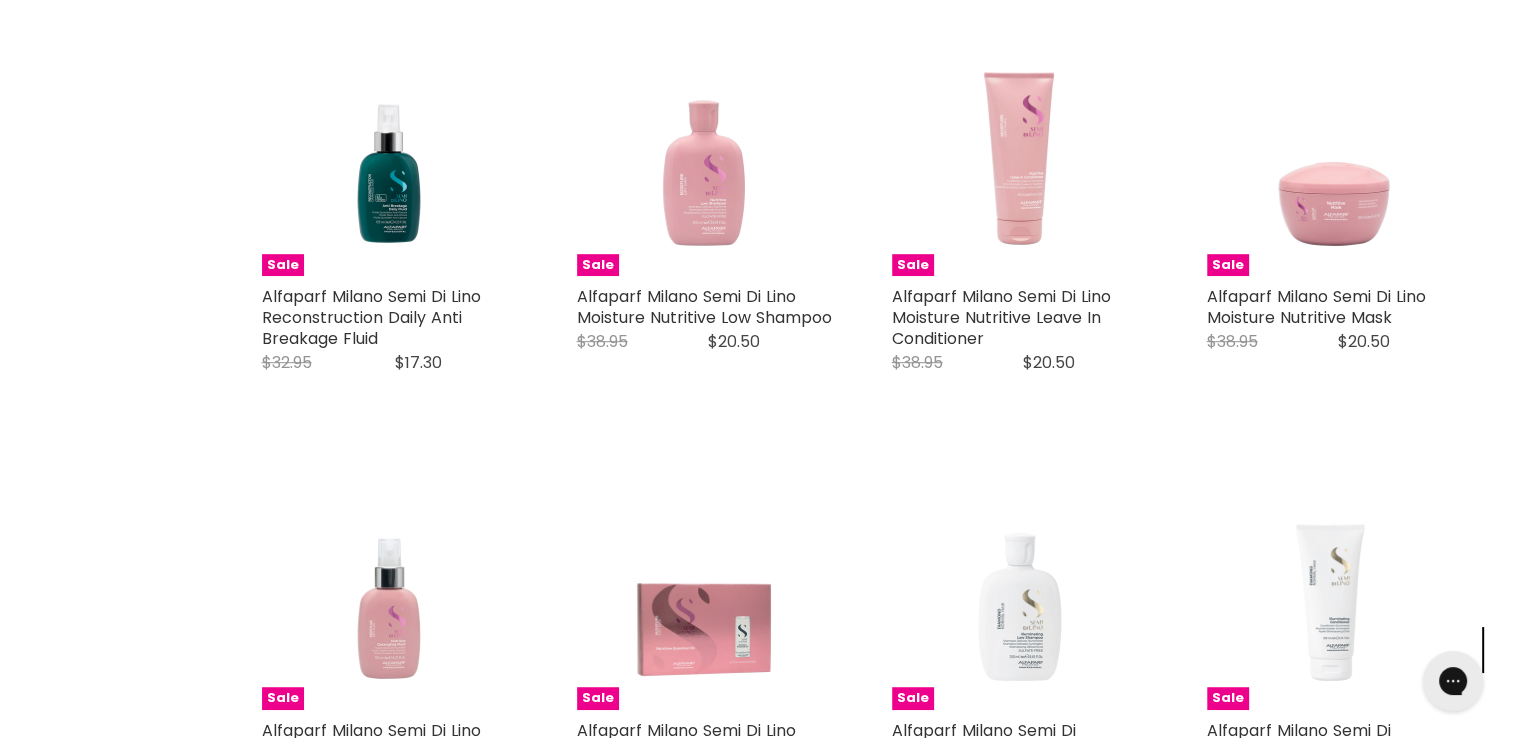 scroll, scrollTop: 0, scrollLeft: 0, axis: both 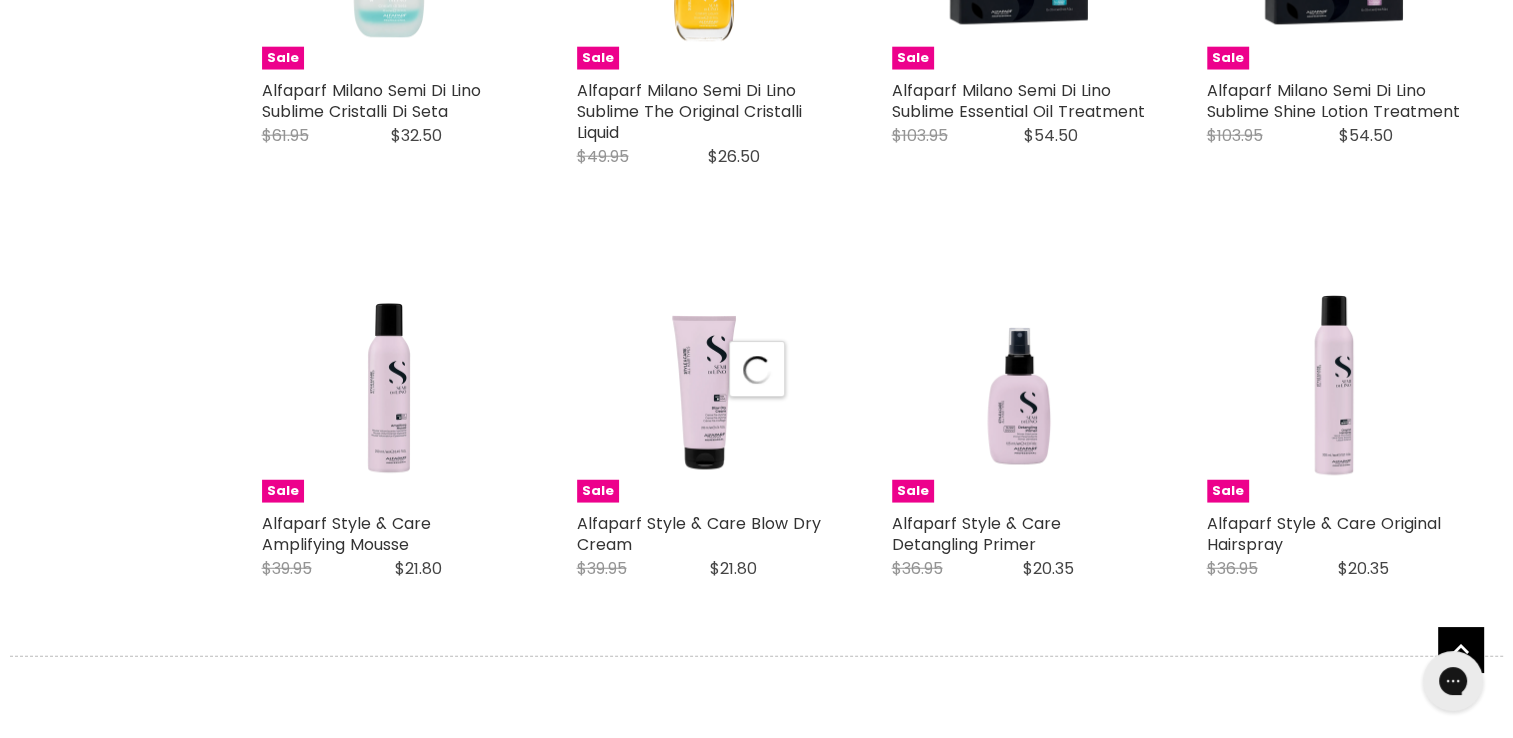 select on "manual" 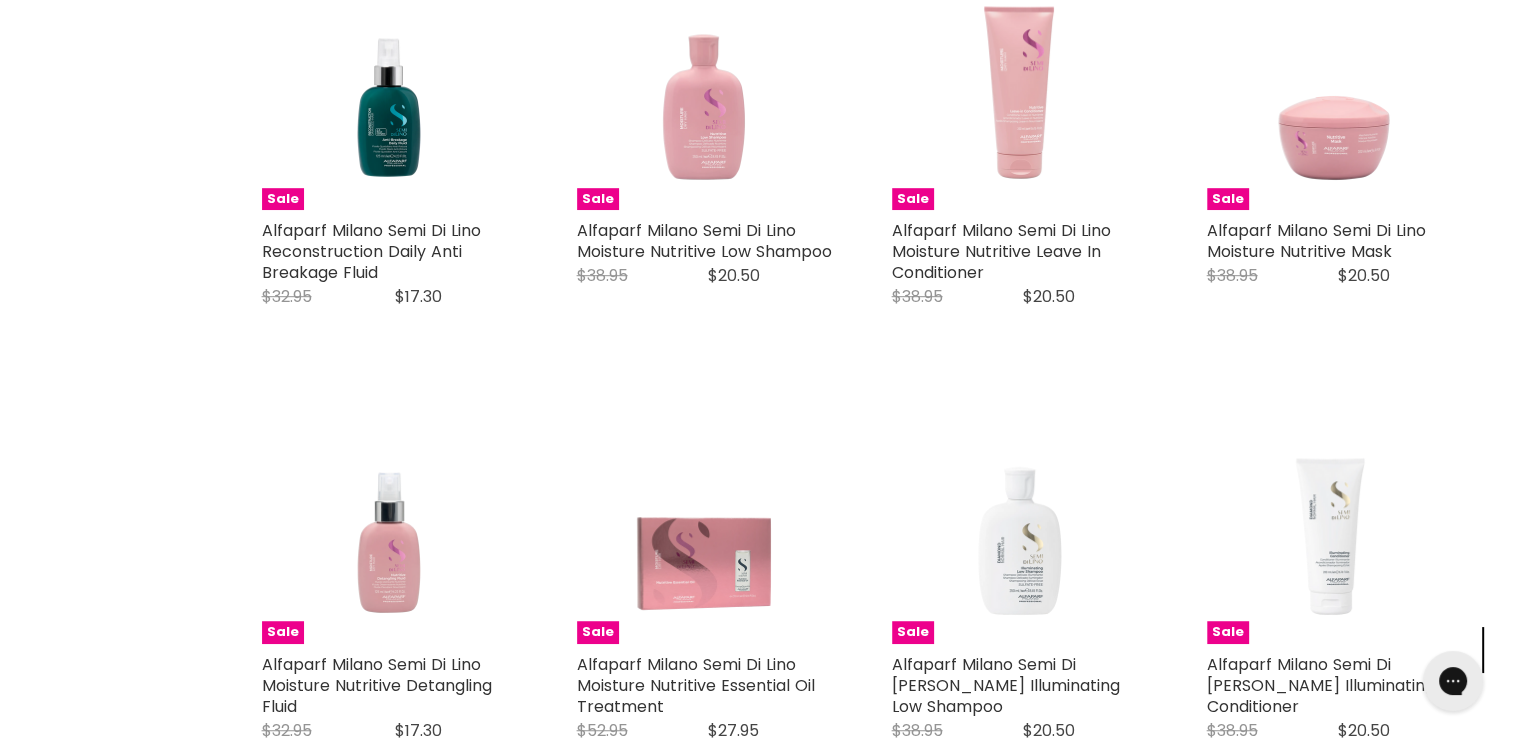 scroll, scrollTop: 1345, scrollLeft: 0, axis: vertical 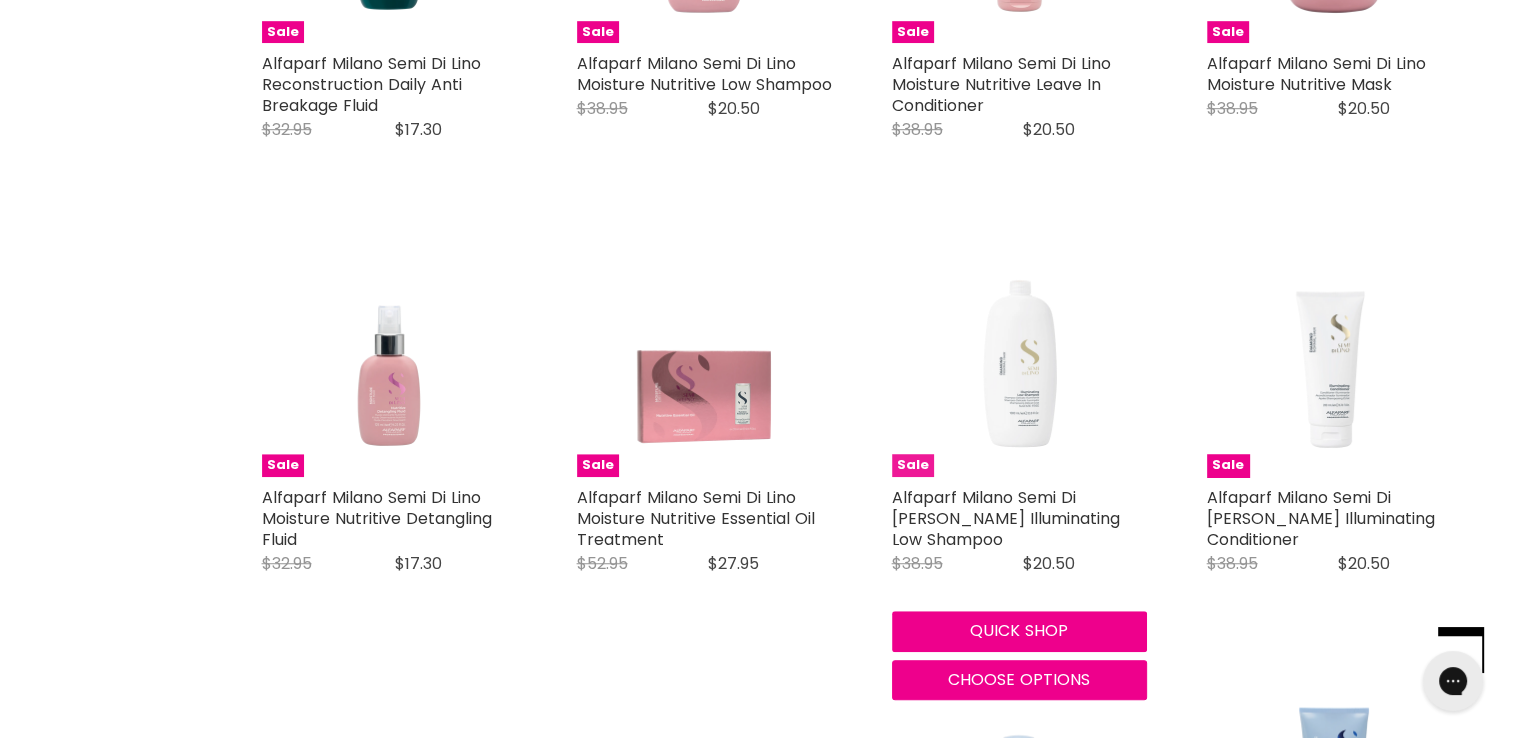 click at bounding box center (1019, 349) 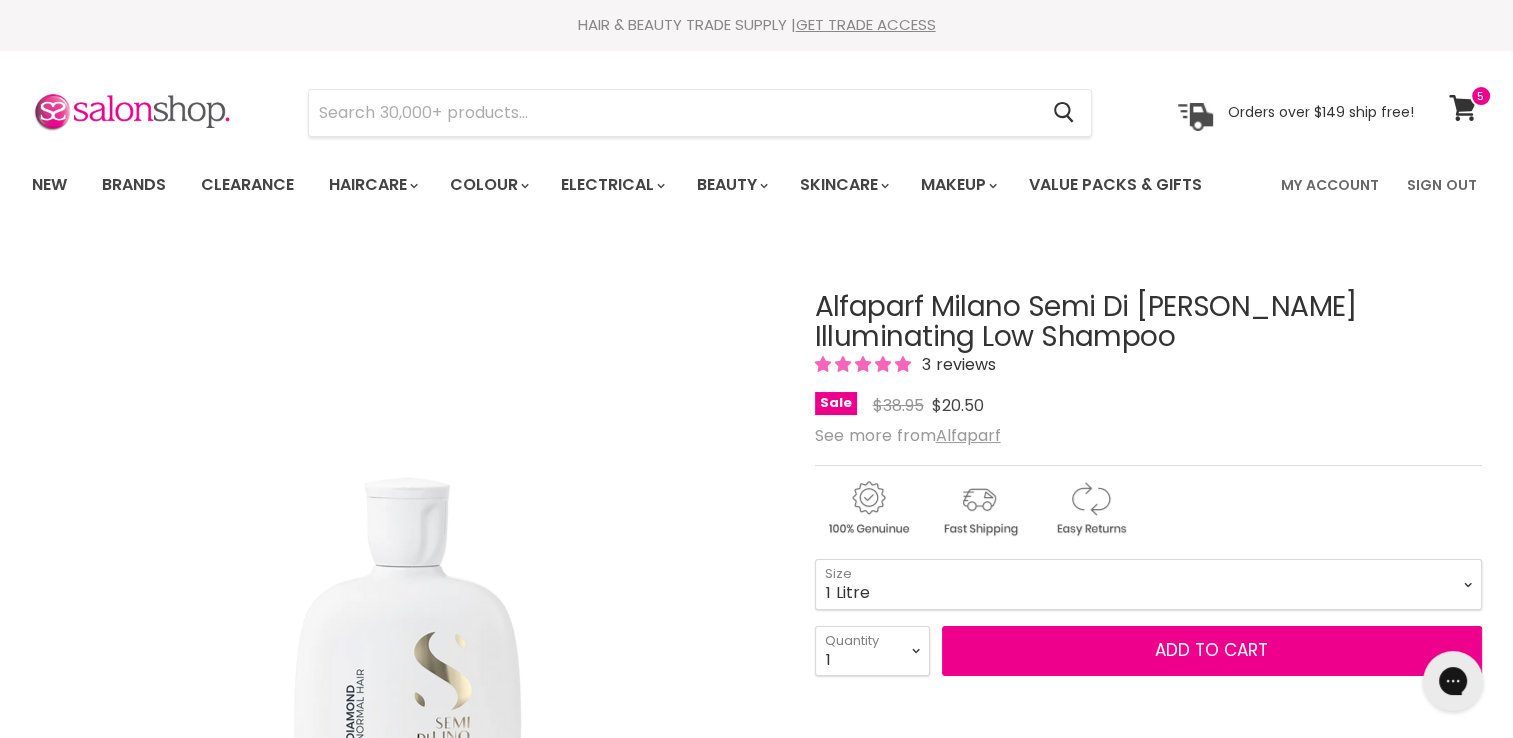 scroll, scrollTop: 0, scrollLeft: 0, axis: both 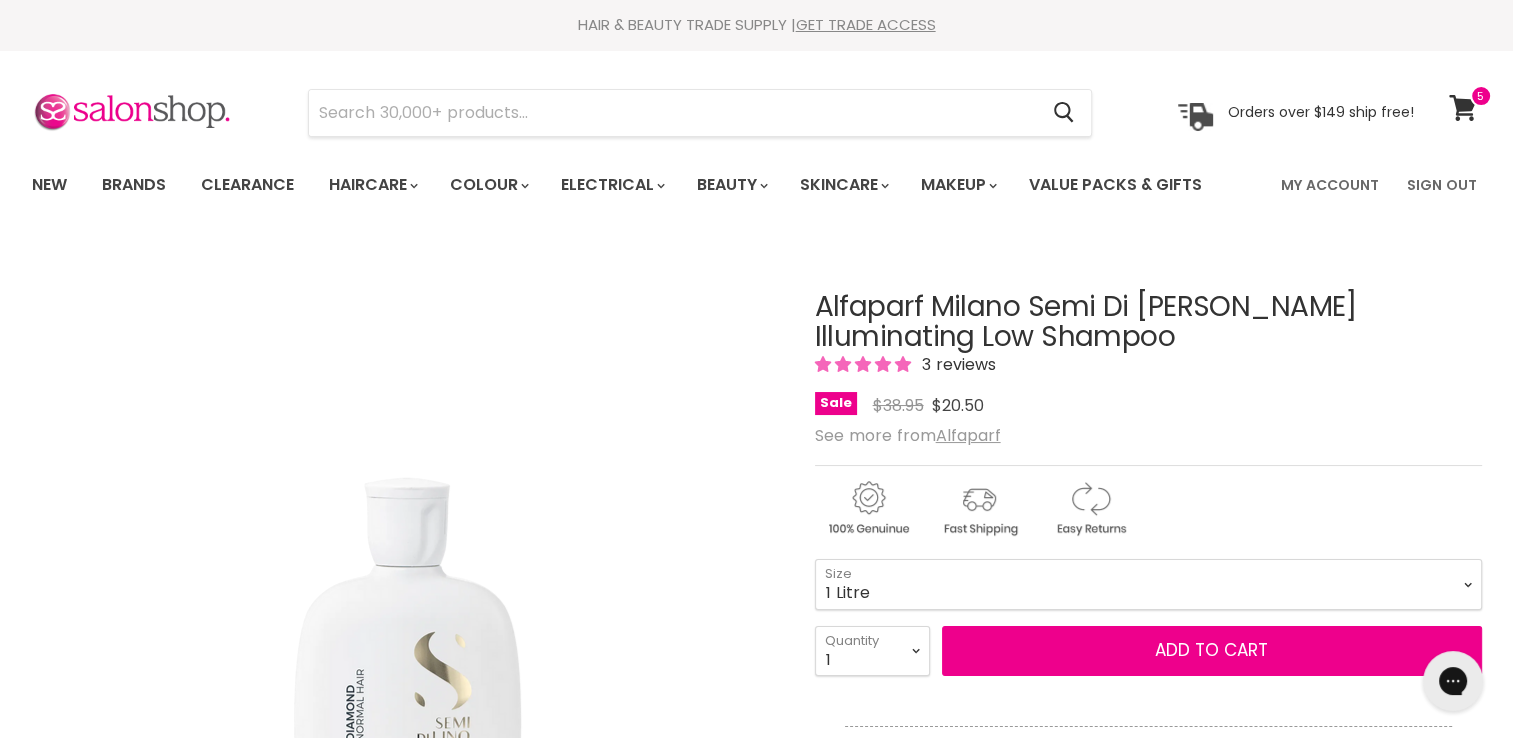 click on "250ml
1 Litre" at bounding box center [1148, 584] 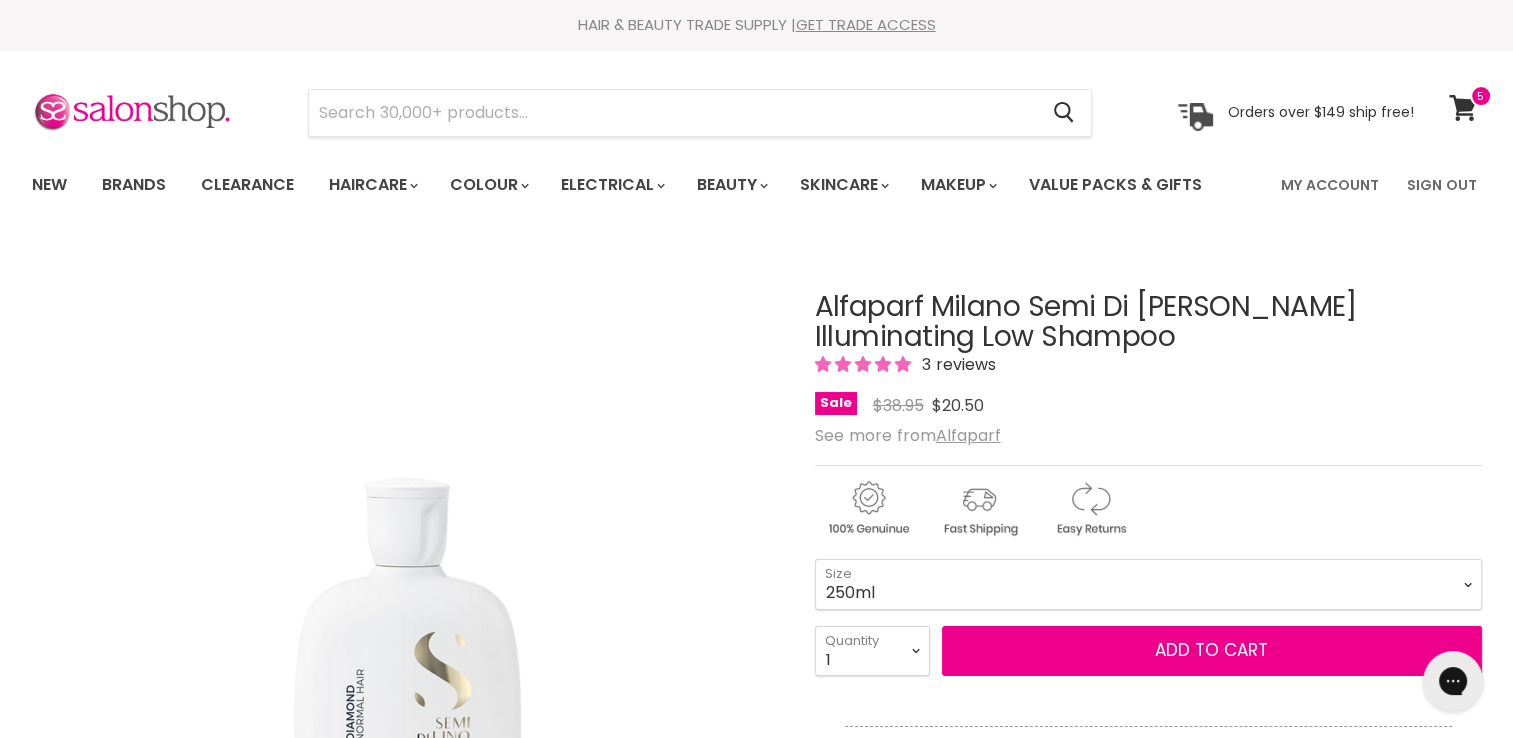 click on "250ml
1 Litre" at bounding box center [1148, 584] 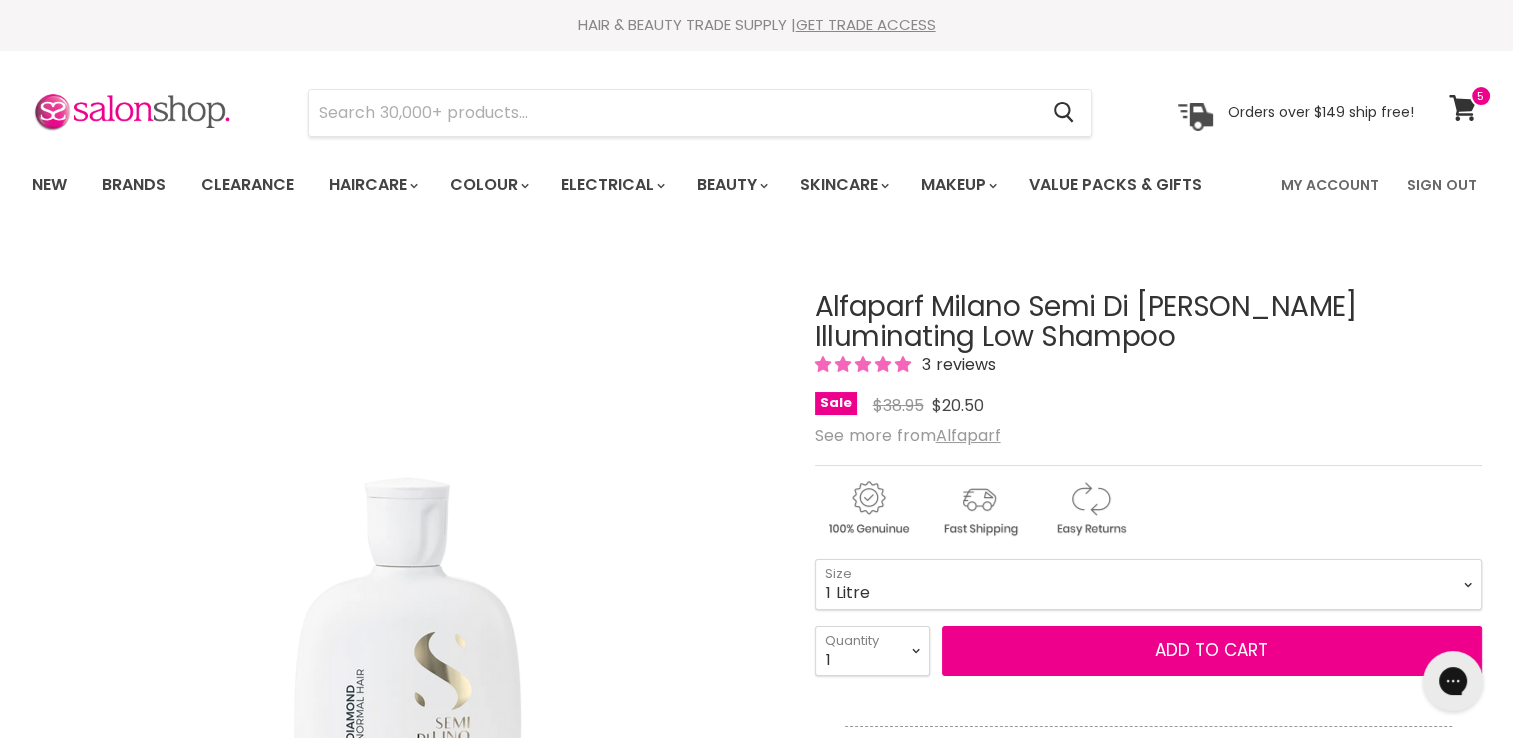 click on "250ml
1 Litre" at bounding box center (1148, 584) 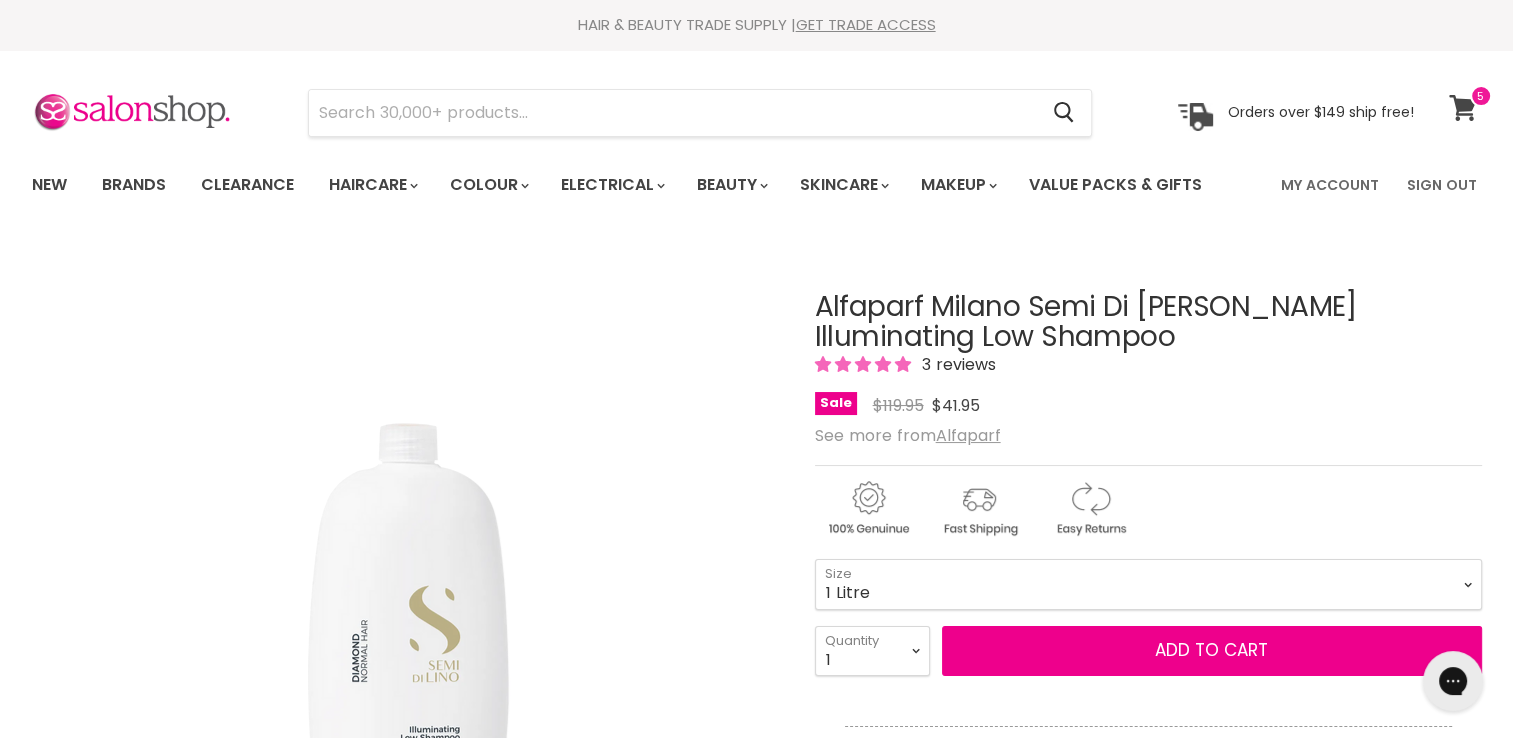 click 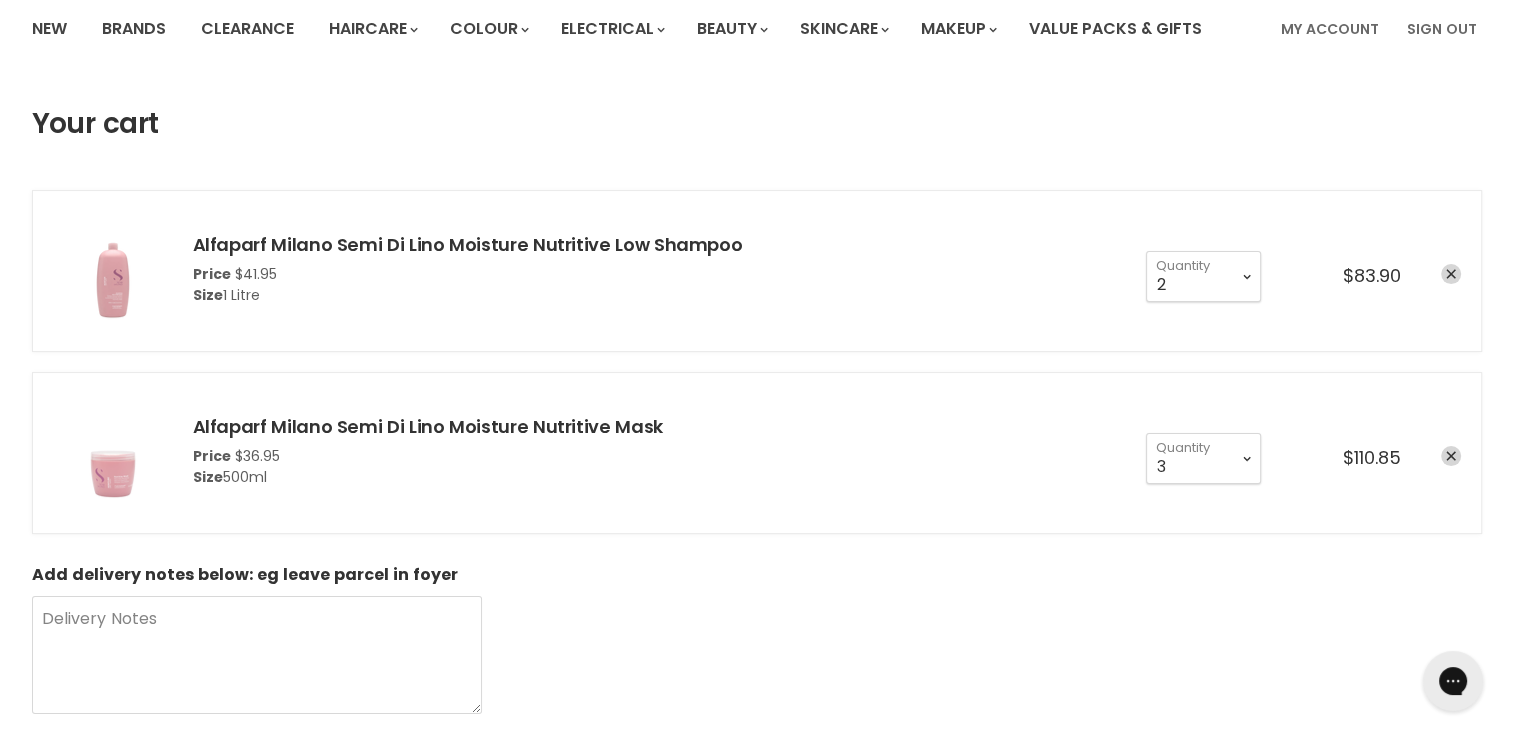 scroll, scrollTop: 0, scrollLeft: 0, axis: both 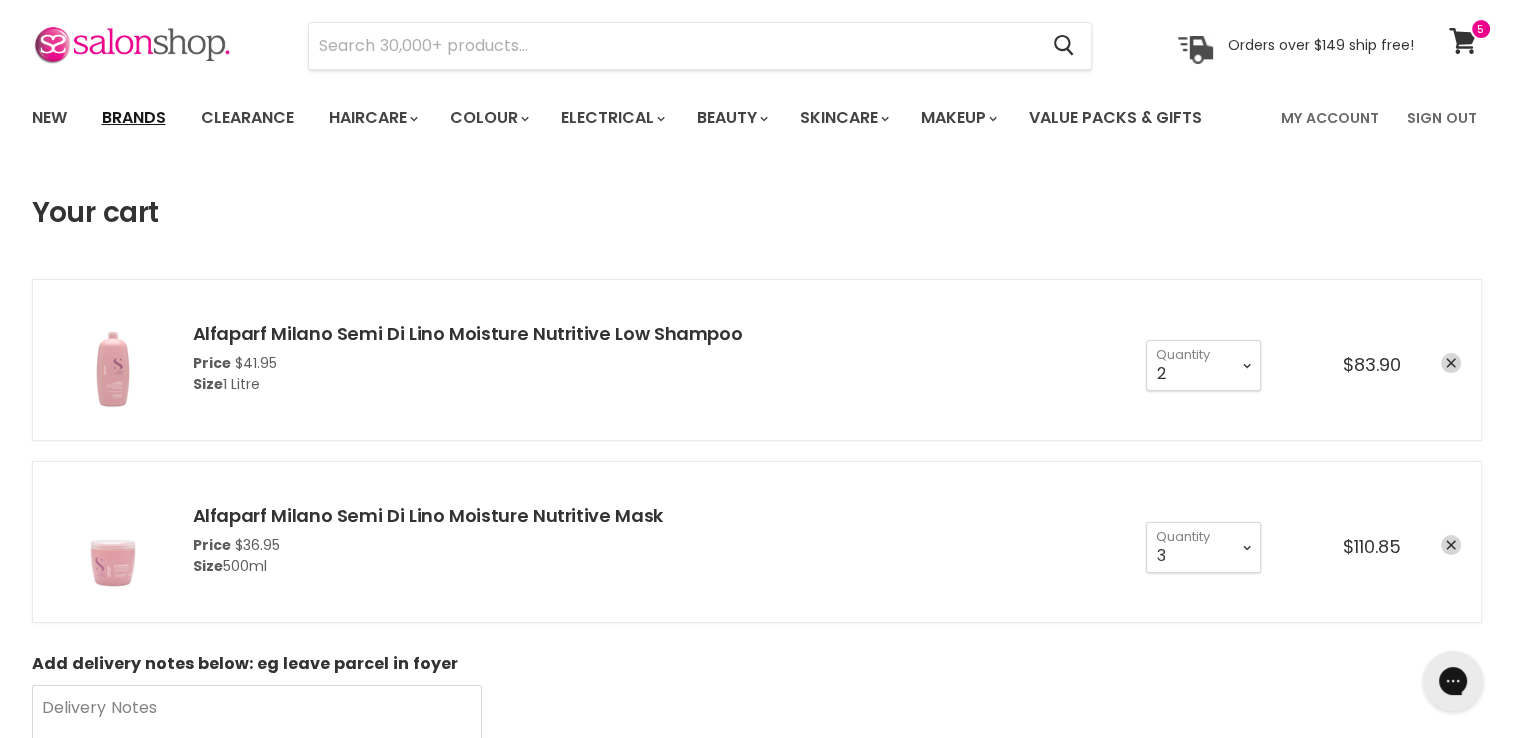 click on "Brands" at bounding box center [134, 118] 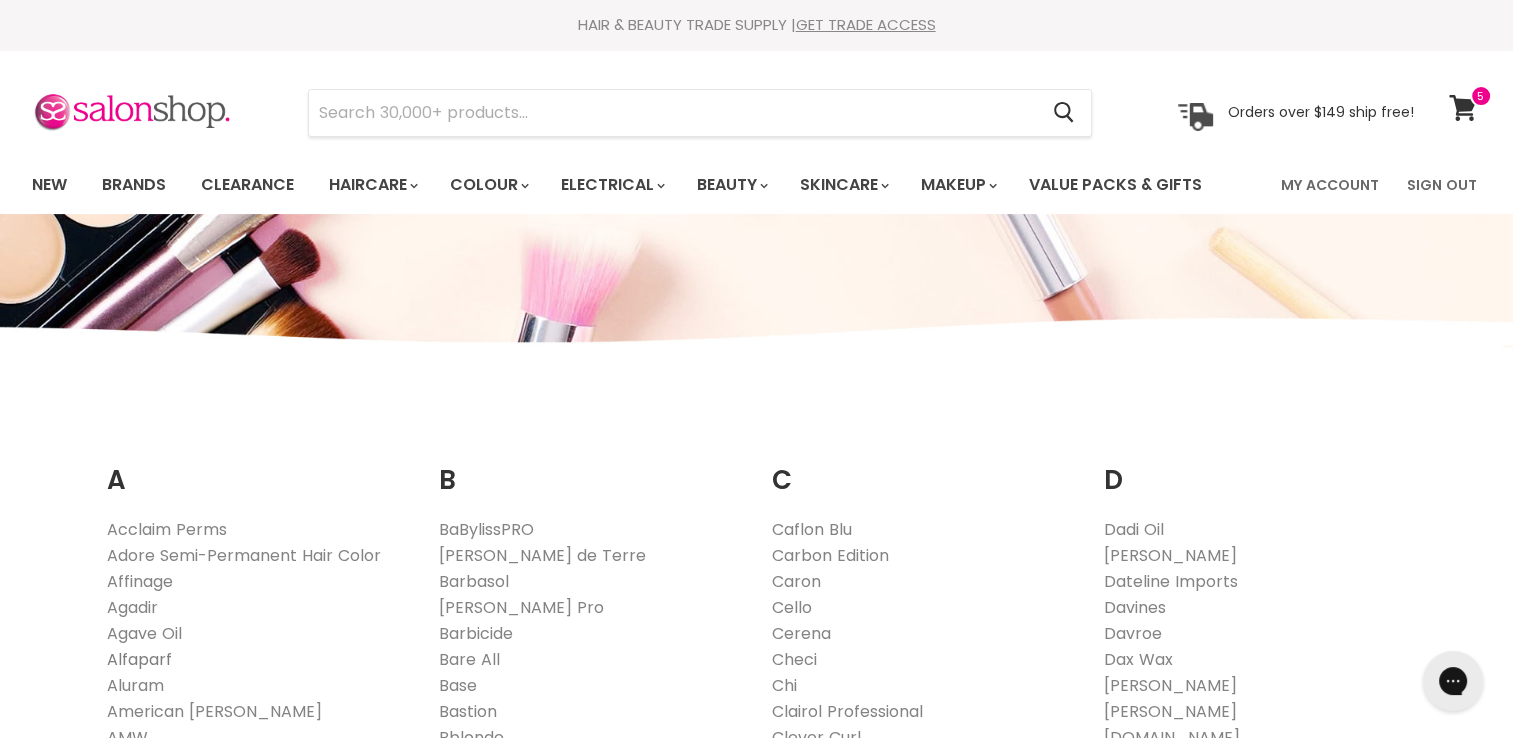 scroll, scrollTop: 0, scrollLeft: 0, axis: both 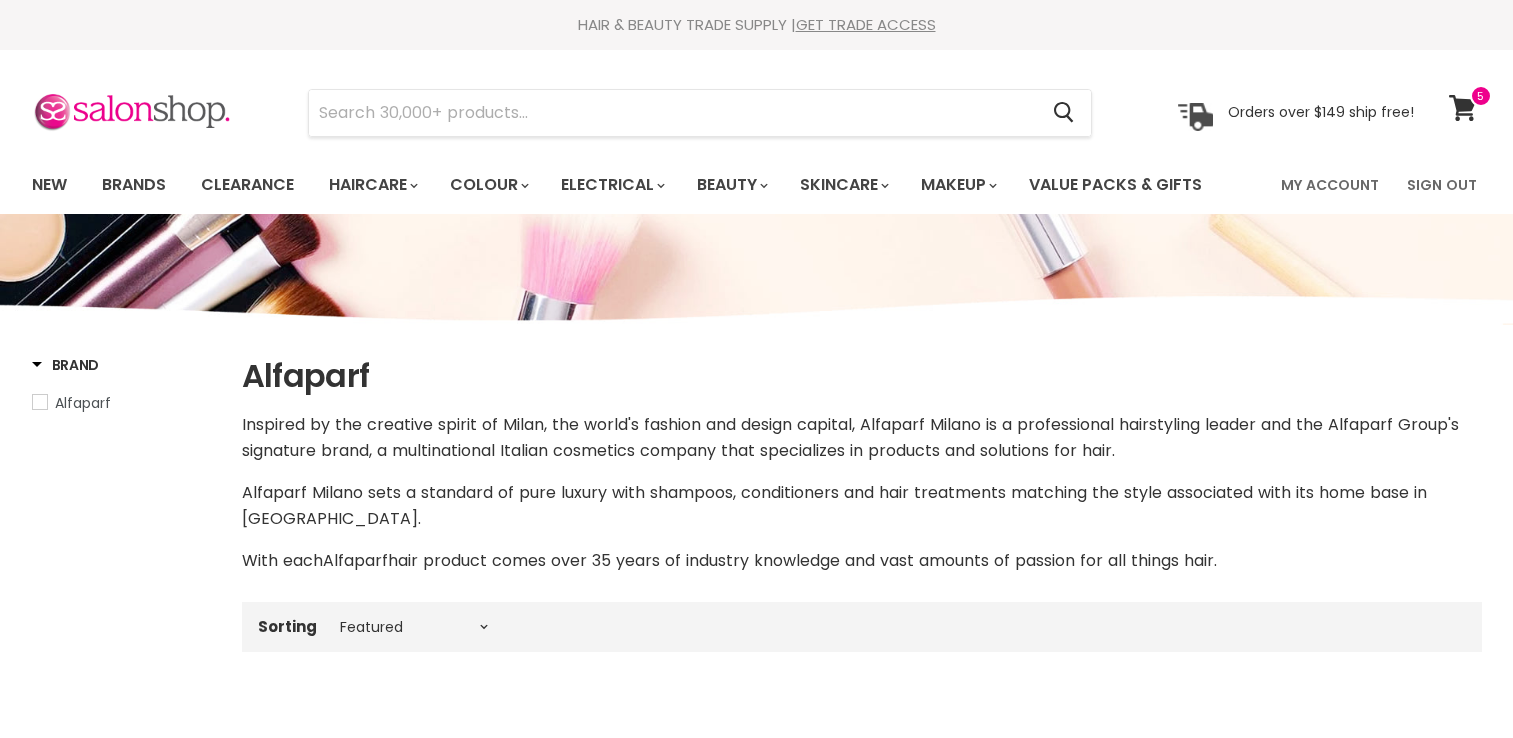 select on "manual" 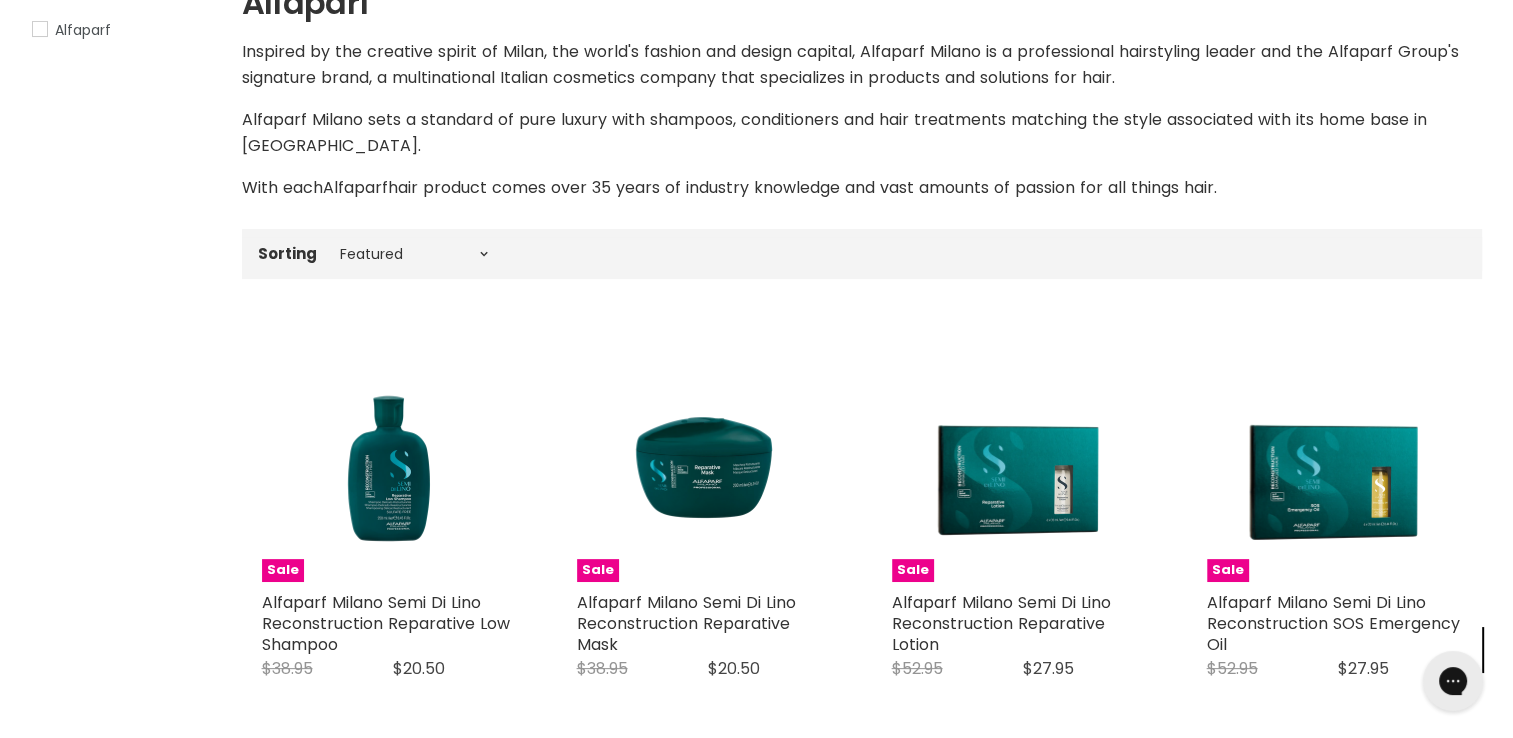 scroll, scrollTop: 0, scrollLeft: 0, axis: both 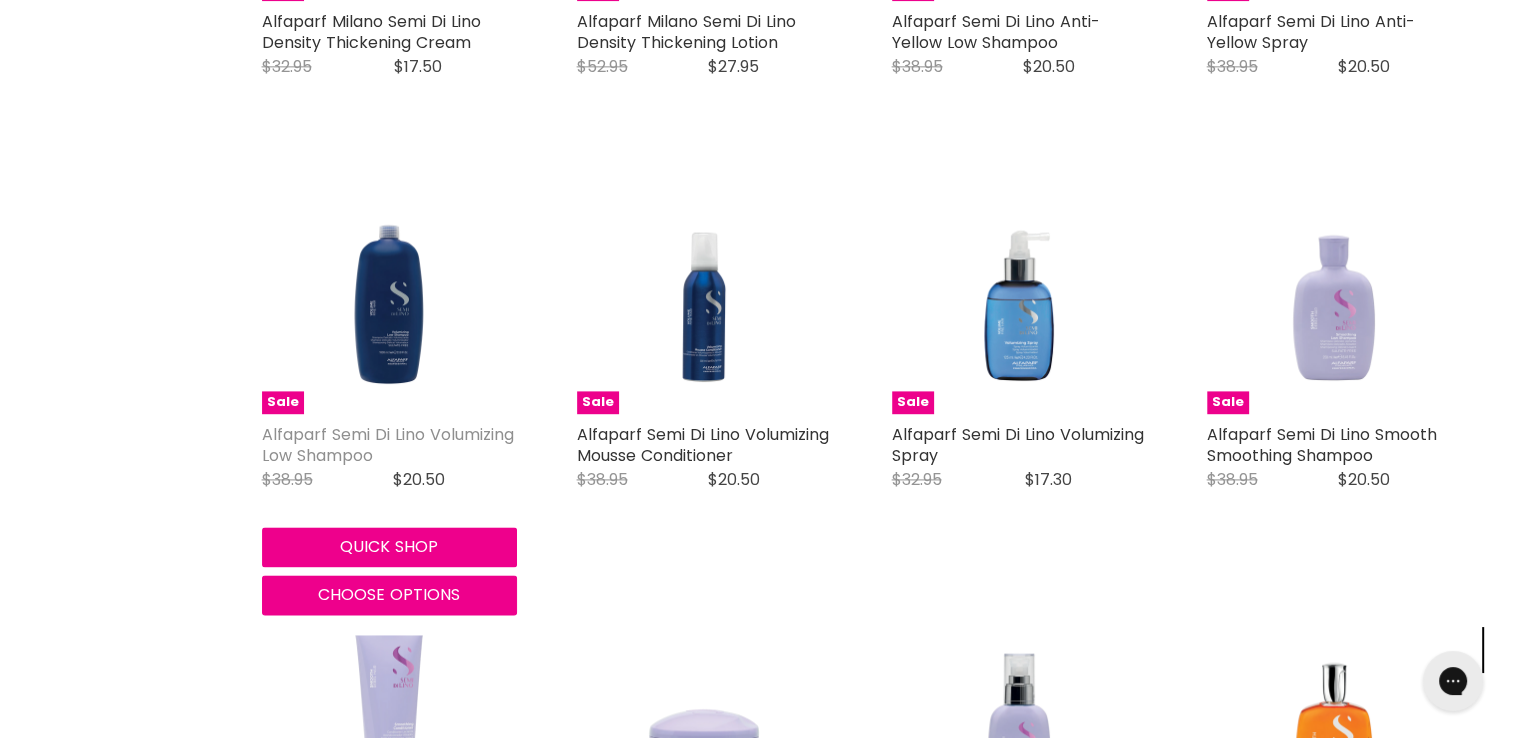 click on "Alfaparf Semi Di Lino Volumizing Low Shampoo" at bounding box center [388, 445] 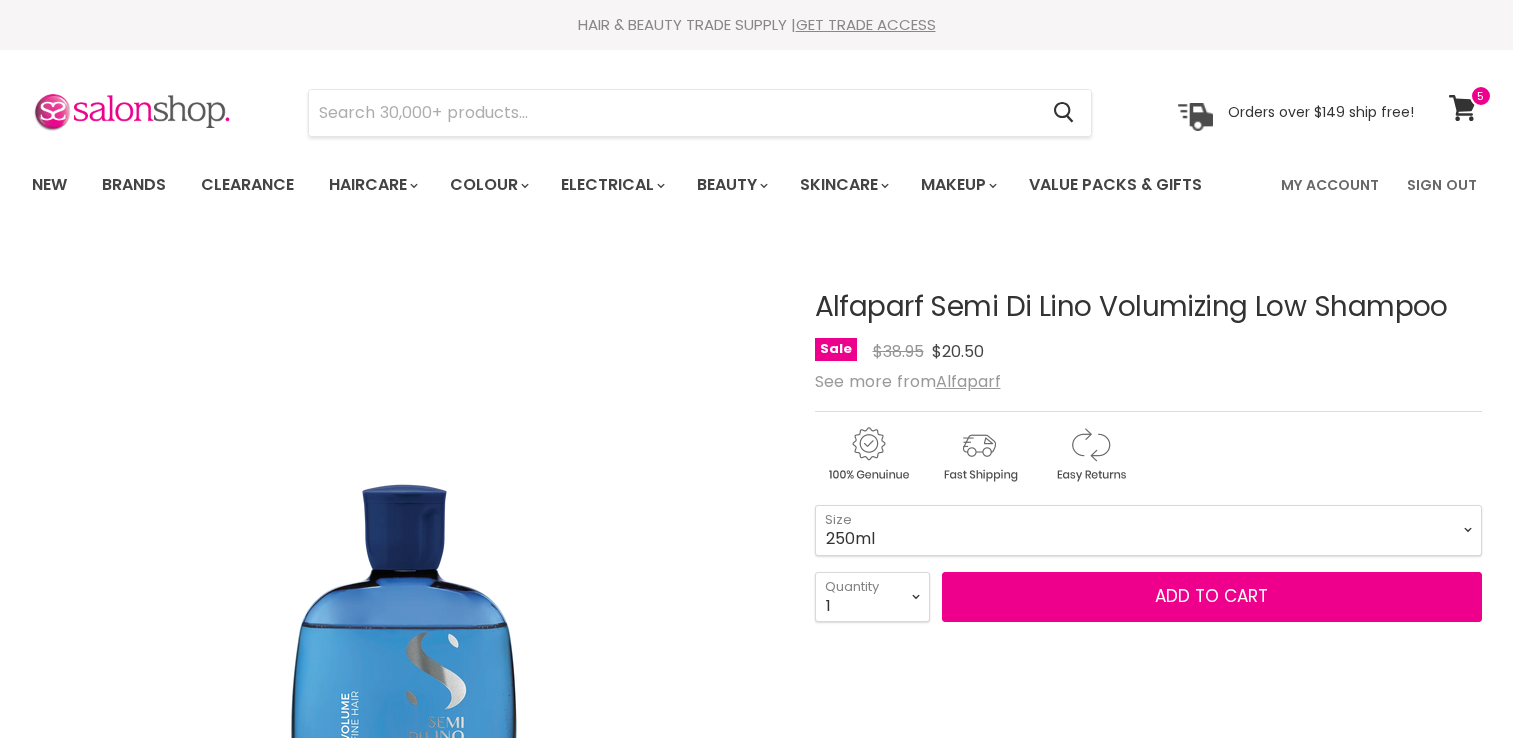 scroll, scrollTop: 0, scrollLeft: 0, axis: both 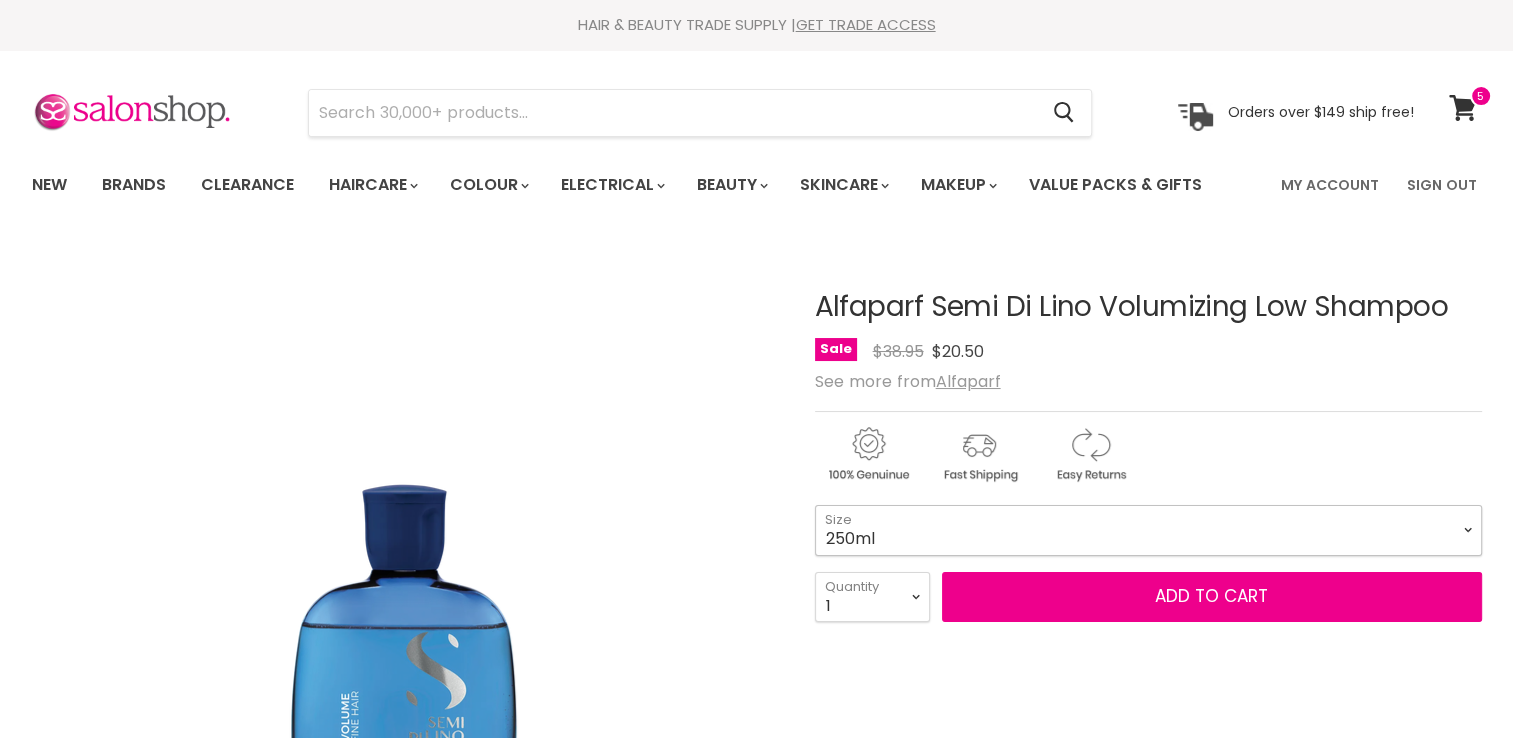 click on "250ml
1 Litre" at bounding box center (1148, 530) 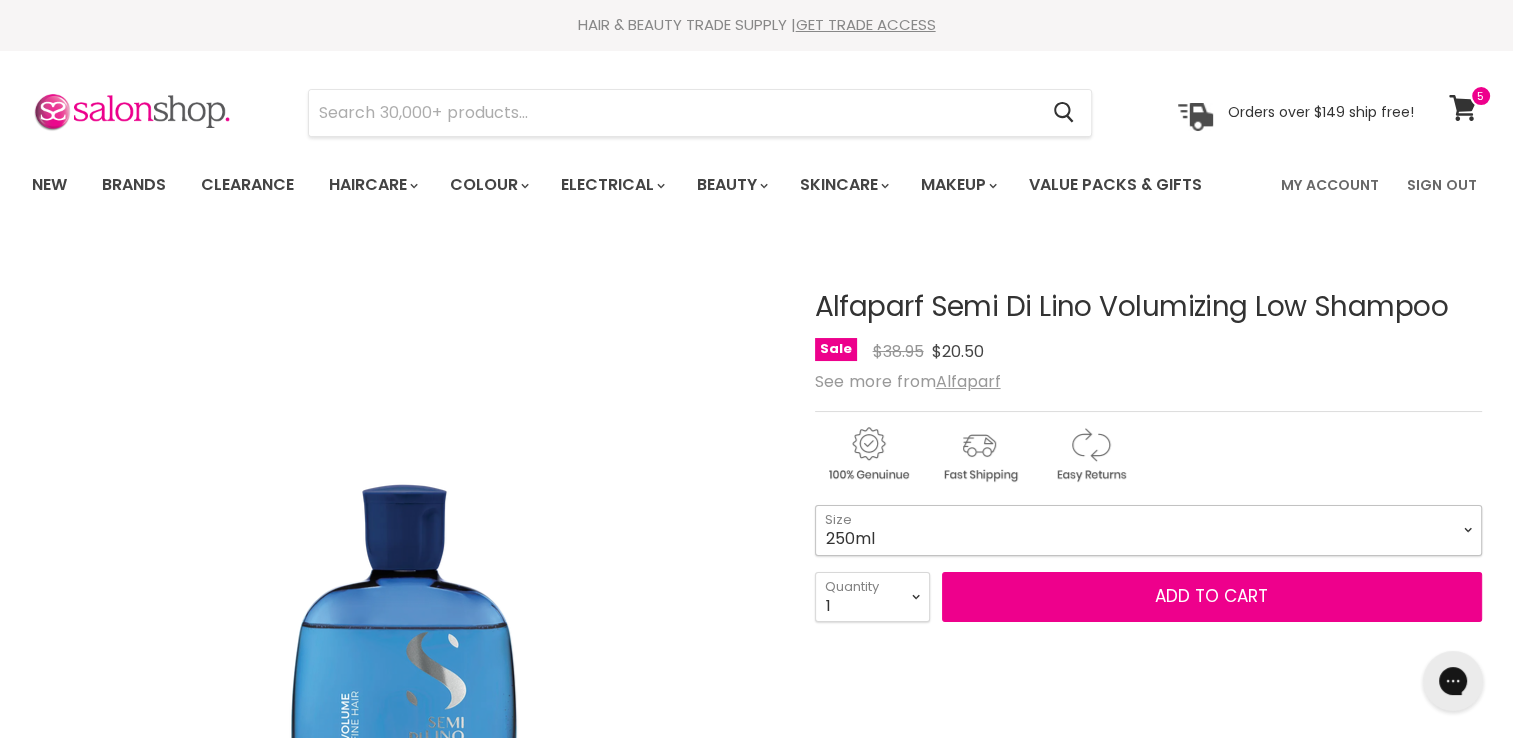 scroll, scrollTop: 0, scrollLeft: 0, axis: both 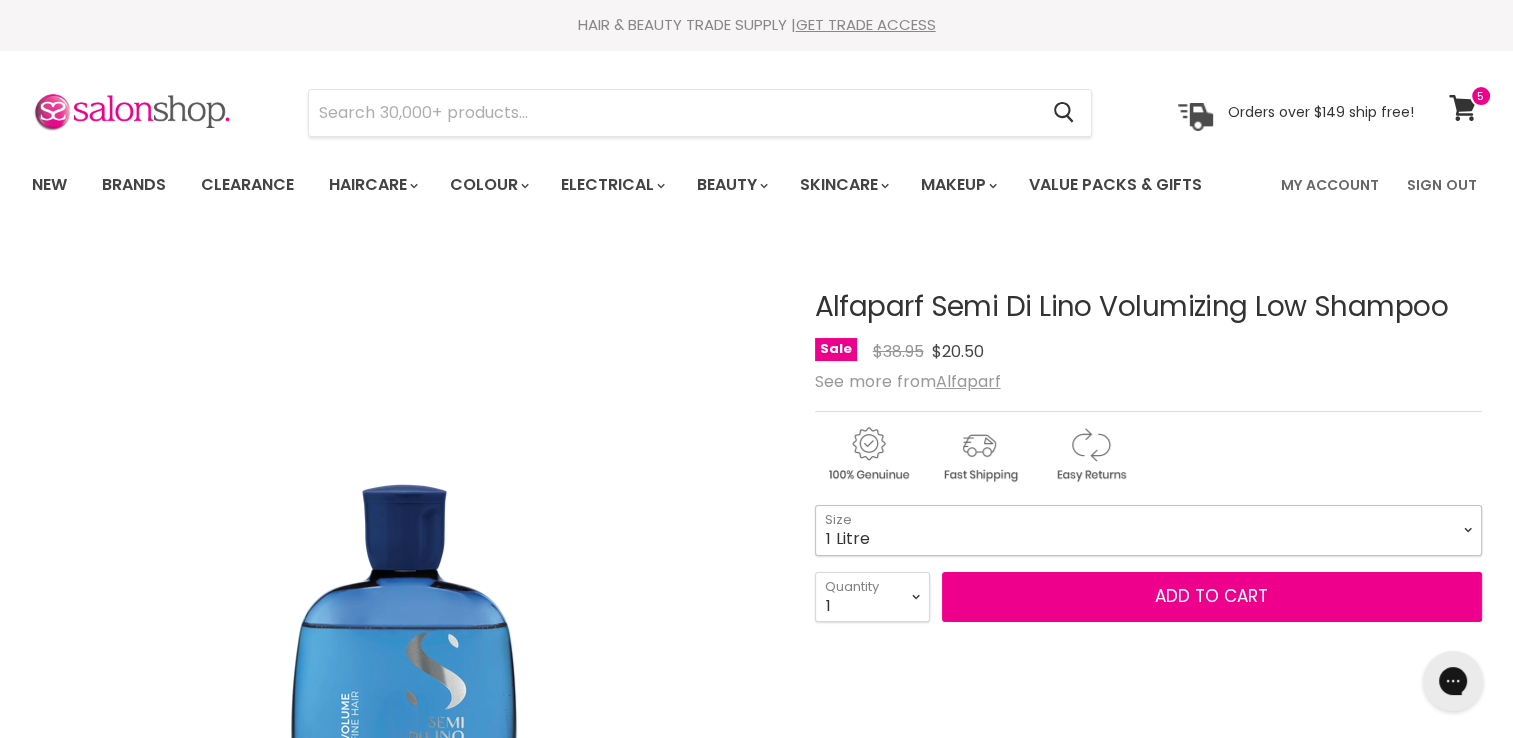 click on "250ml
1 Litre" at bounding box center (1148, 530) 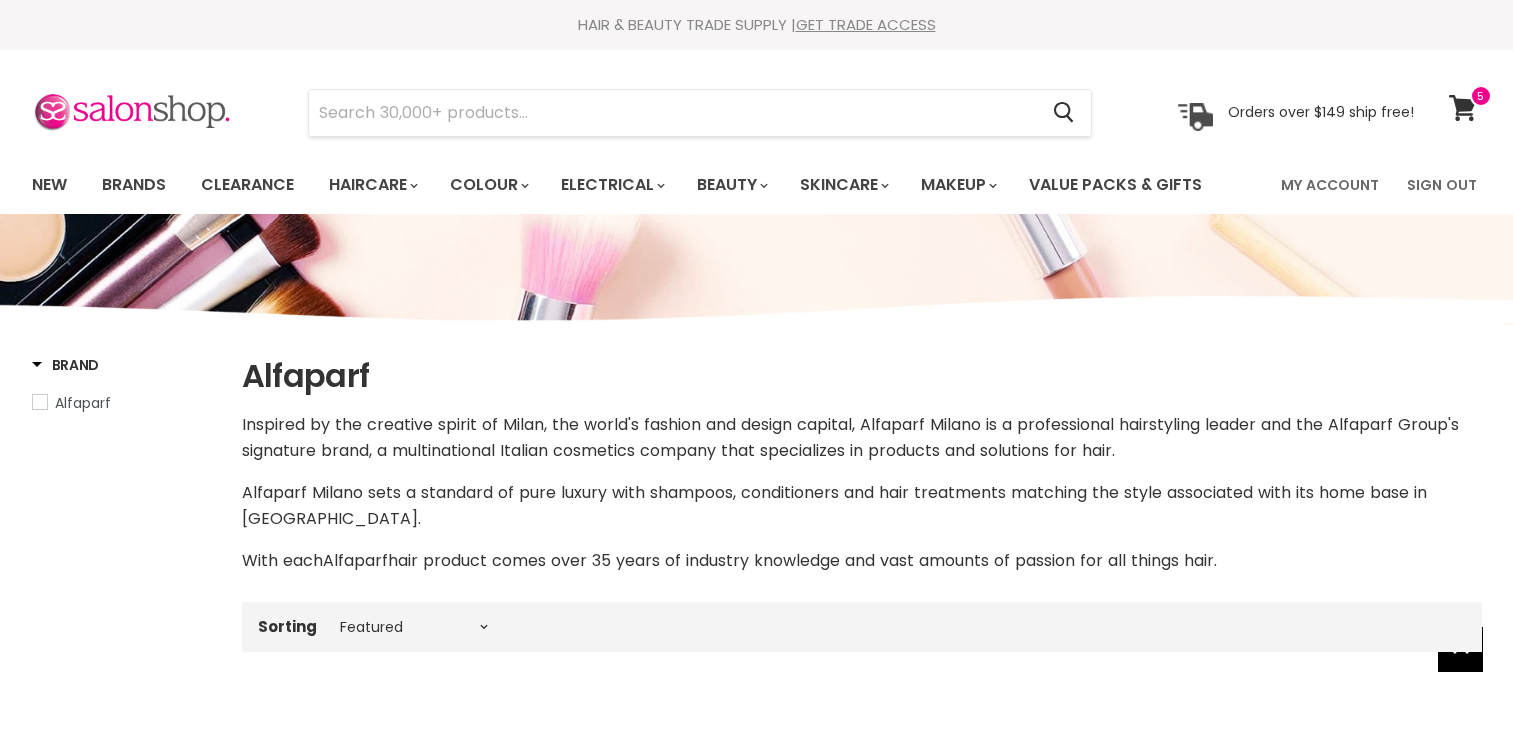 select on "manual" 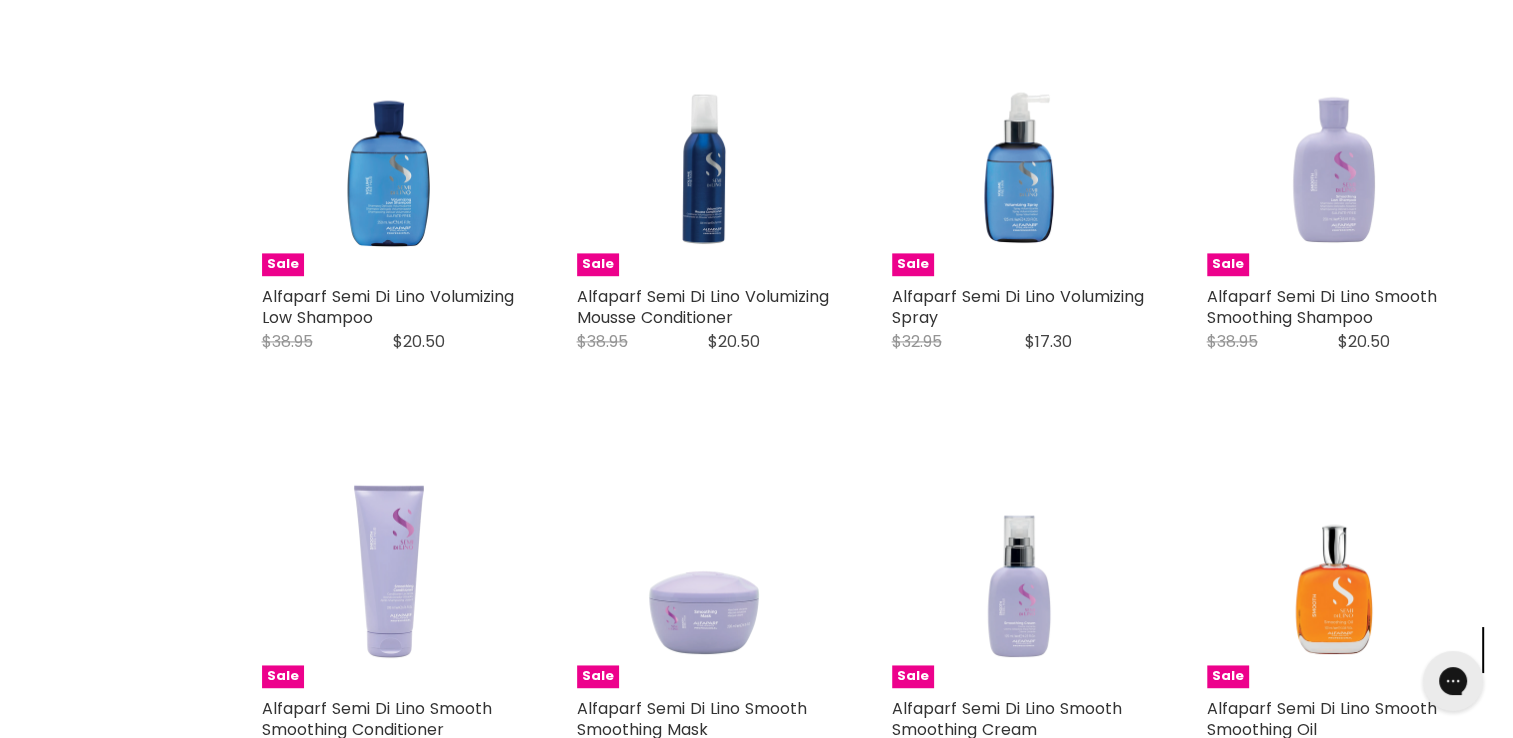scroll, scrollTop: 0, scrollLeft: 0, axis: both 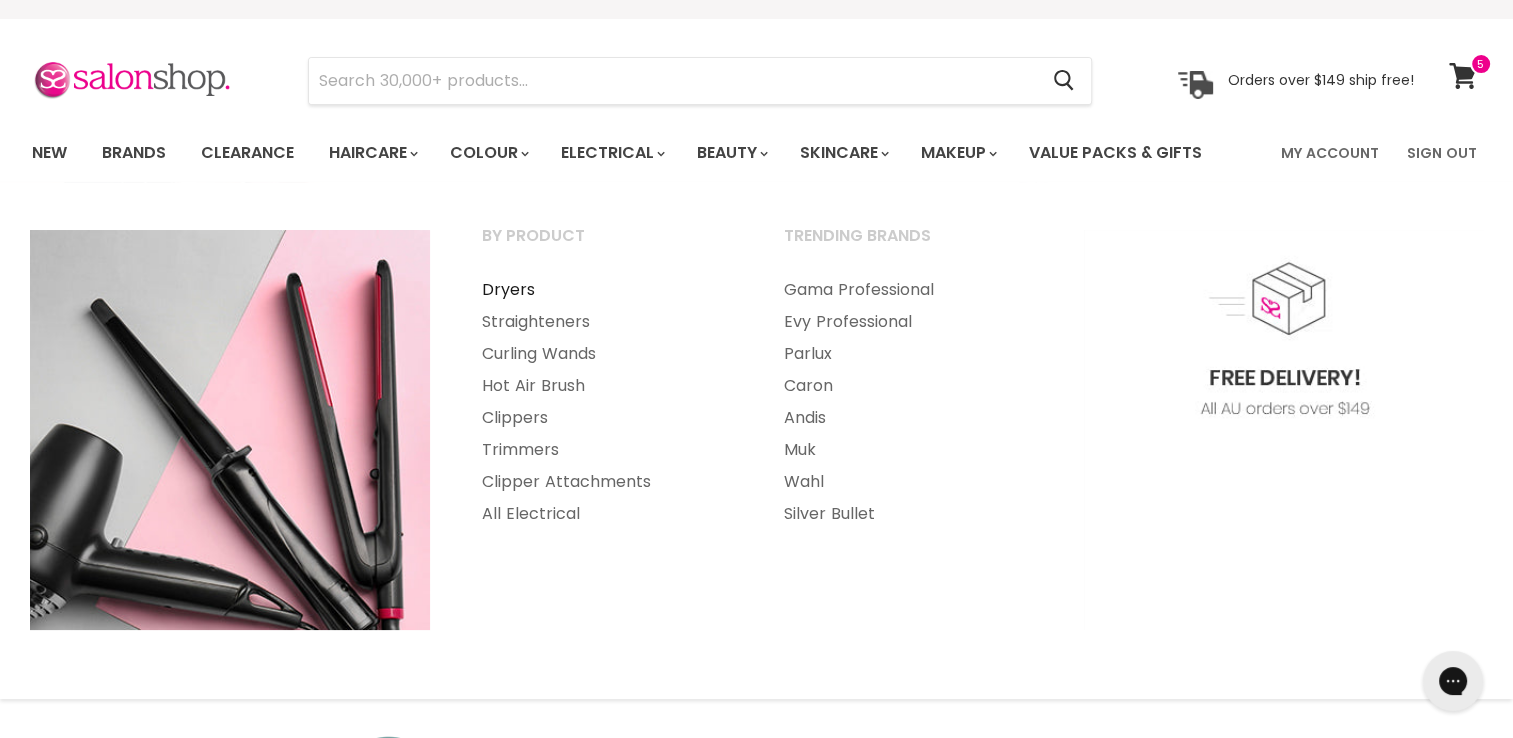 click on "Dryers" at bounding box center (606, 290) 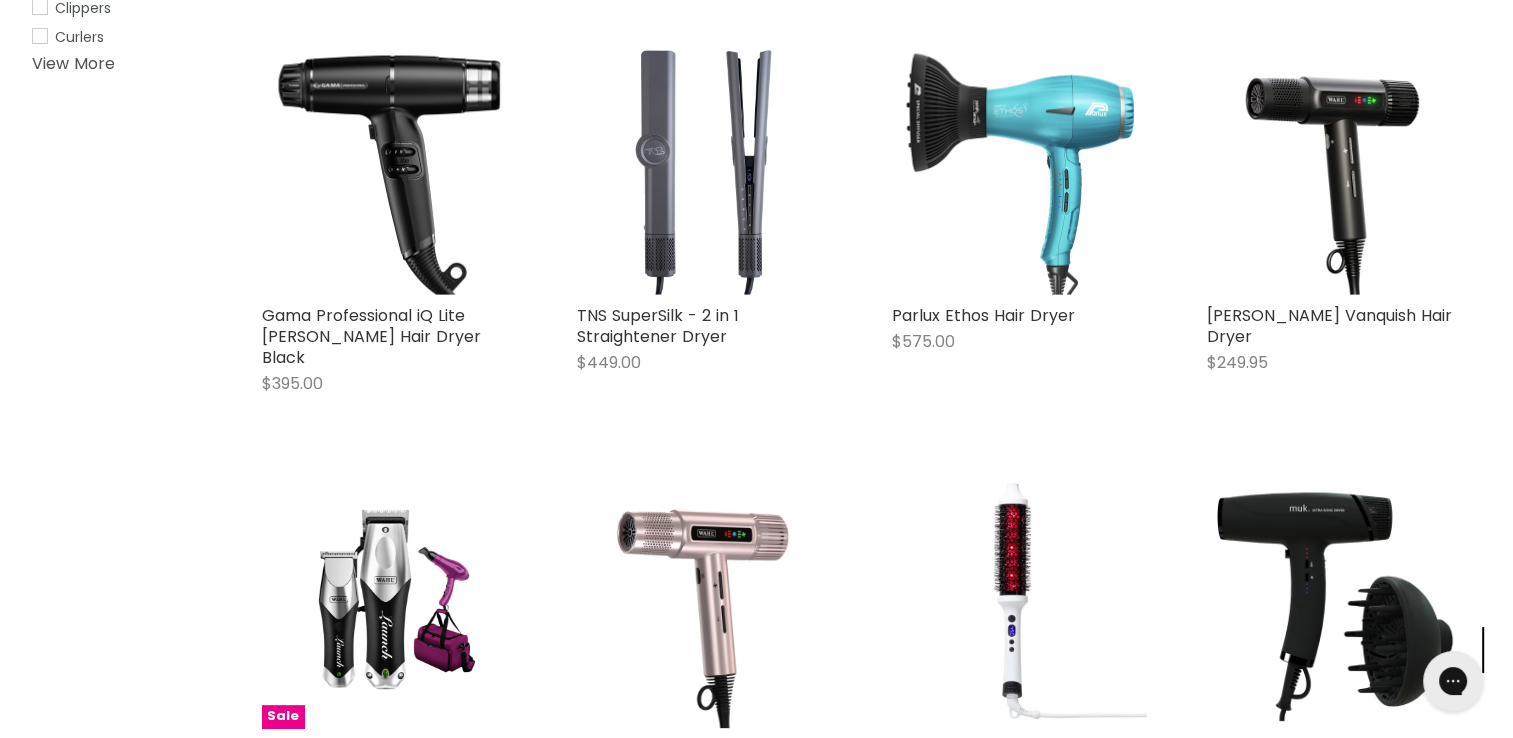 scroll, scrollTop: 0, scrollLeft: 0, axis: both 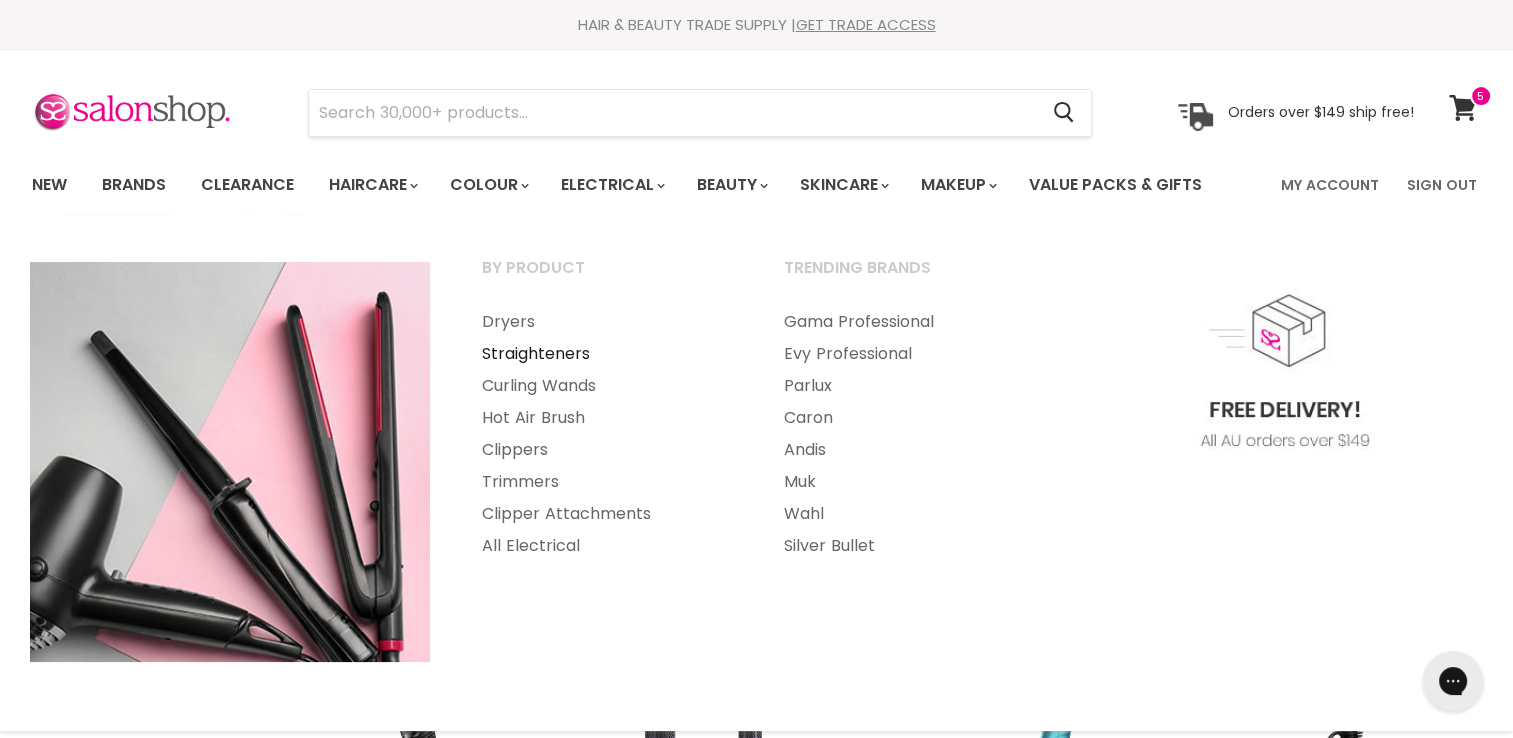 click on "Straighteners" at bounding box center [606, 354] 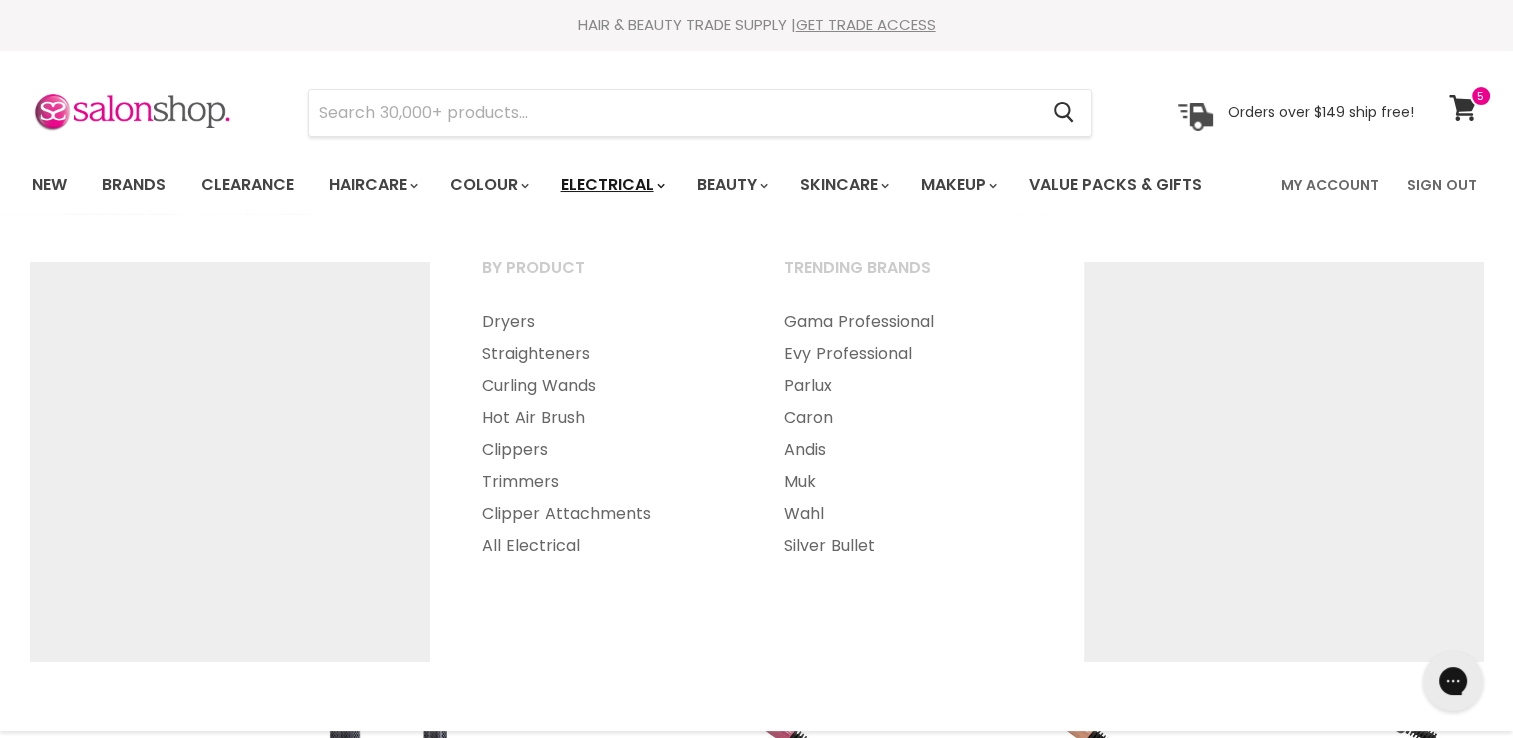 scroll, scrollTop: 0, scrollLeft: 0, axis: both 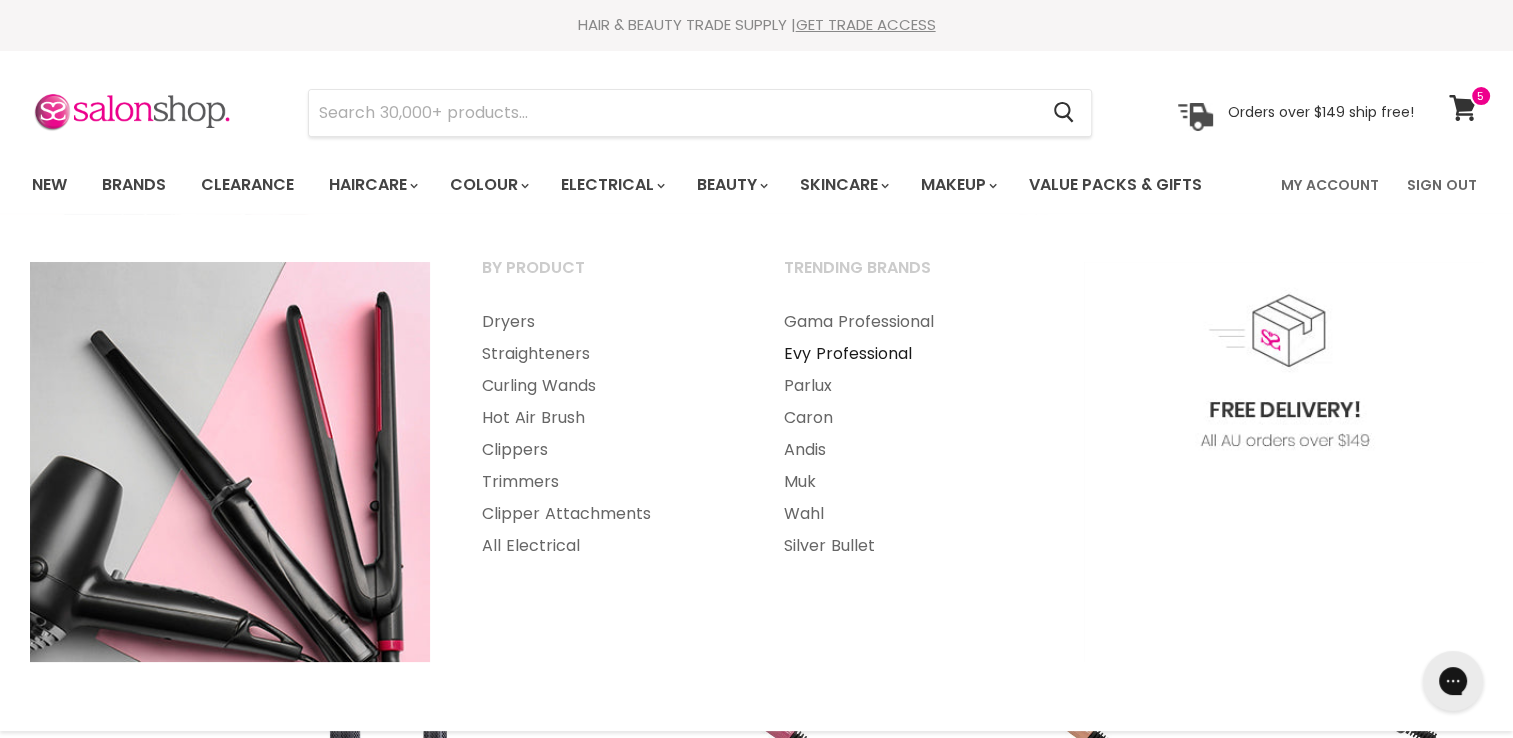 click on "Evy Professional" at bounding box center [908, 354] 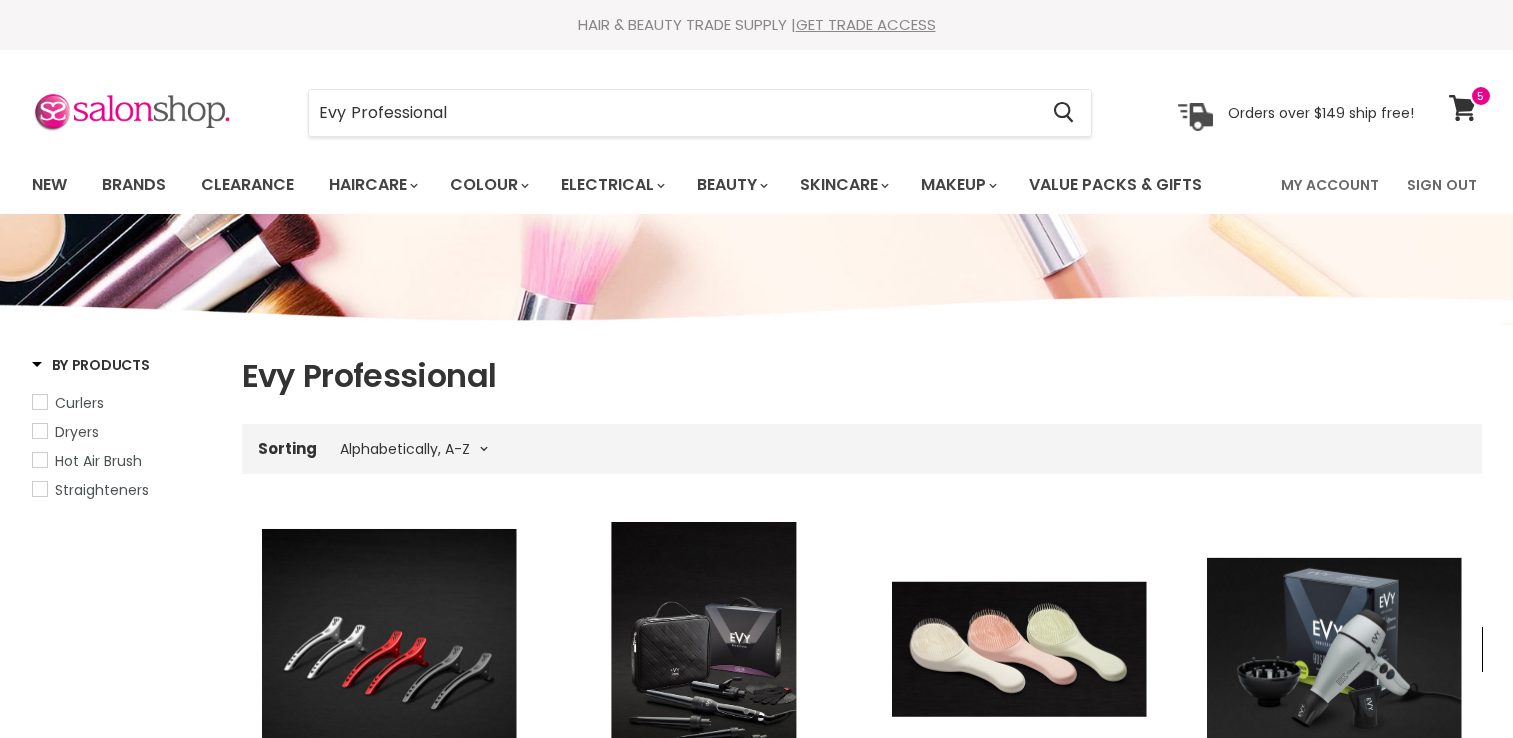select on "title-ascending" 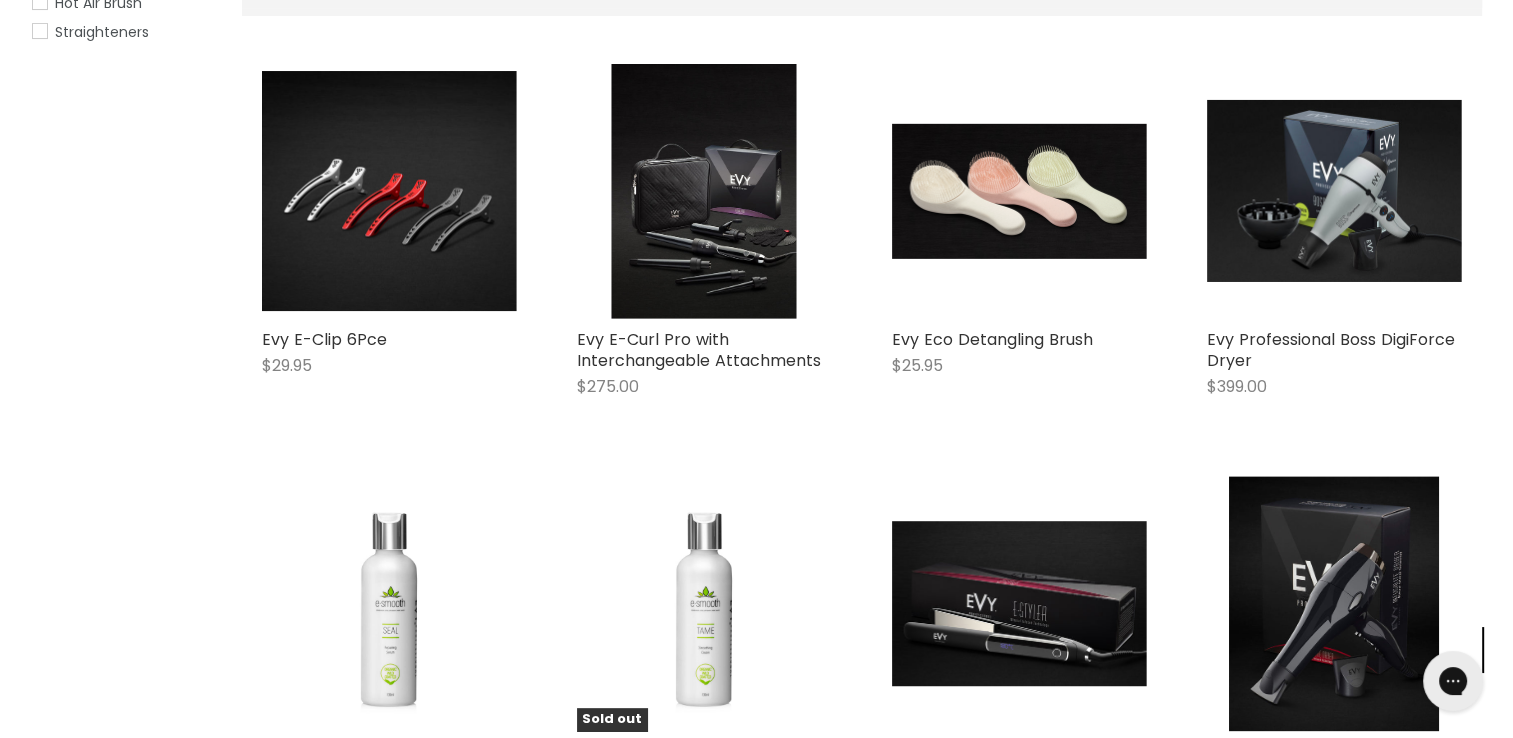 scroll, scrollTop: 0, scrollLeft: 0, axis: both 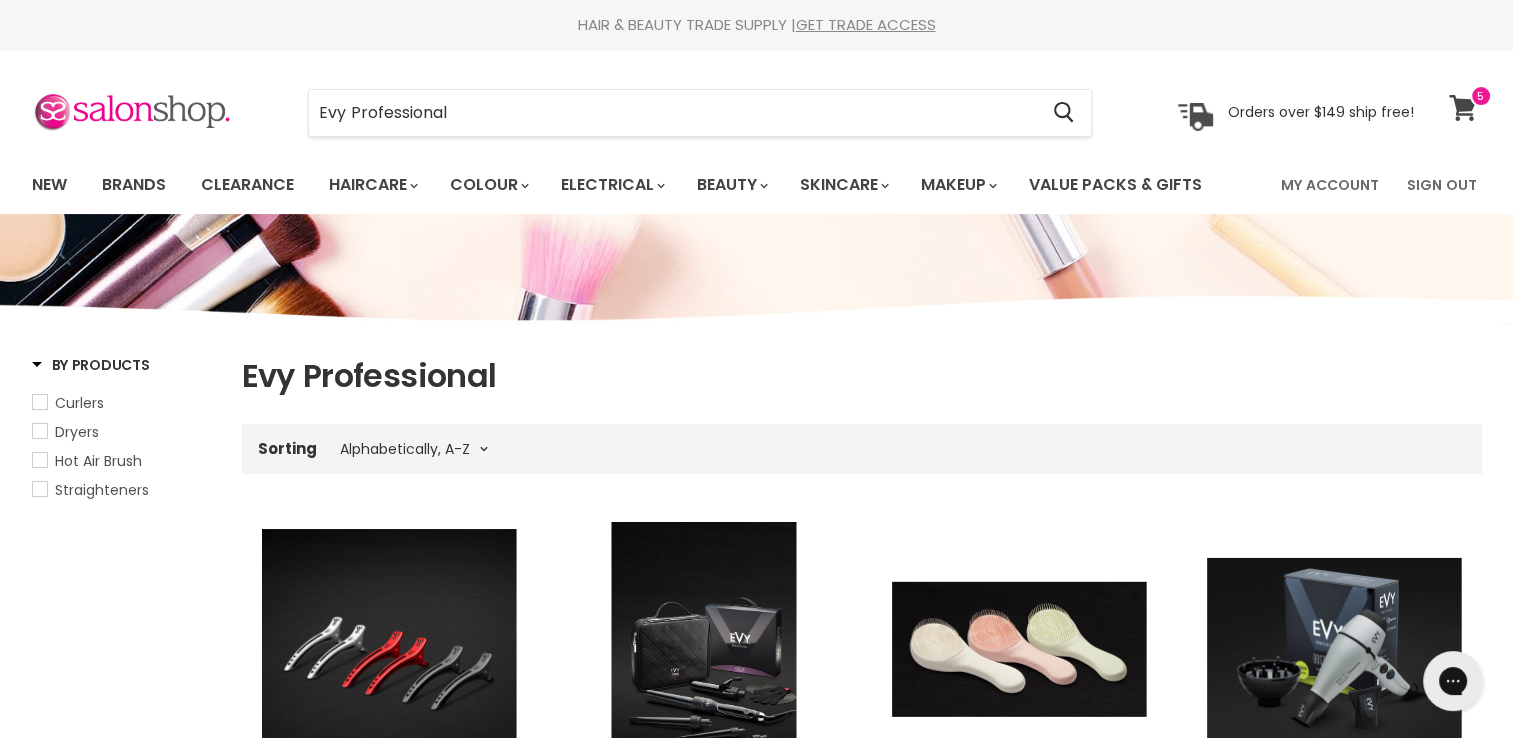 click 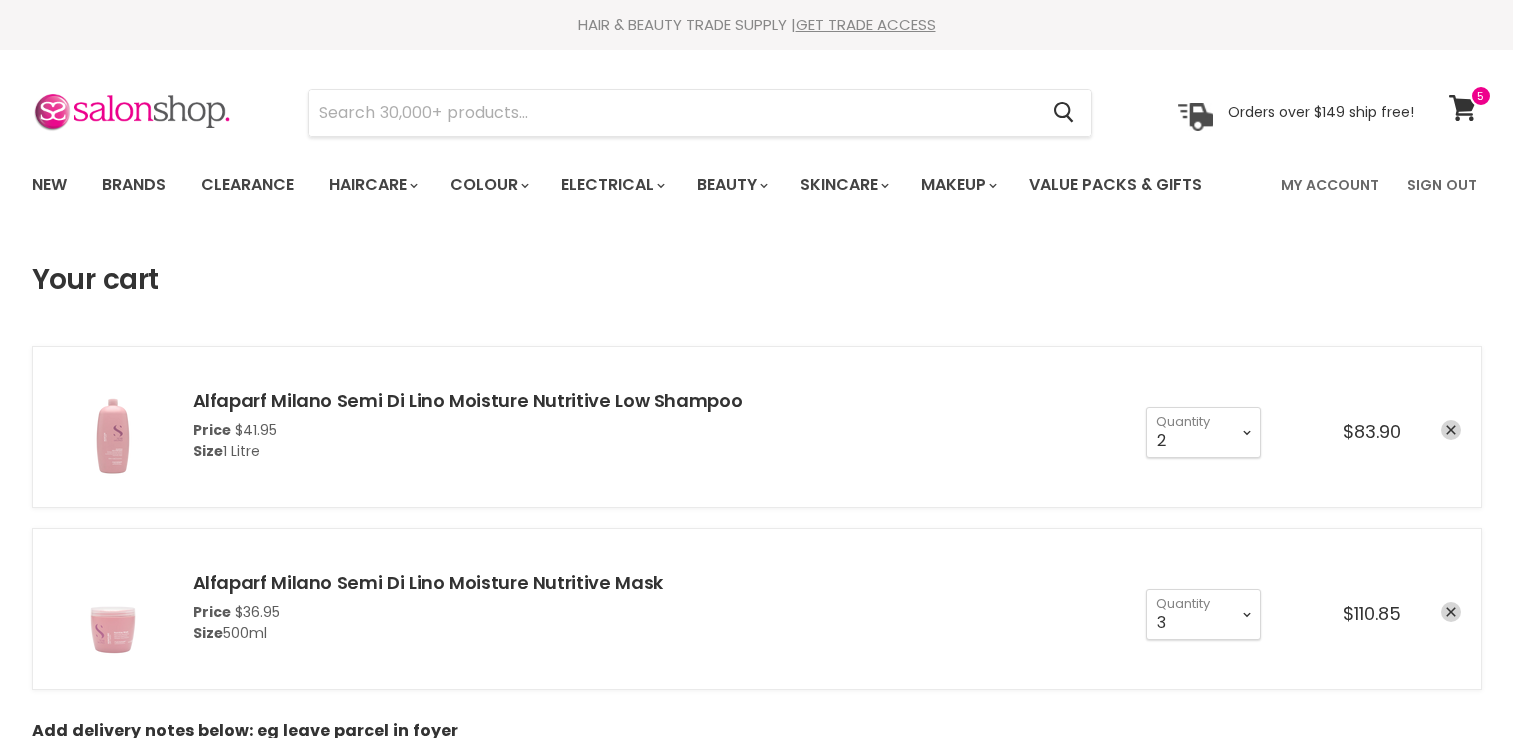 scroll, scrollTop: 0, scrollLeft: 0, axis: both 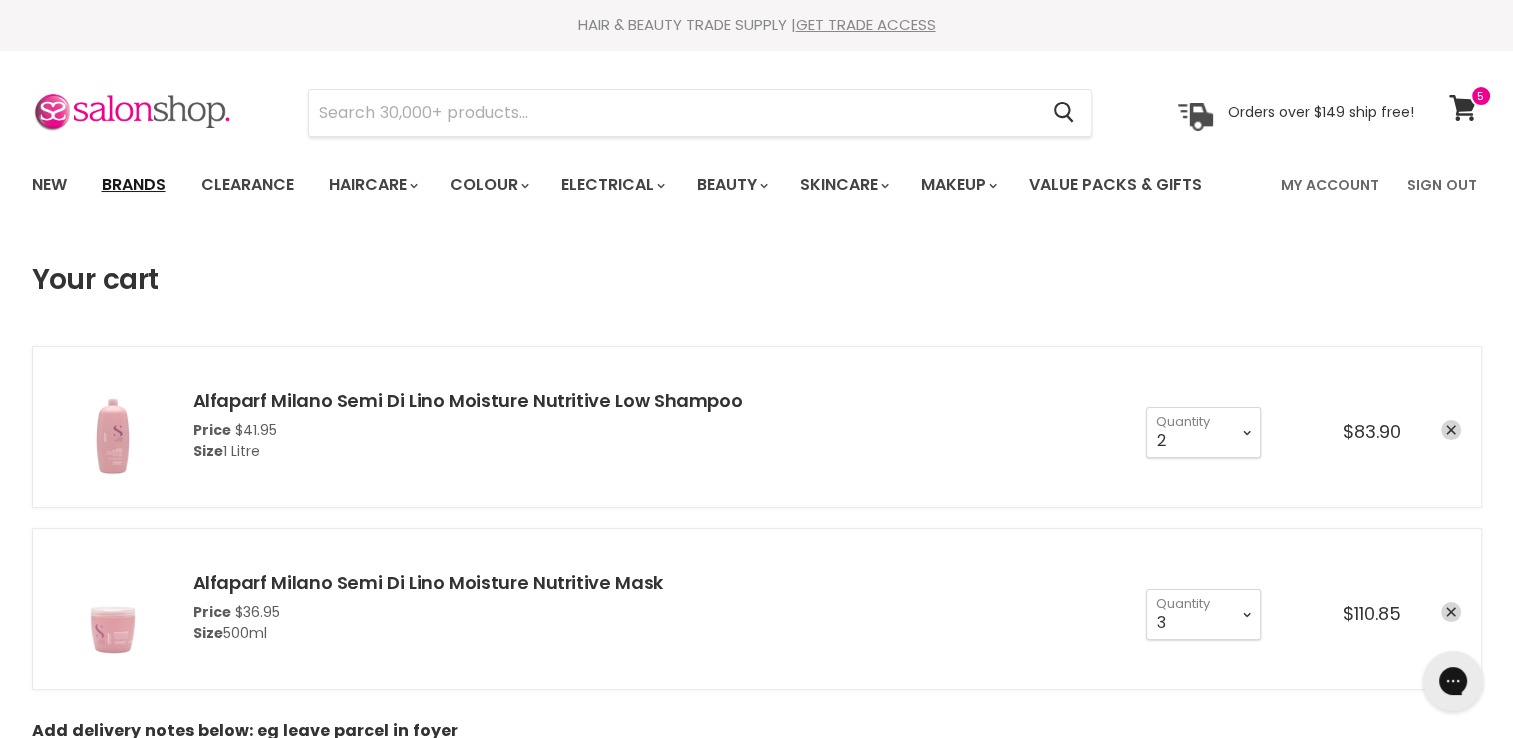 click on "Brands" at bounding box center [134, 185] 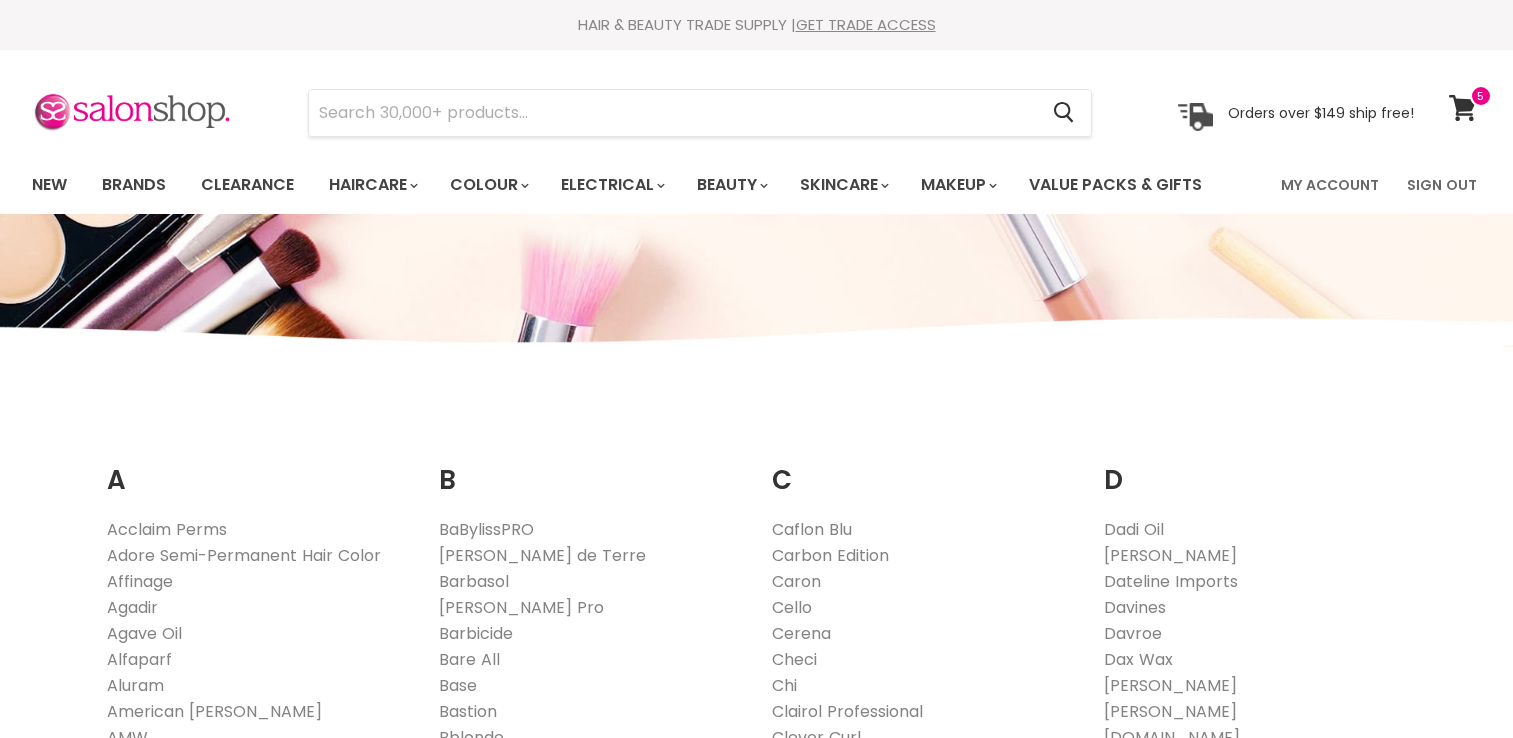 scroll, scrollTop: 0, scrollLeft: 0, axis: both 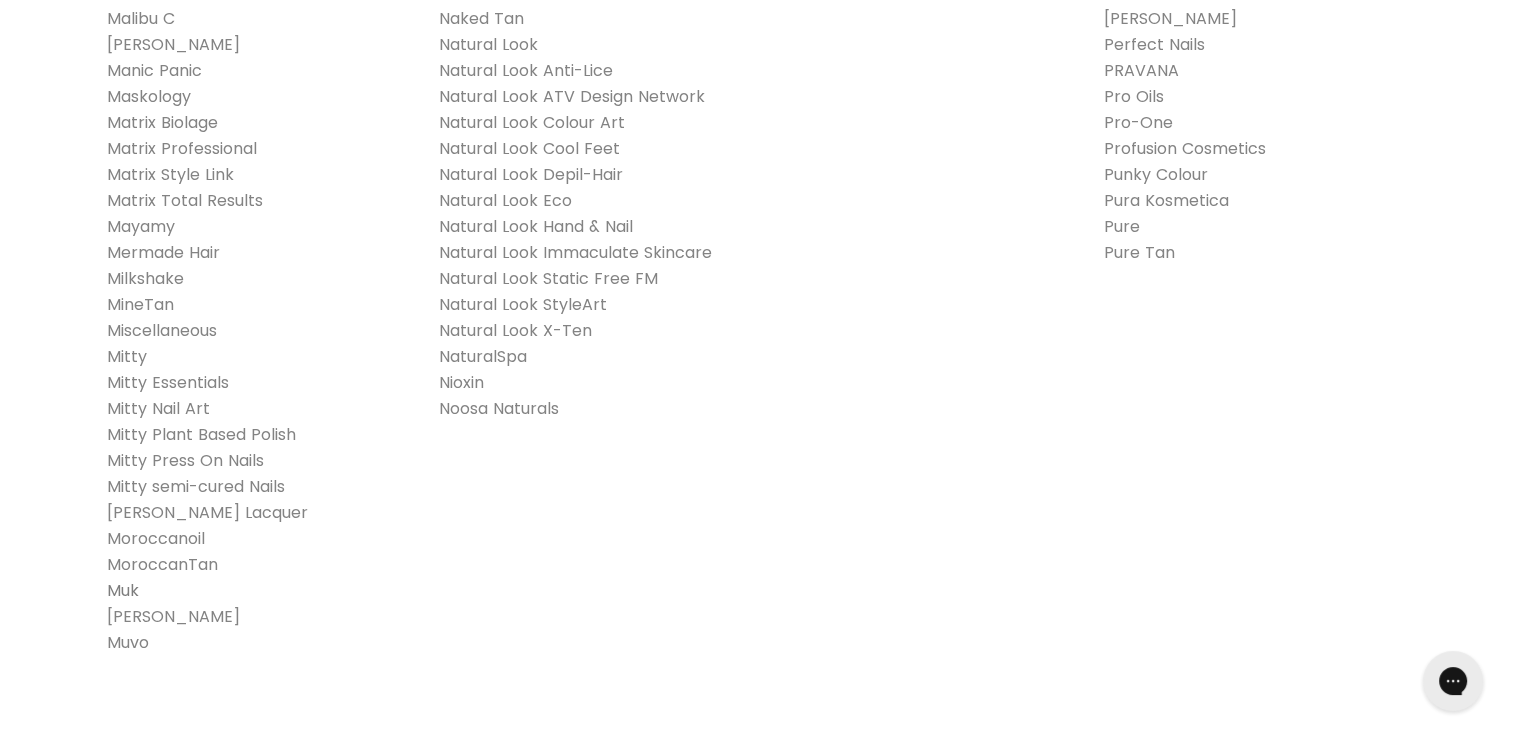 click on "Muk" at bounding box center (123, 590) 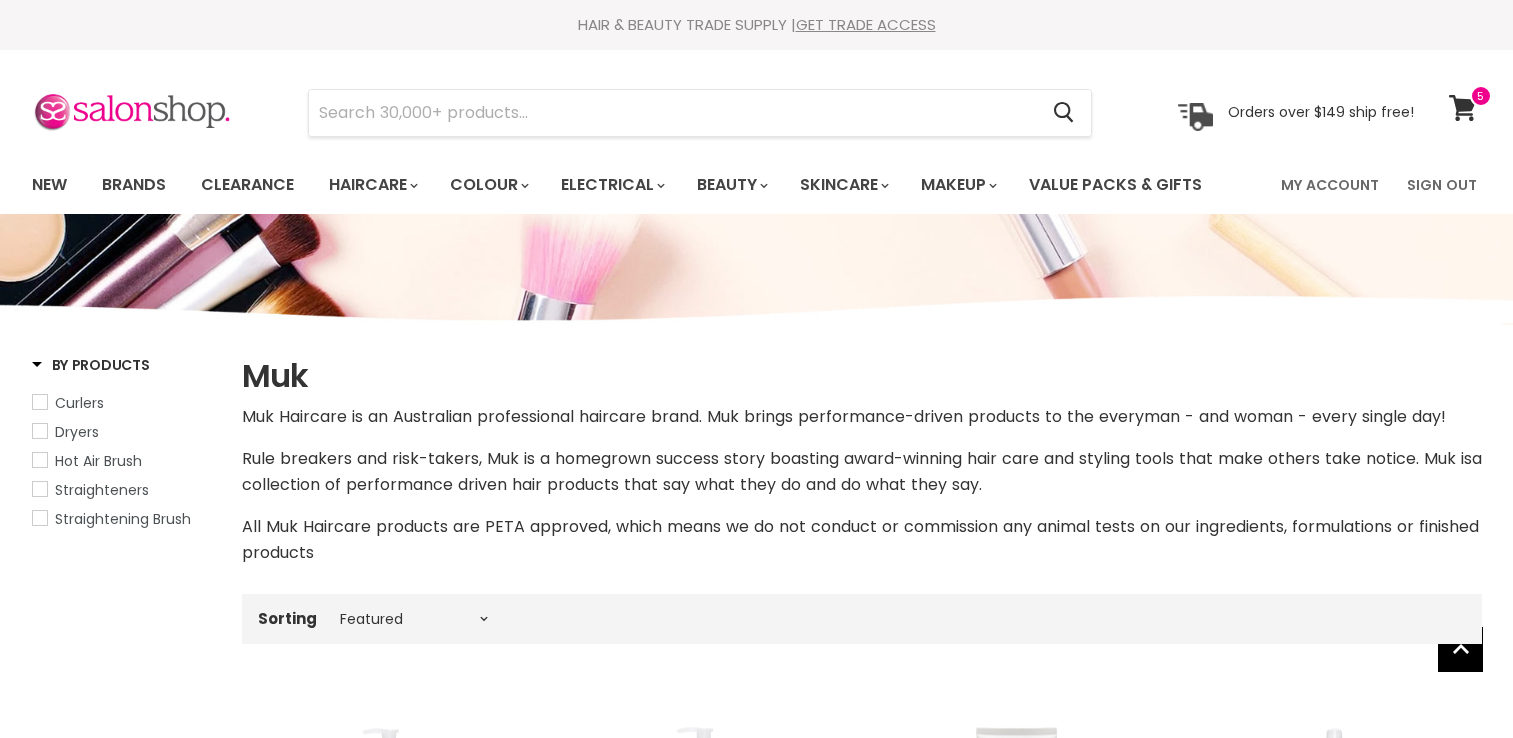 select on "manual" 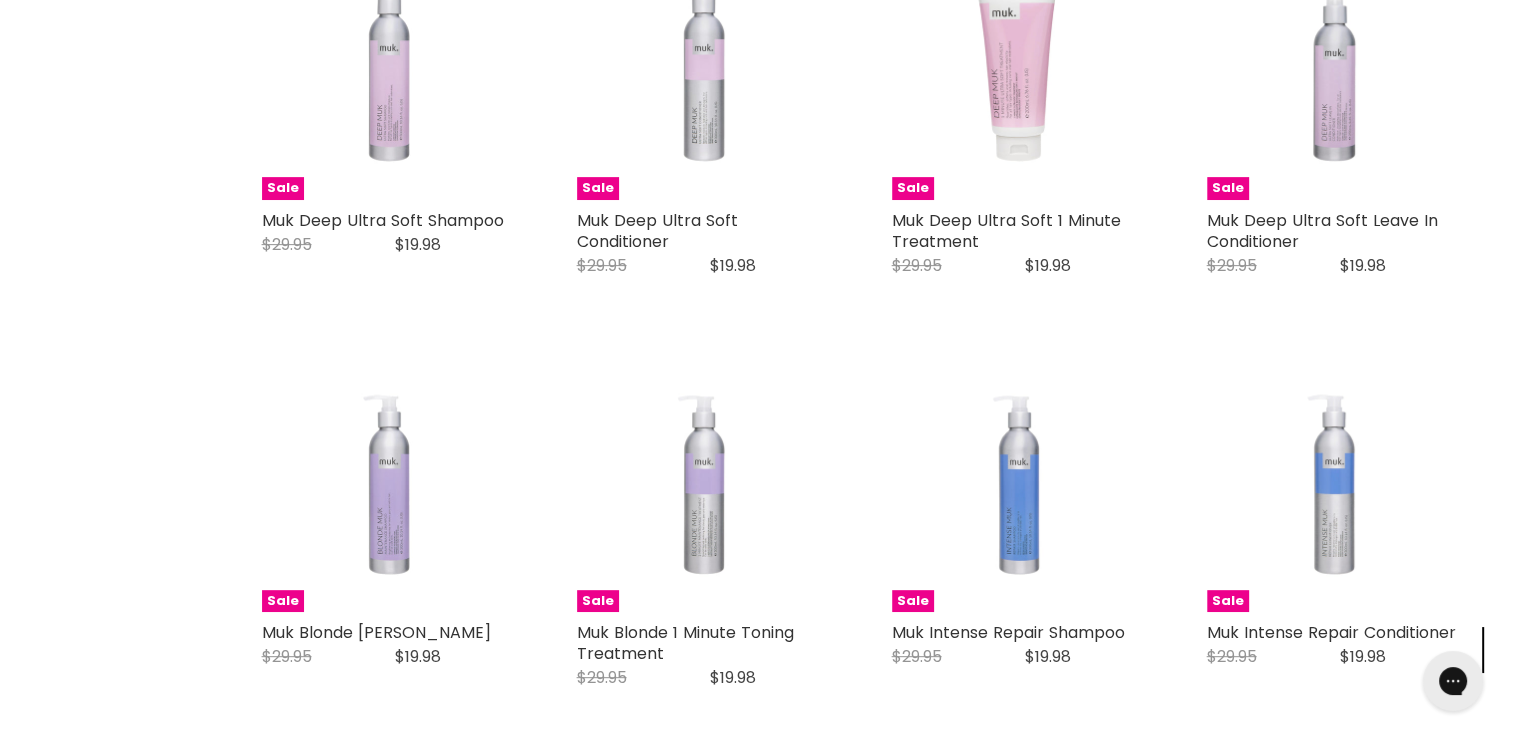scroll, scrollTop: 0, scrollLeft: 0, axis: both 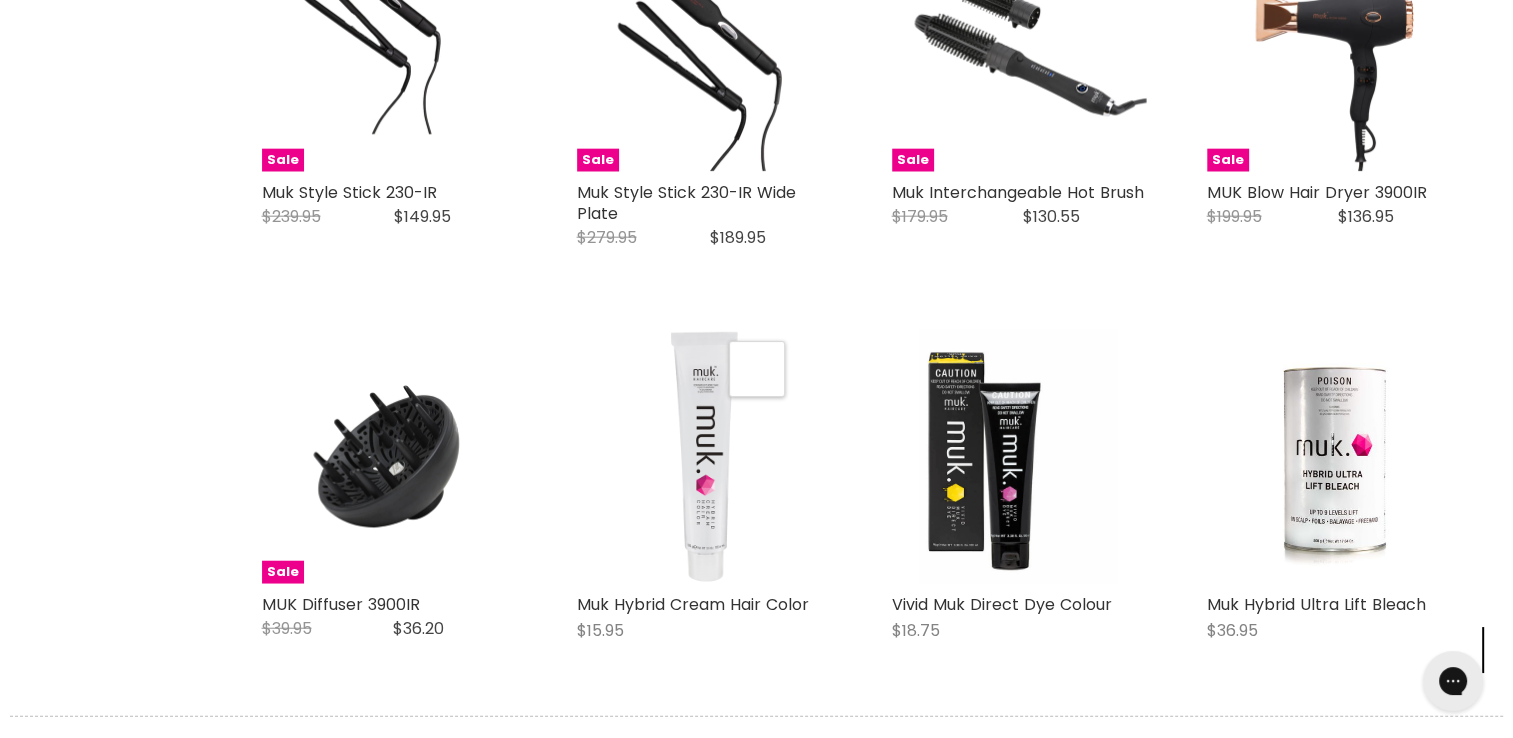 select on "manual" 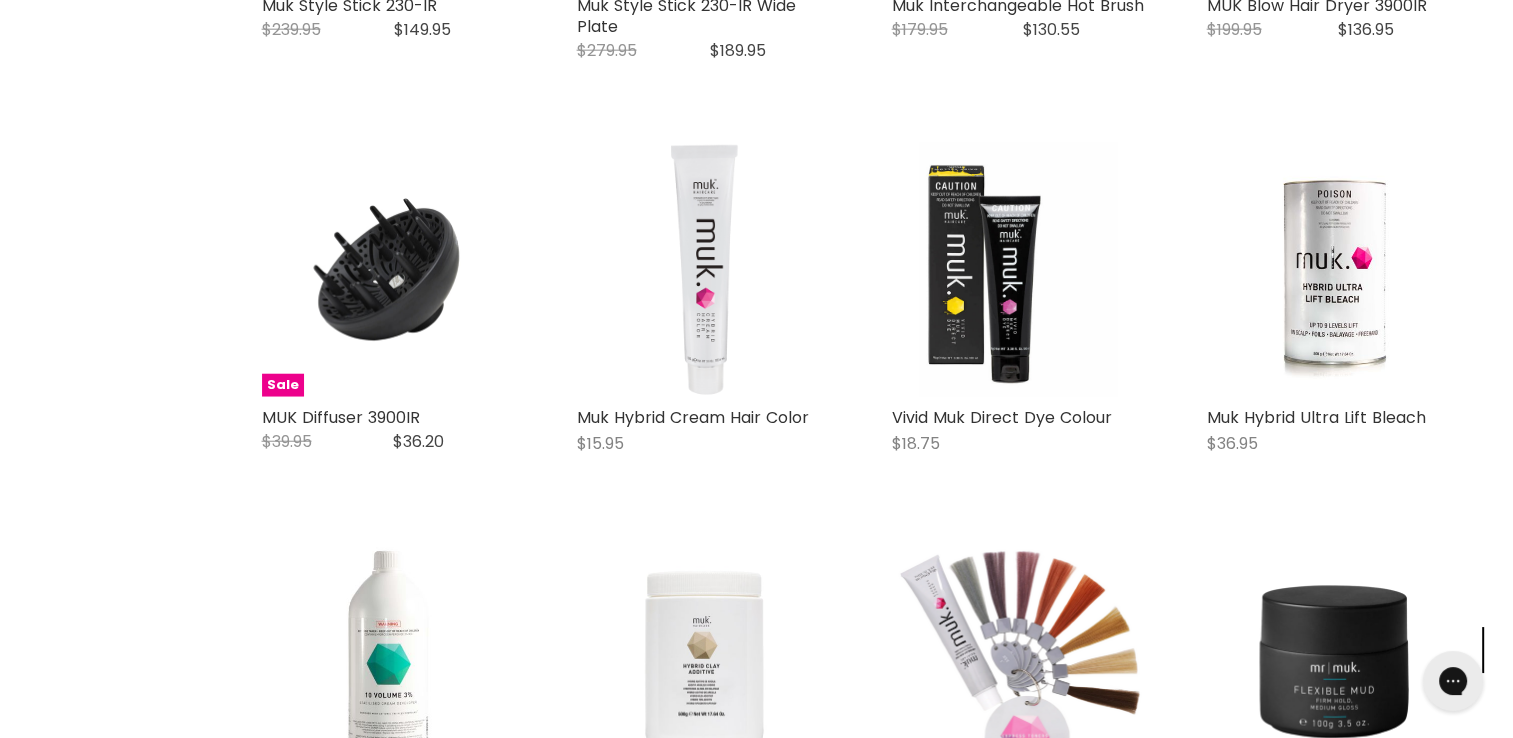 scroll, scrollTop: 5076, scrollLeft: 0, axis: vertical 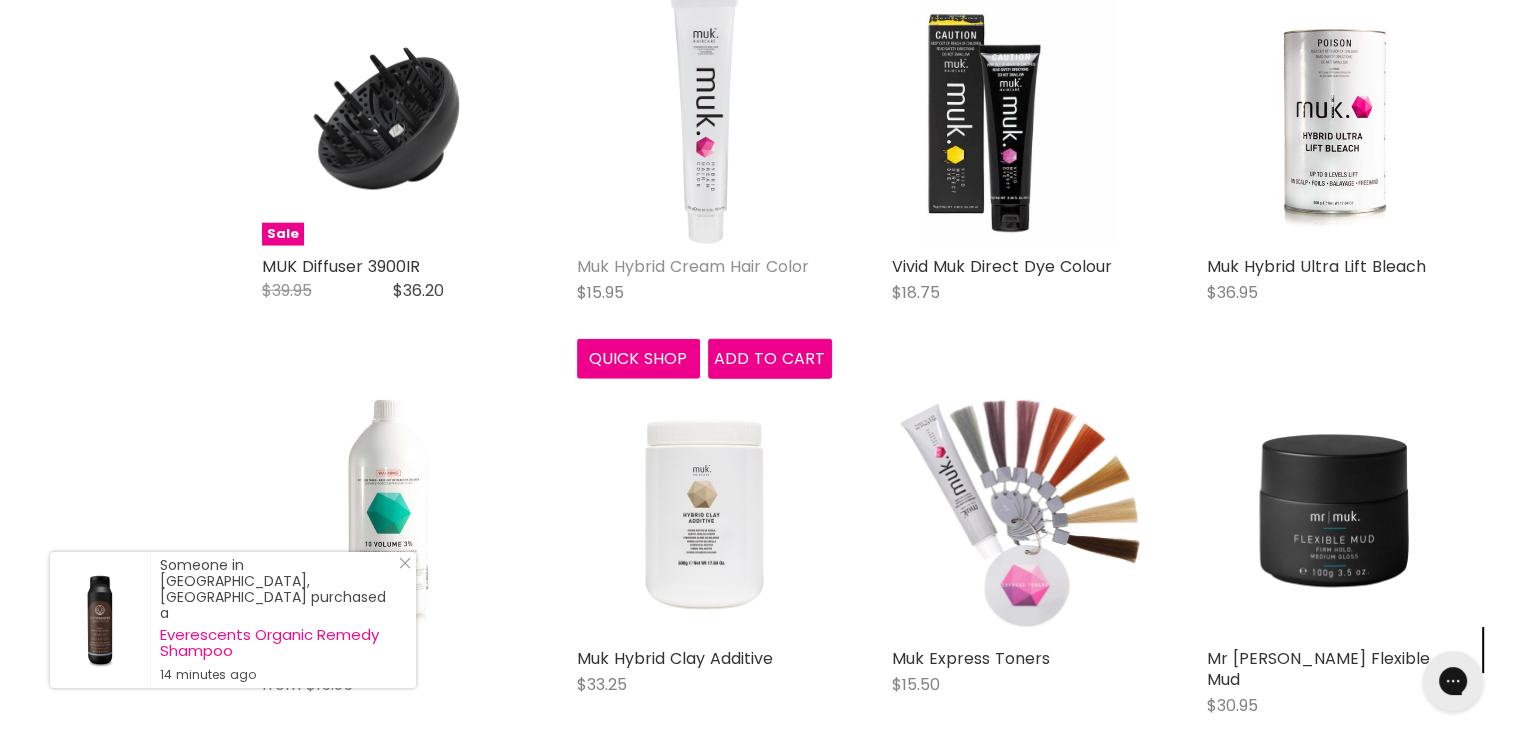 click on "Muk Hybrid Cream Hair Color" at bounding box center [693, 266] 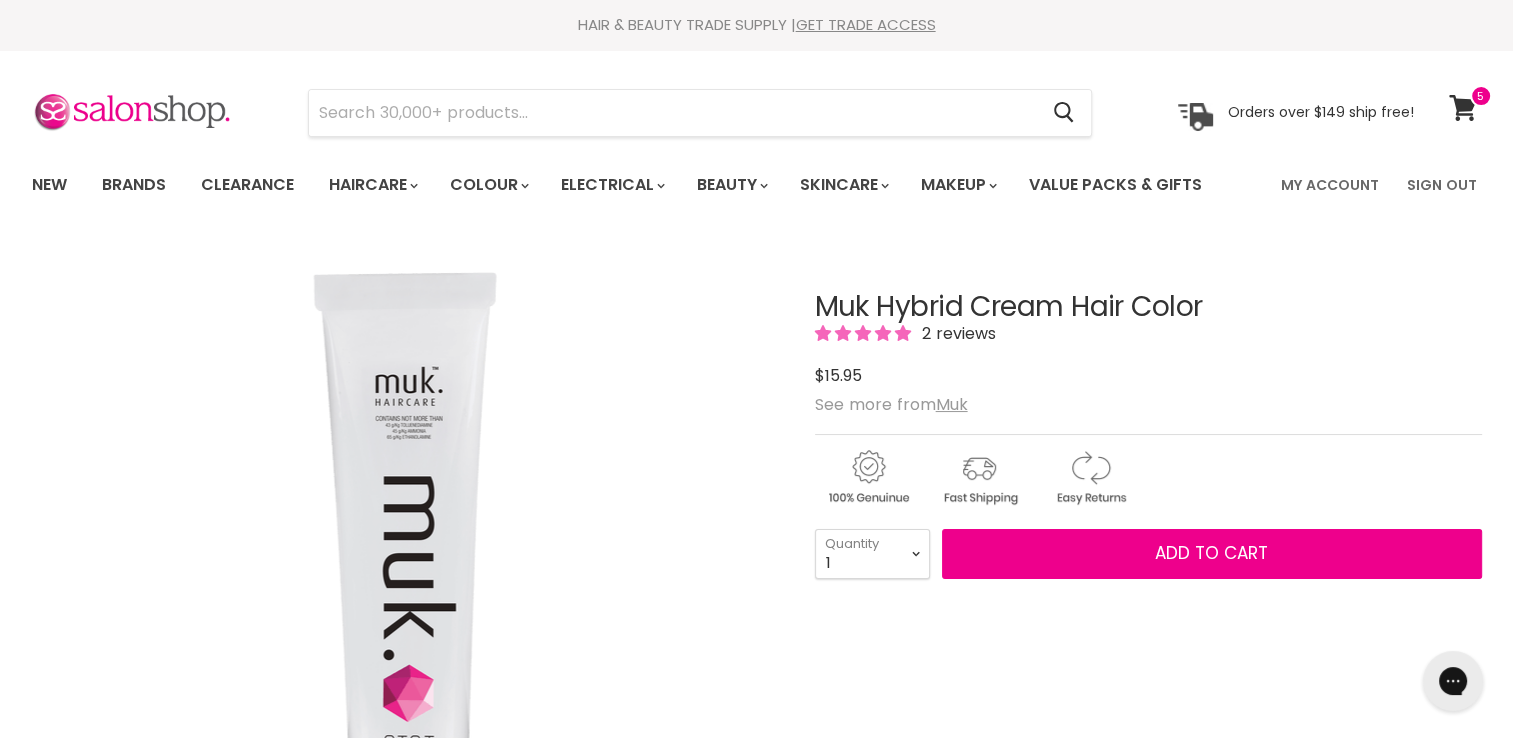 scroll, scrollTop: 0, scrollLeft: 0, axis: both 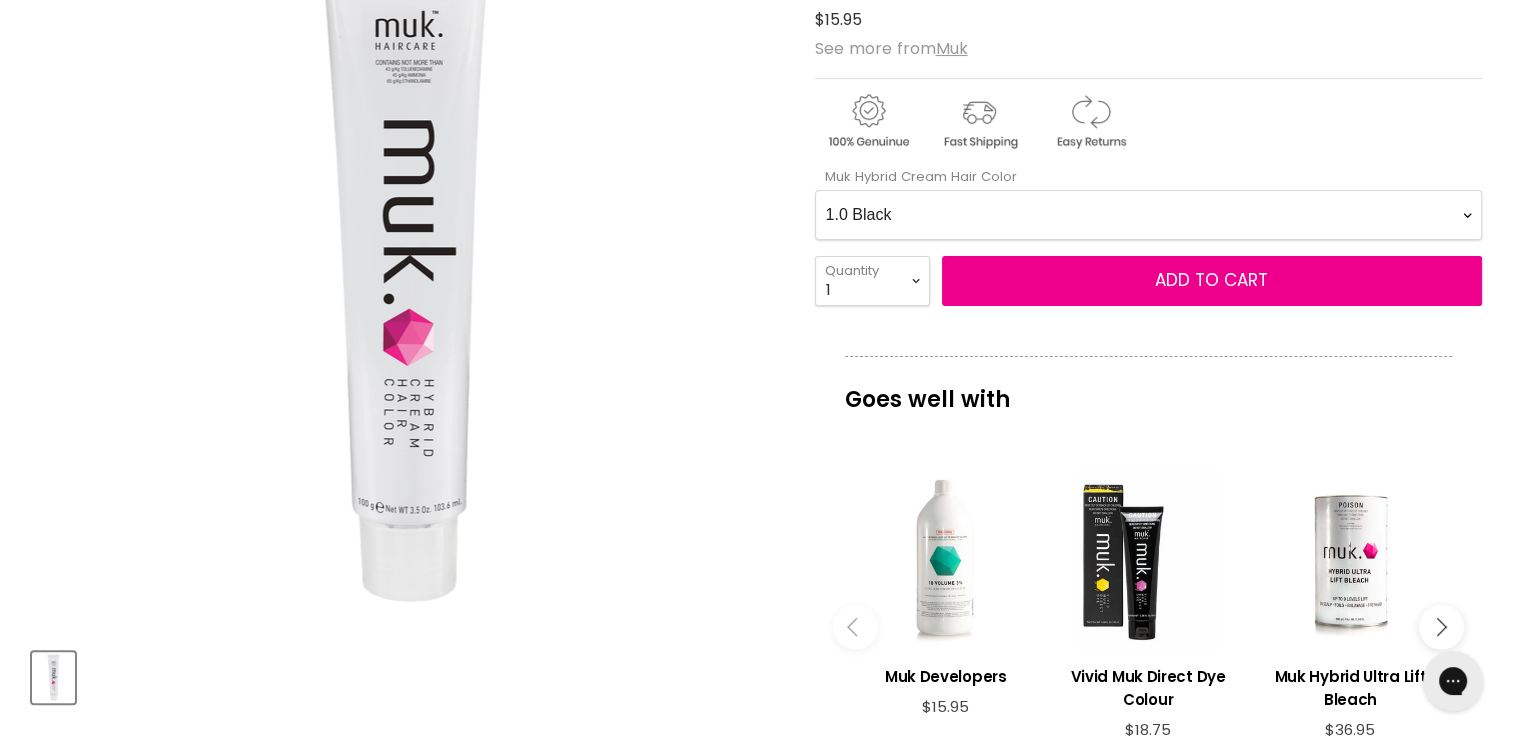click on "1.0 Black 1.11 Blue Black Intense Ash 2.0 Darkest Brown 3.0 Dark Brown 3.11 Dark Intense Ash Brown 33.22 Dark Intense Violet Brown 3.35 Dark Warm Chocolate Brown 3.65 Dark Red Mahogany Brown 44.0 Warm Medium Brown 4.11 Medium Intense Ash Brown 44.22 Medium Intense Violet Brown 44.66 Medium Brown Intense Red  4.32 Medium Cool Chocolate Brown  4.45 Medium Copper Mahogany Brown  4.65 Medium Red Mahogany Brown 55.0 Warm Light Brown 5.1 Light Ash Brown 5.11 Light Intense Ash Brown 55.22 Light Intense Violet Brown 5.3 Light Golden Brown  5.32 Light Cool Chocolate Brown 5.35 Light Warm Chocolate Brown 5.4 Light Copper Brown  5.5 Light Mahogany Brown 55.62 Light Brown Intense Red Violet  55.66 Light Brown Intense Red 5.65 Light Red Mahogany Brown 5.8 Light Matte Brown 66.0 Warm Dark Blonde 6.01 Dark Natural Ash Blonde 6.1 Dark Ash Blonde 6.11 Dark Intense Ash Blonde 6.3 Dark Golden Blonde 6.32 Dark Cool Chocolate Blonde  6.35 Dark Warm Chocolate Blonde 6.4 Dark Copper Blonde  6.43 Dark Copper Gold Blonde Clear  Blue" at bounding box center (1148, 215) 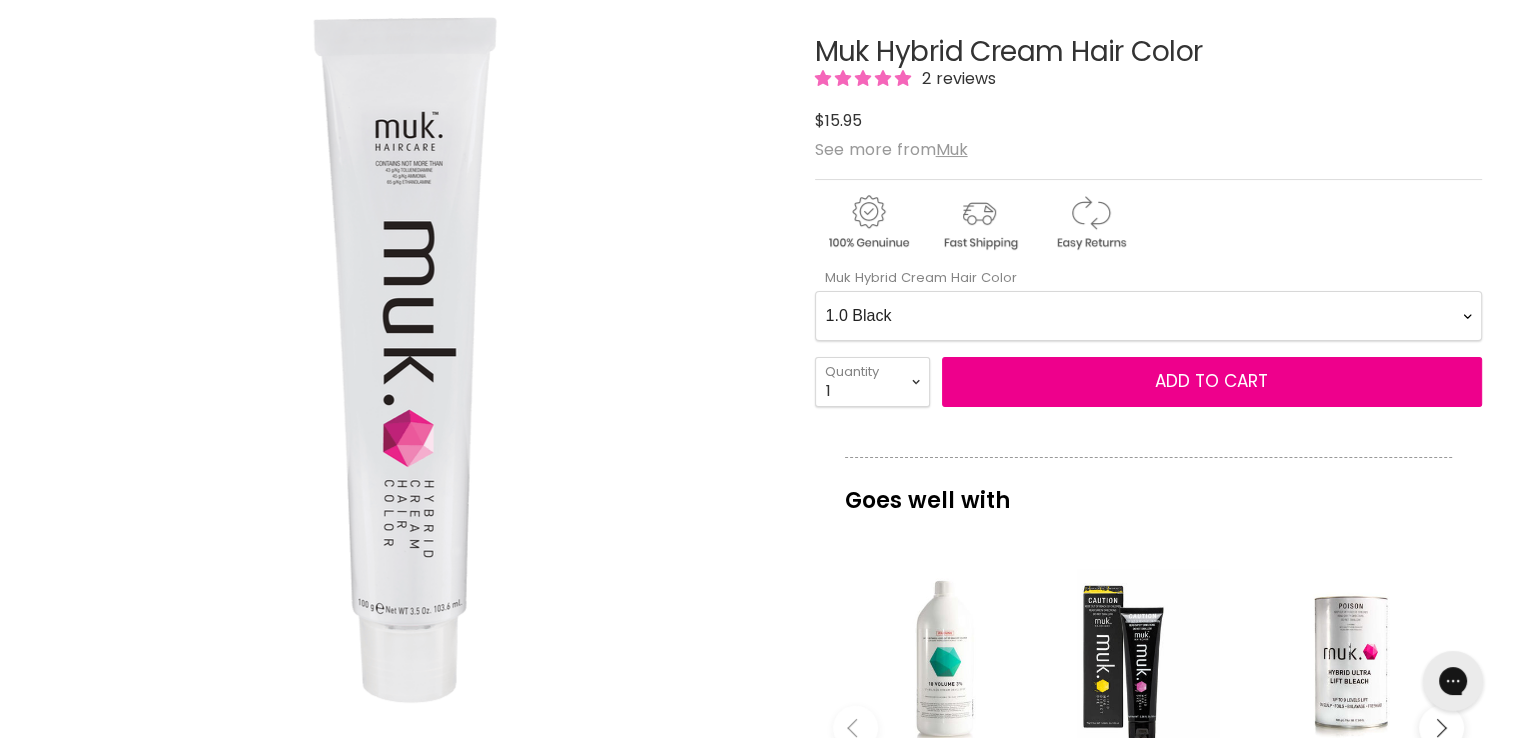 scroll, scrollTop: 0, scrollLeft: 0, axis: both 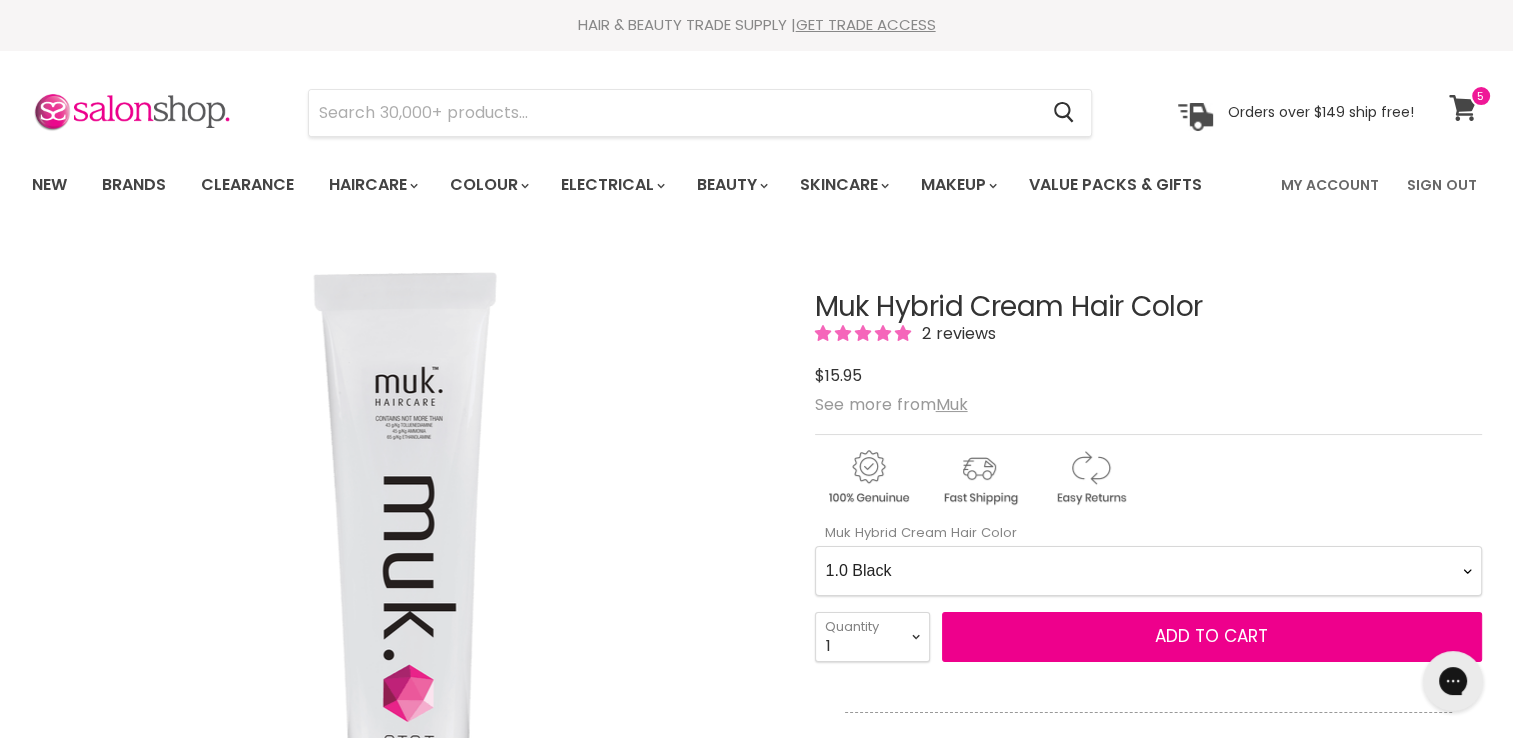 click at bounding box center [1481, 96] 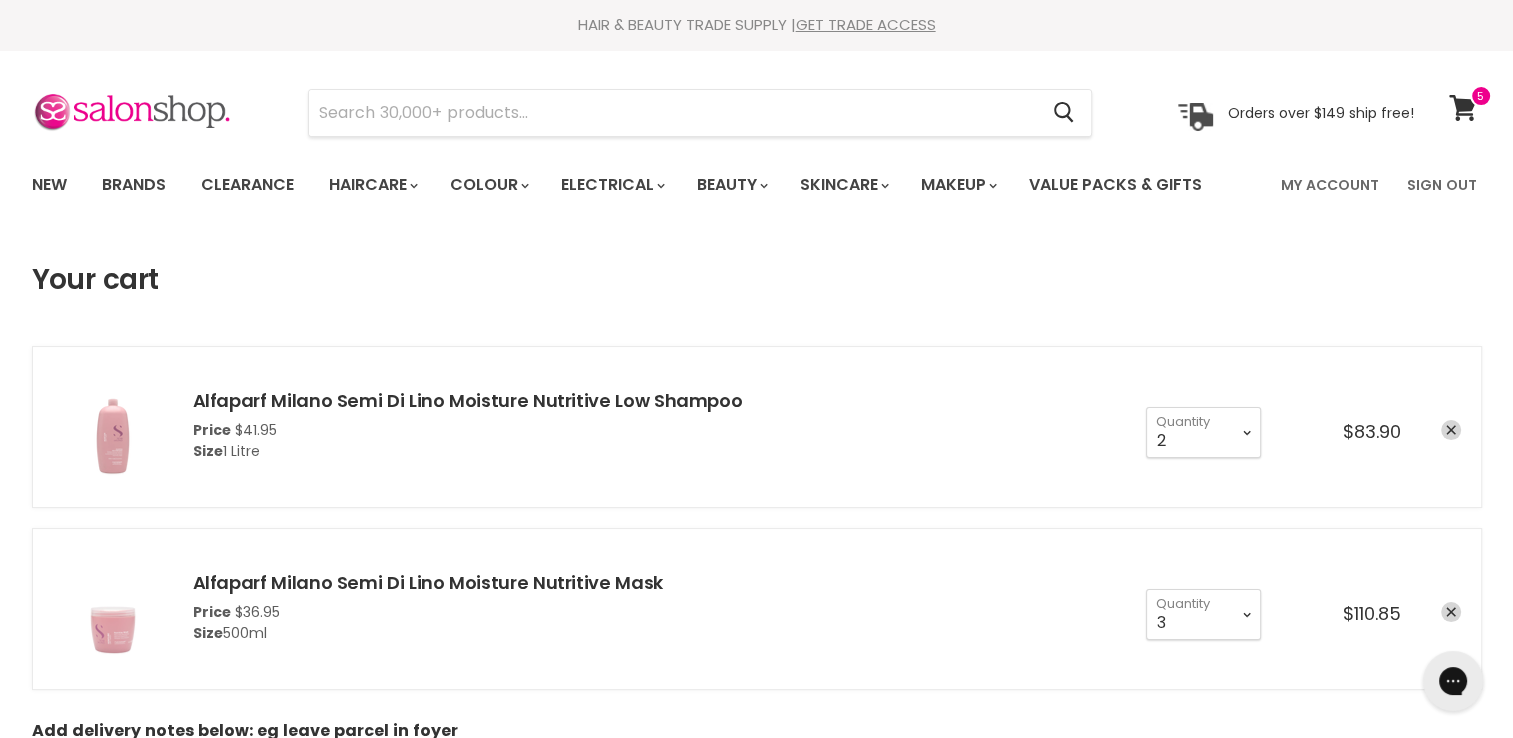 scroll, scrollTop: 0, scrollLeft: 0, axis: both 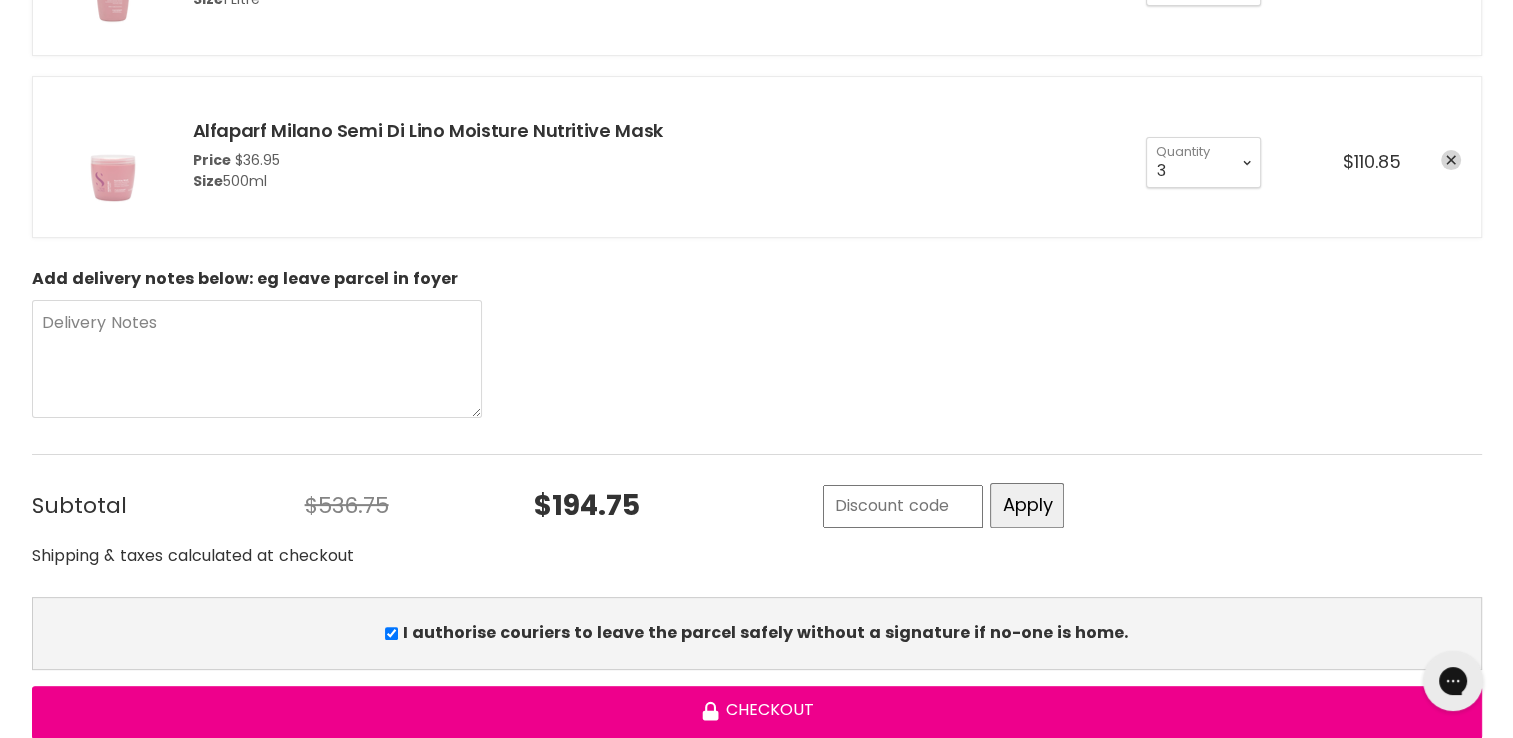 click on "I authorise couriers to leave the parcel safely without a signature if no-one is home." at bounding box center [391, 633] 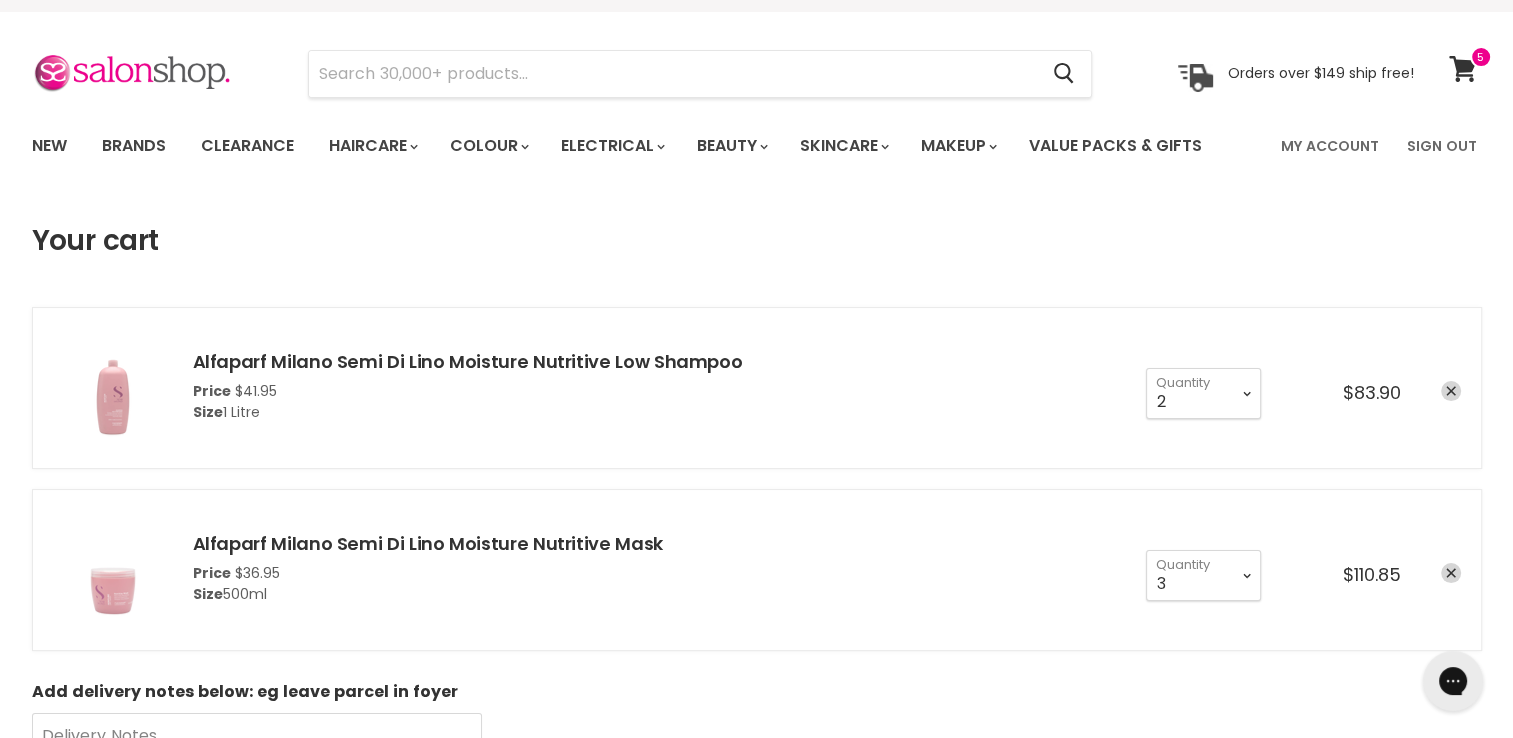 scroll, scrollTop: 35, scrollLeft: 0, axis: vertical 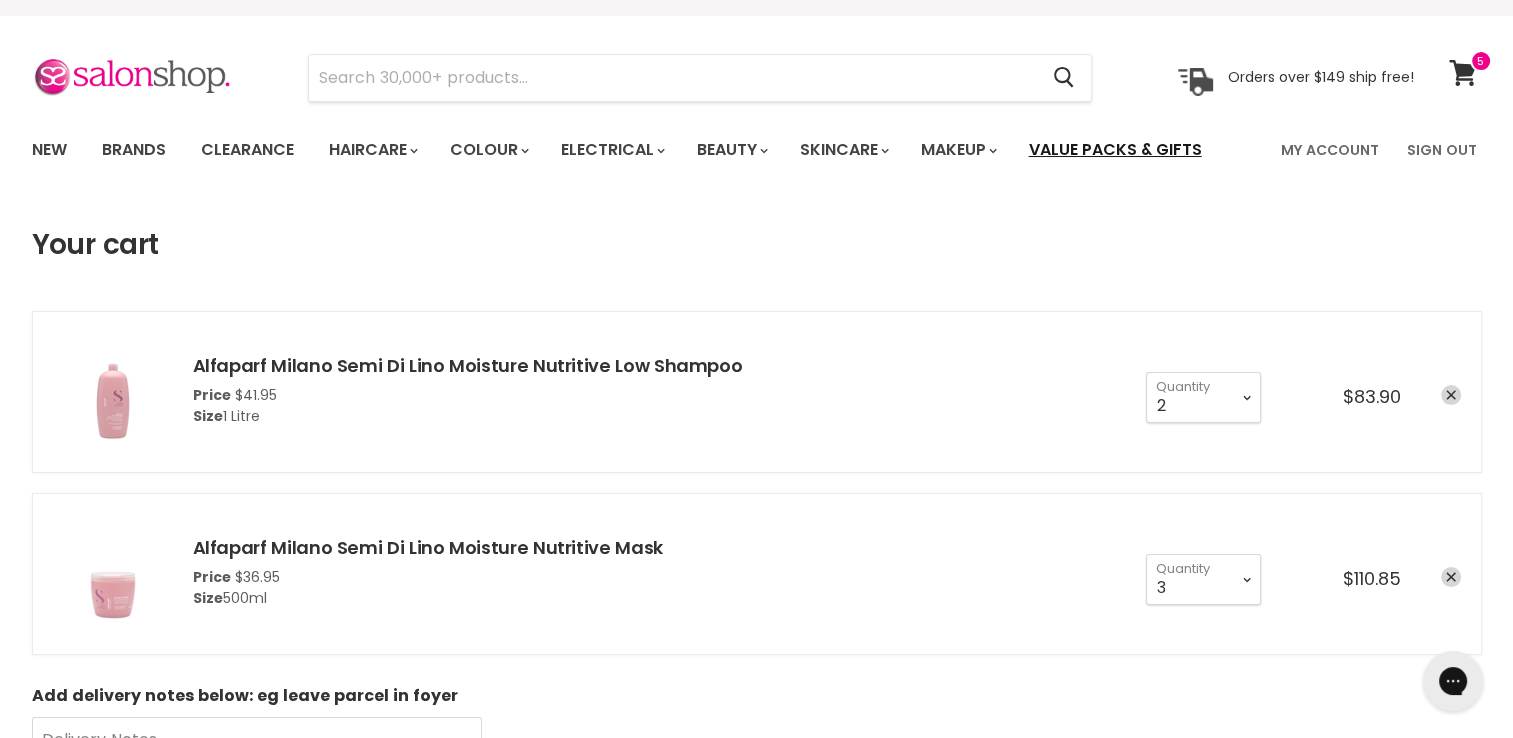 click on "Value Packs & Gifts" at bounding box center [1115, 150] 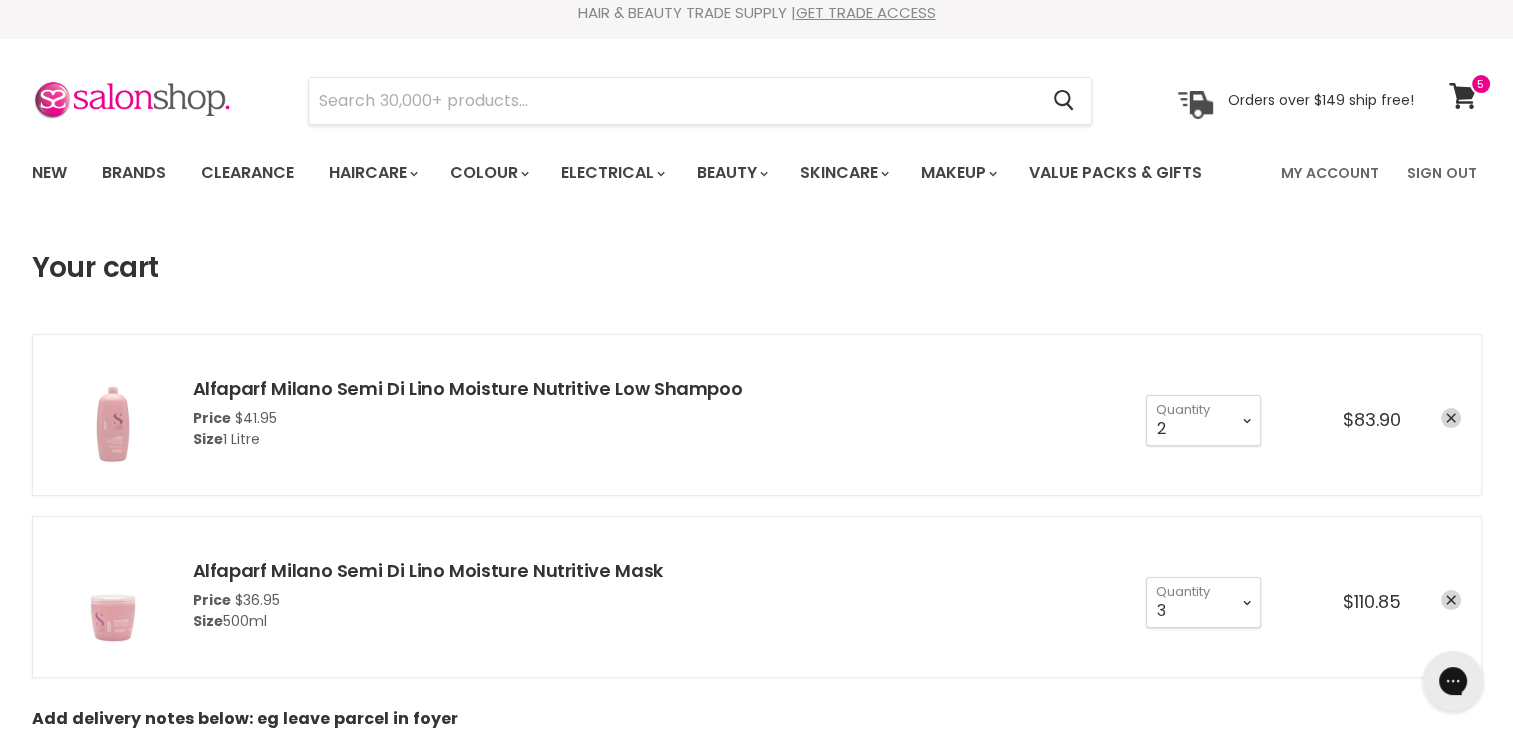 scroll, scrollTop: 0, scrollLeft: 0, axis: both 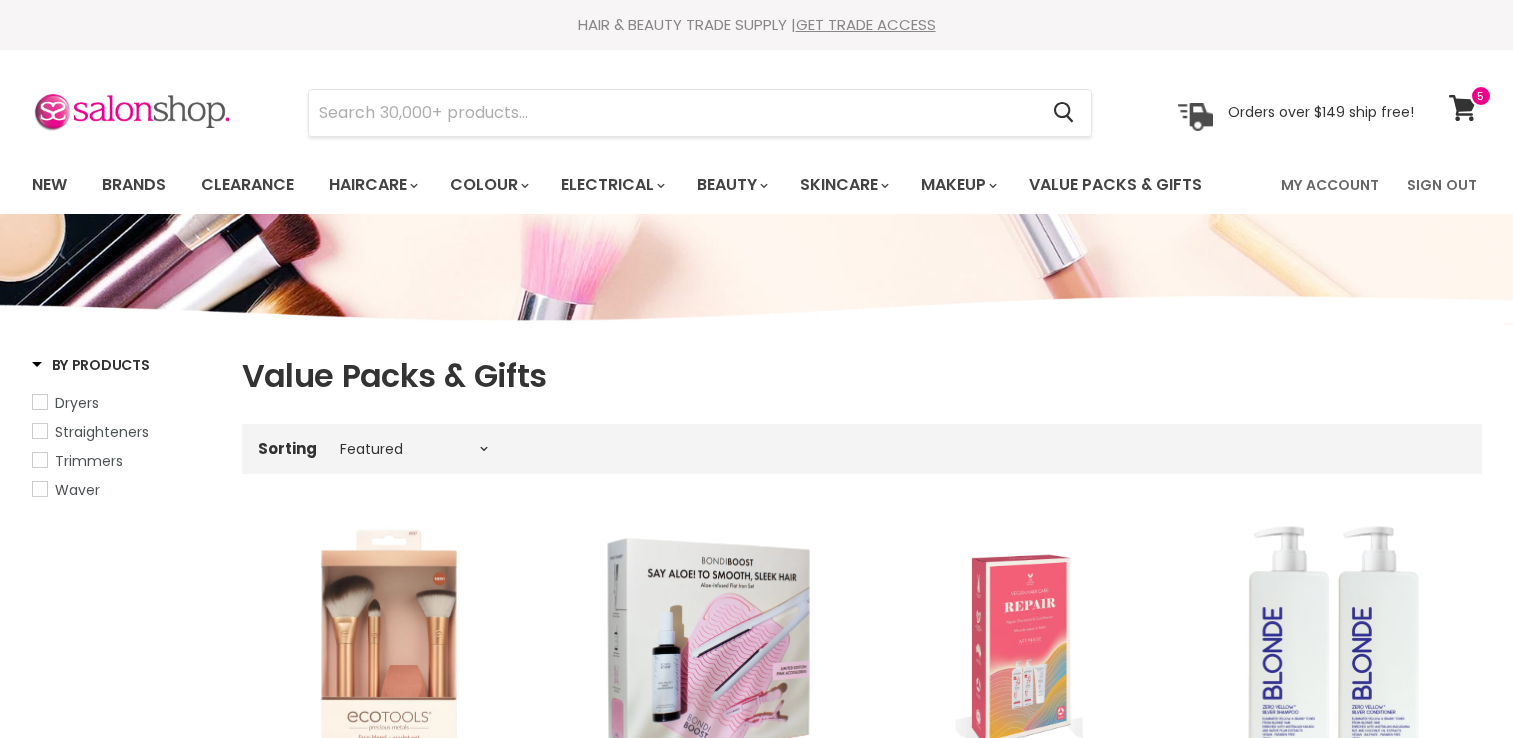 select on "manual" 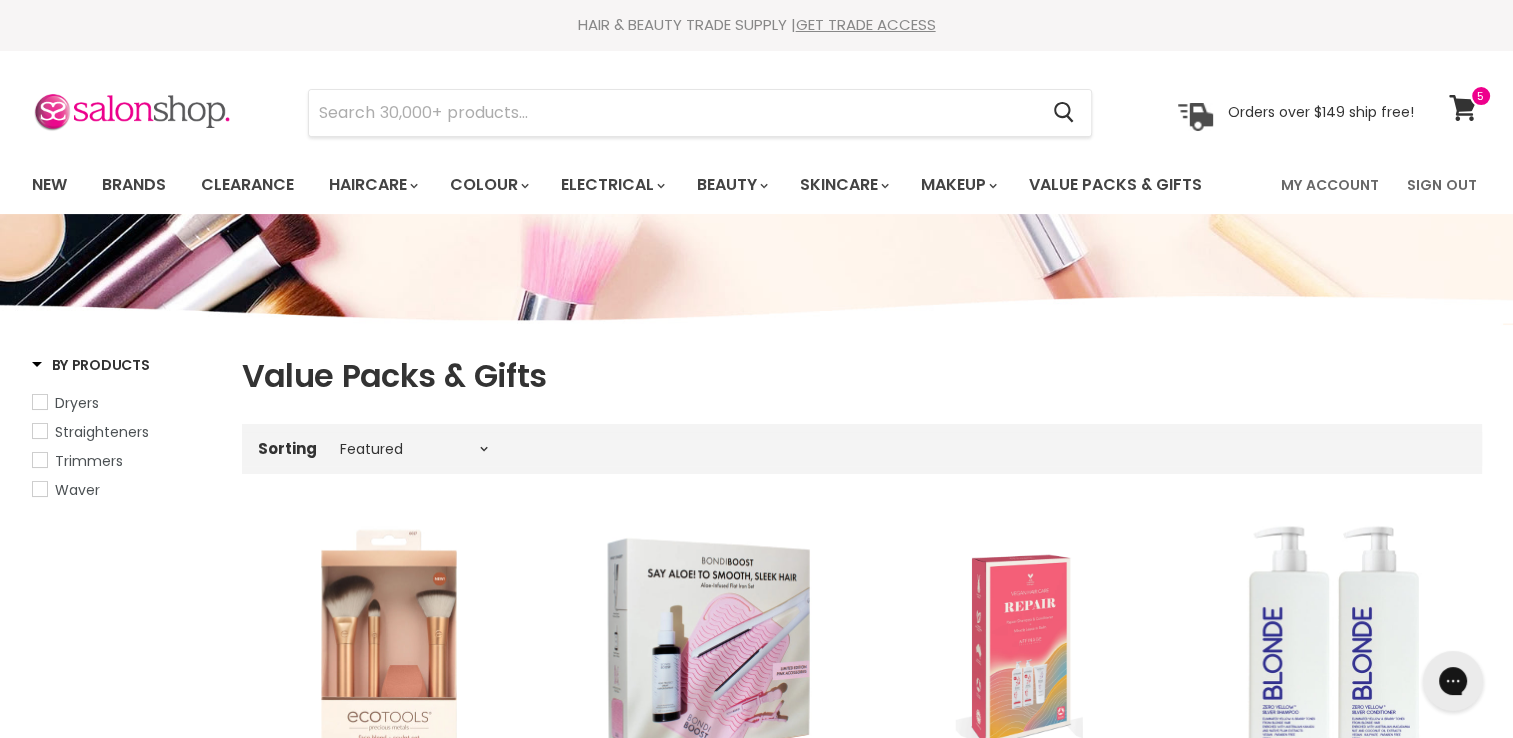 scroll, scrollTop: 0, scrollLeft: 0, axis: both 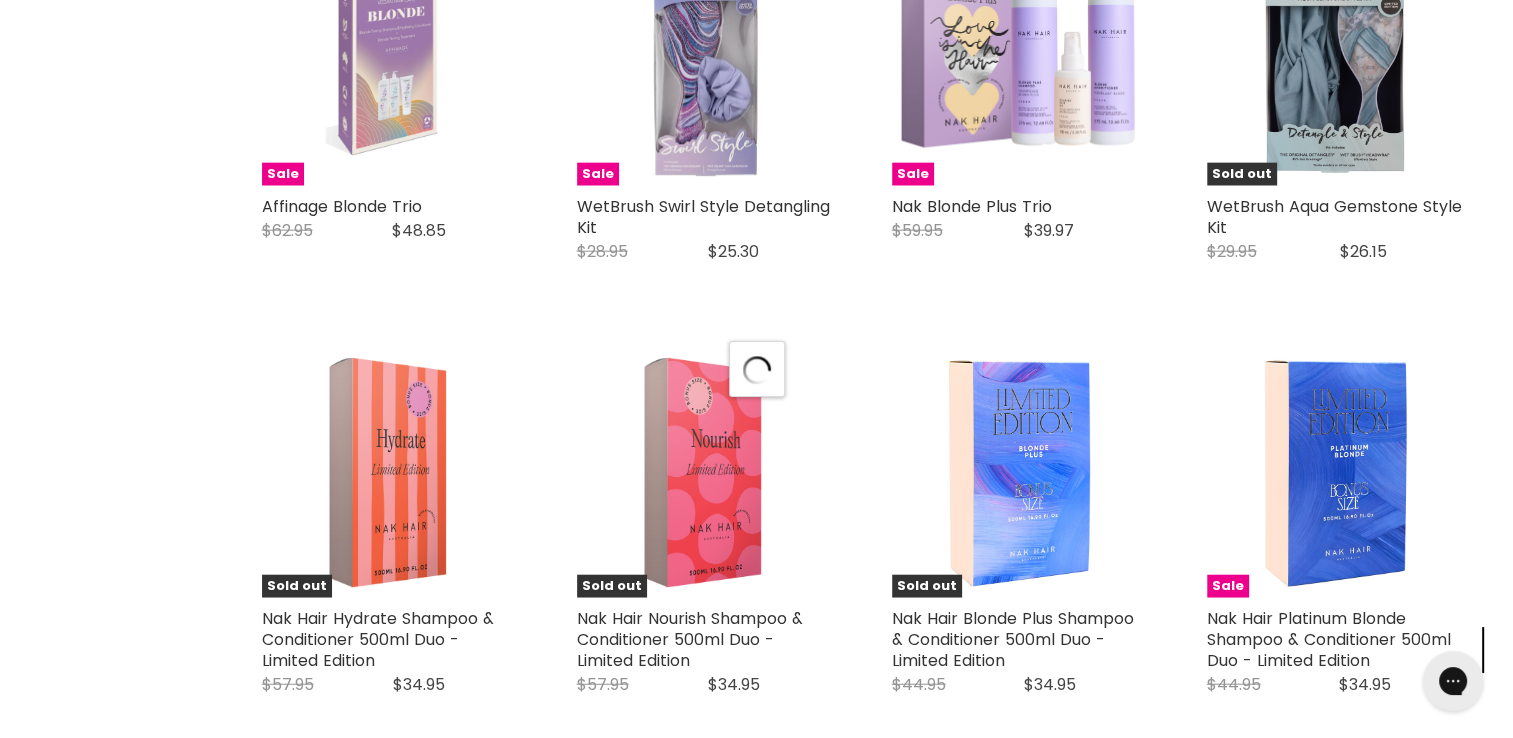 select on "manual" 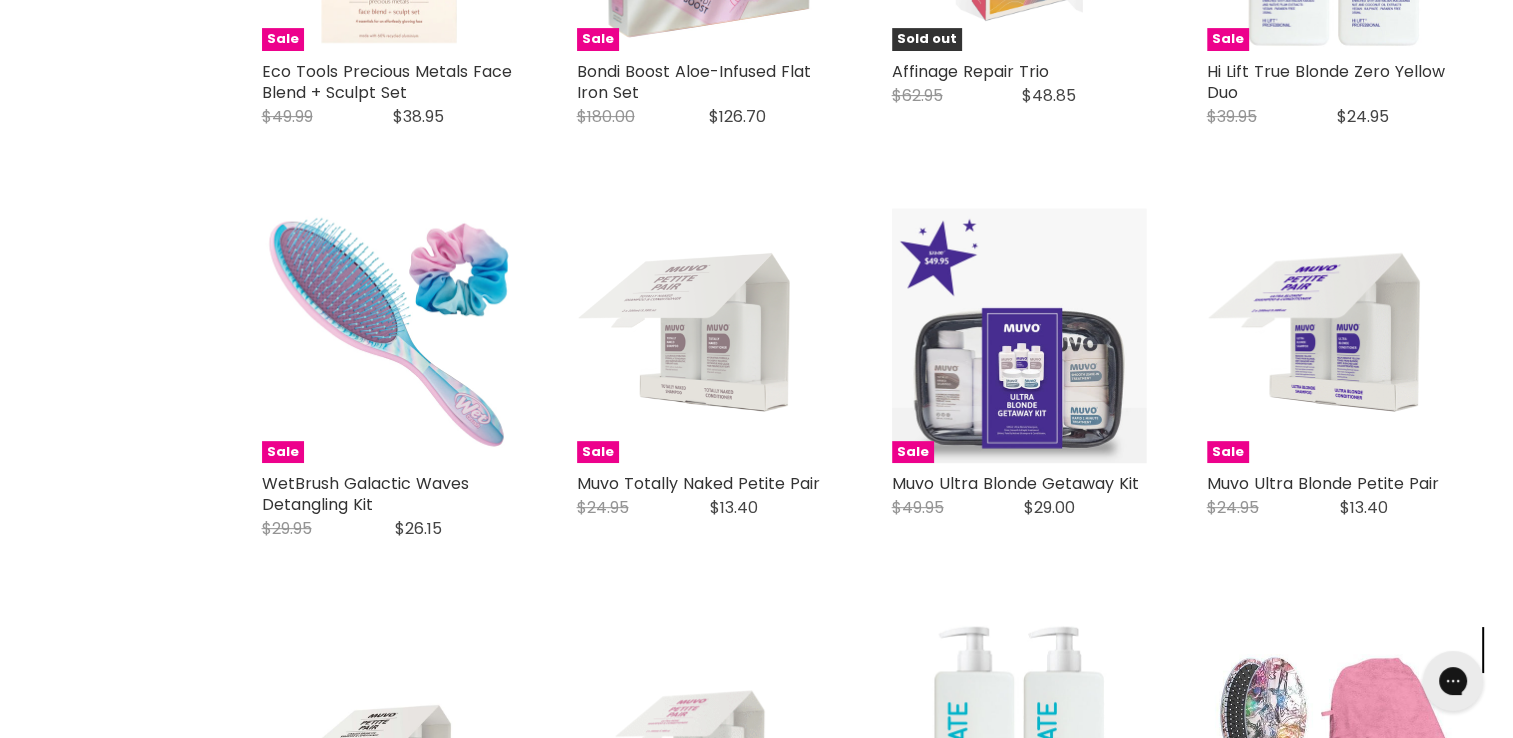 scroll, scrollTop: 0, scrollLeft: 0, axis: both 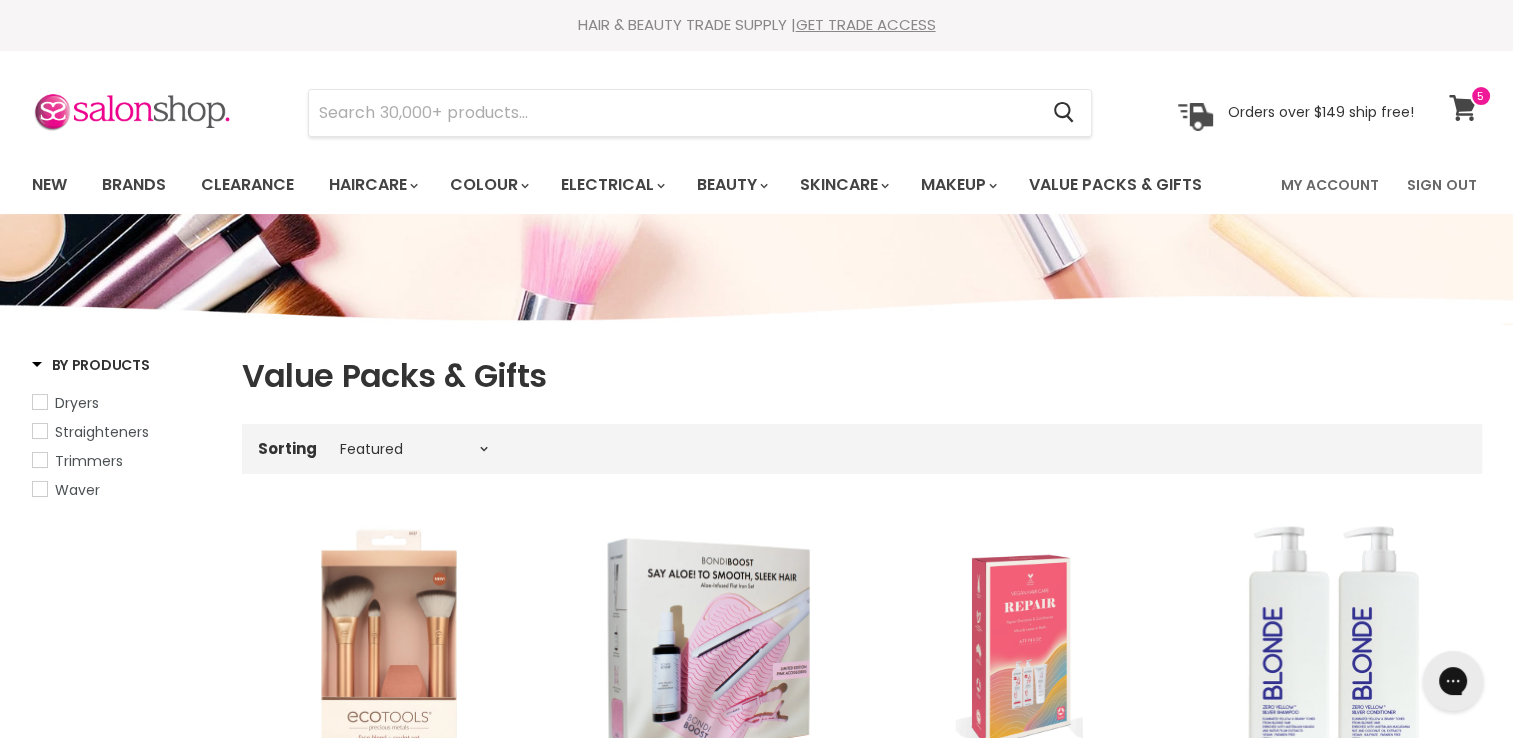 click 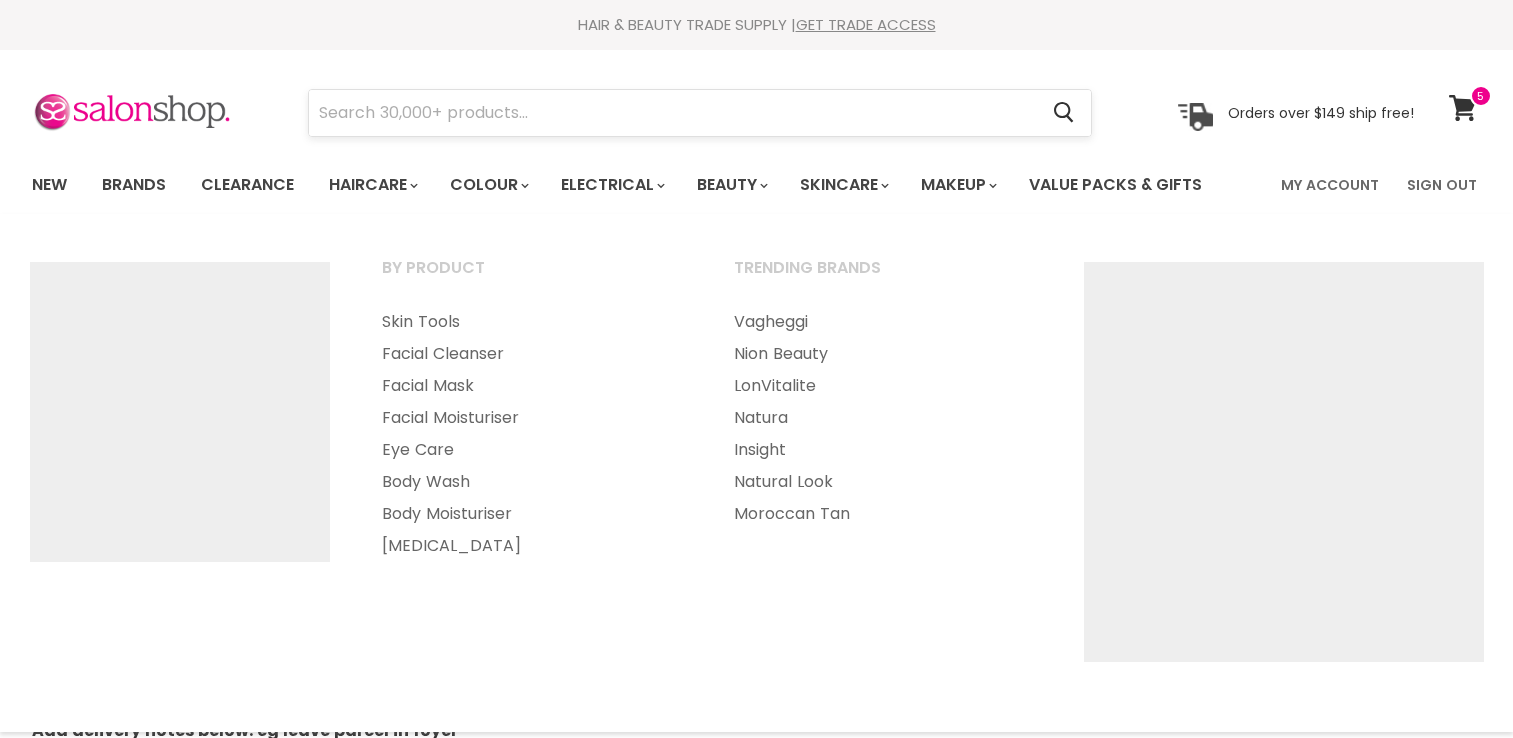scroll, scrollTop: 0, scrollLeft: 0, axis: both 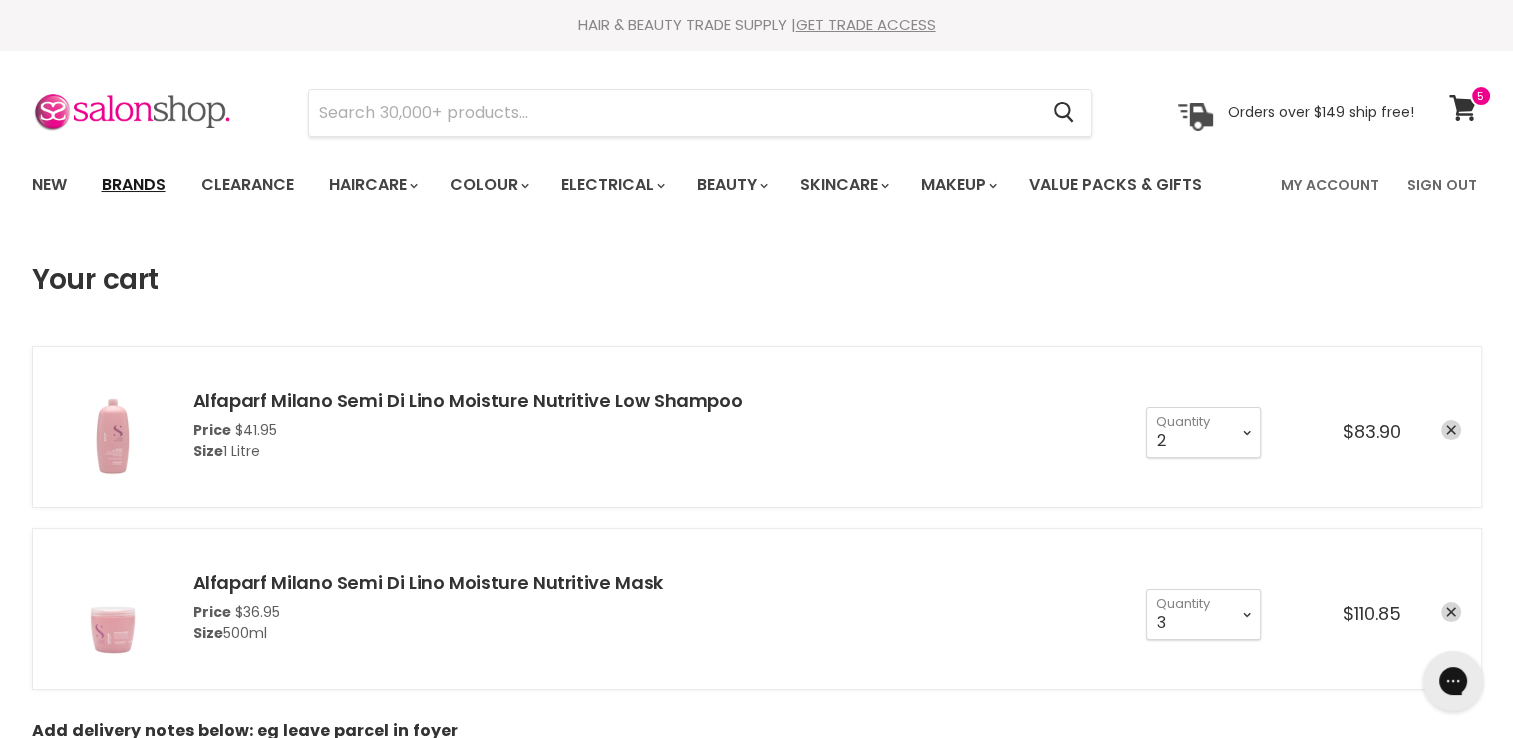 click on "Brands" at bounding box center [134, 185] 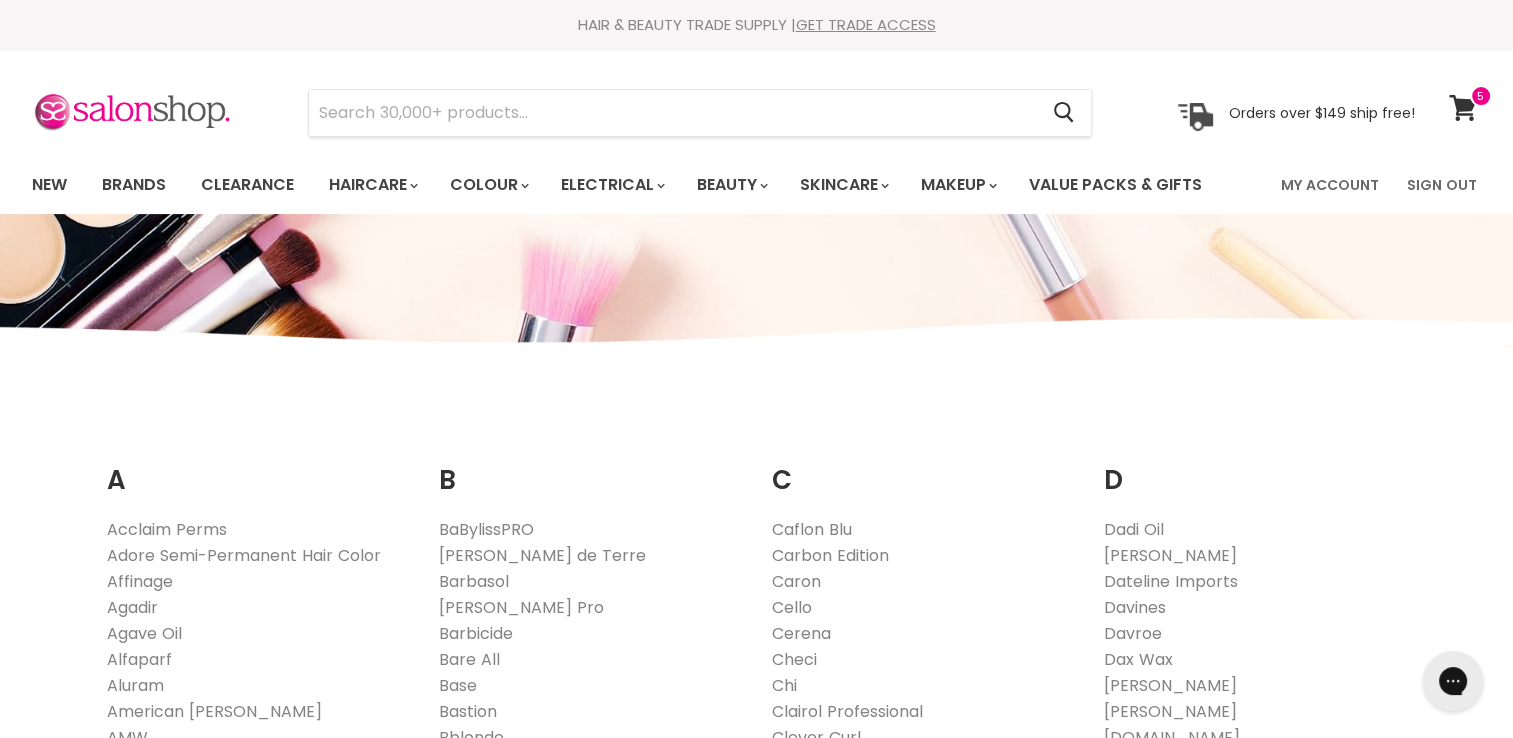scroll, scrollTop: 0, scrollLeft: 0, axis: both 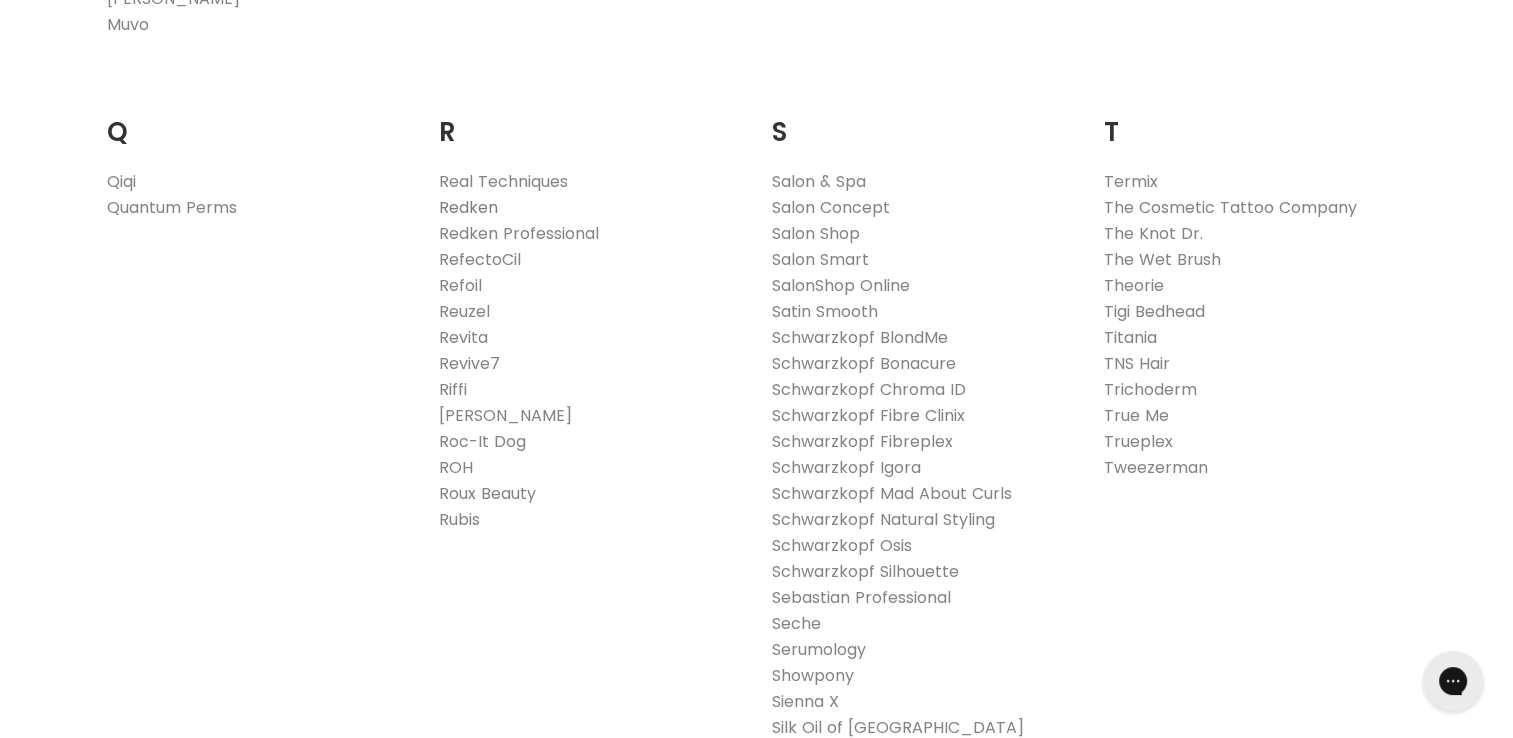 click on "Redken" at bounding box center (468, 207) 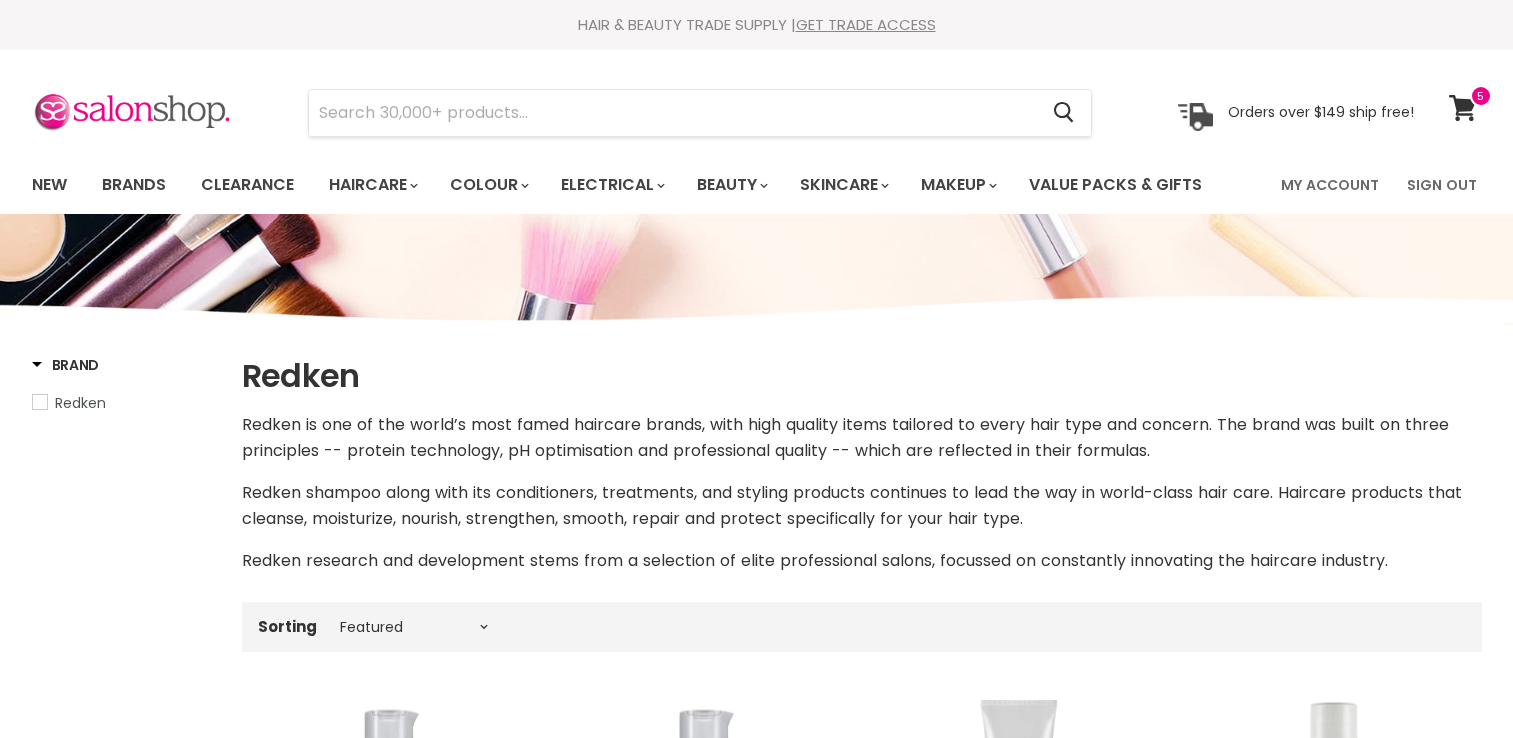 select on "manual" 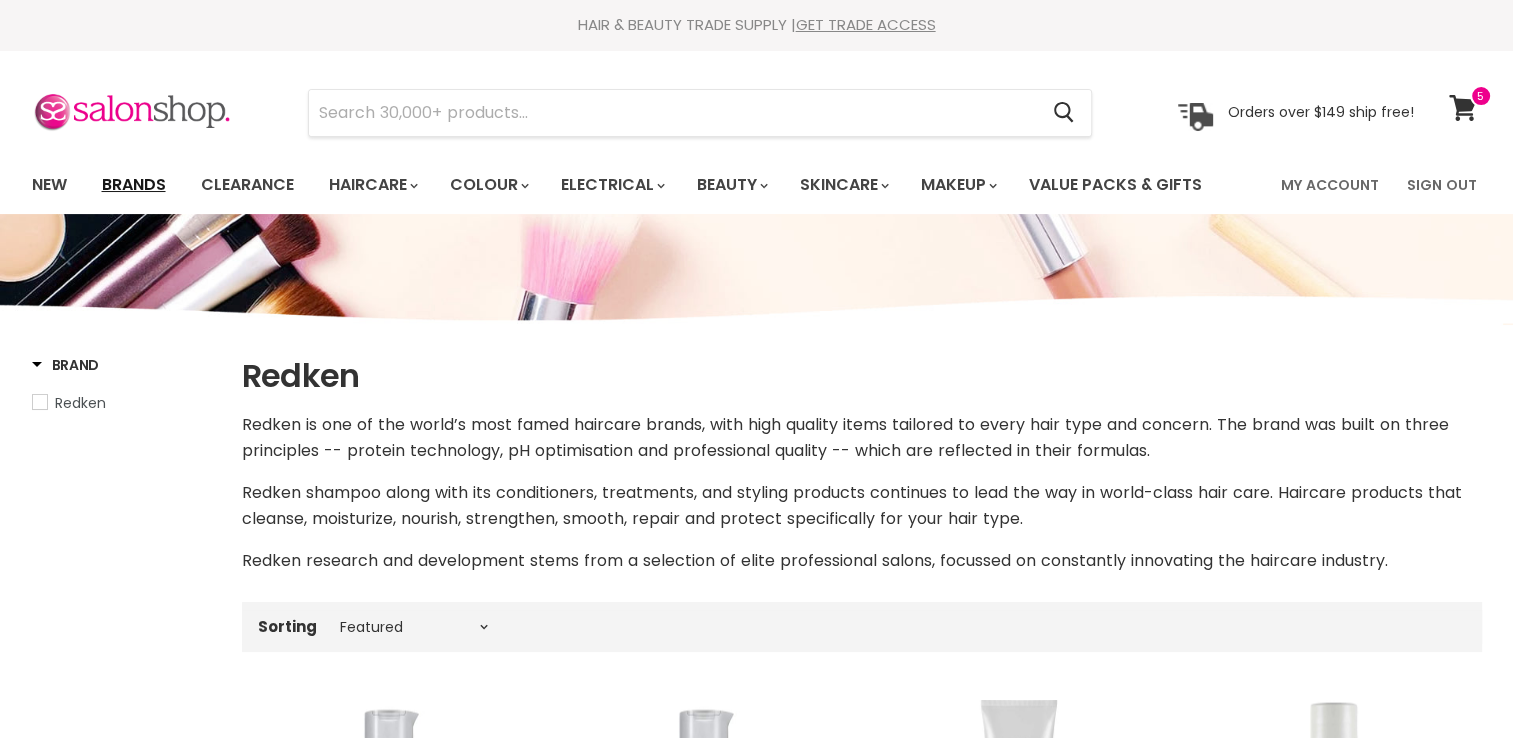 scroll, scrollTop: 0, scrollLeft: 0, axis: both 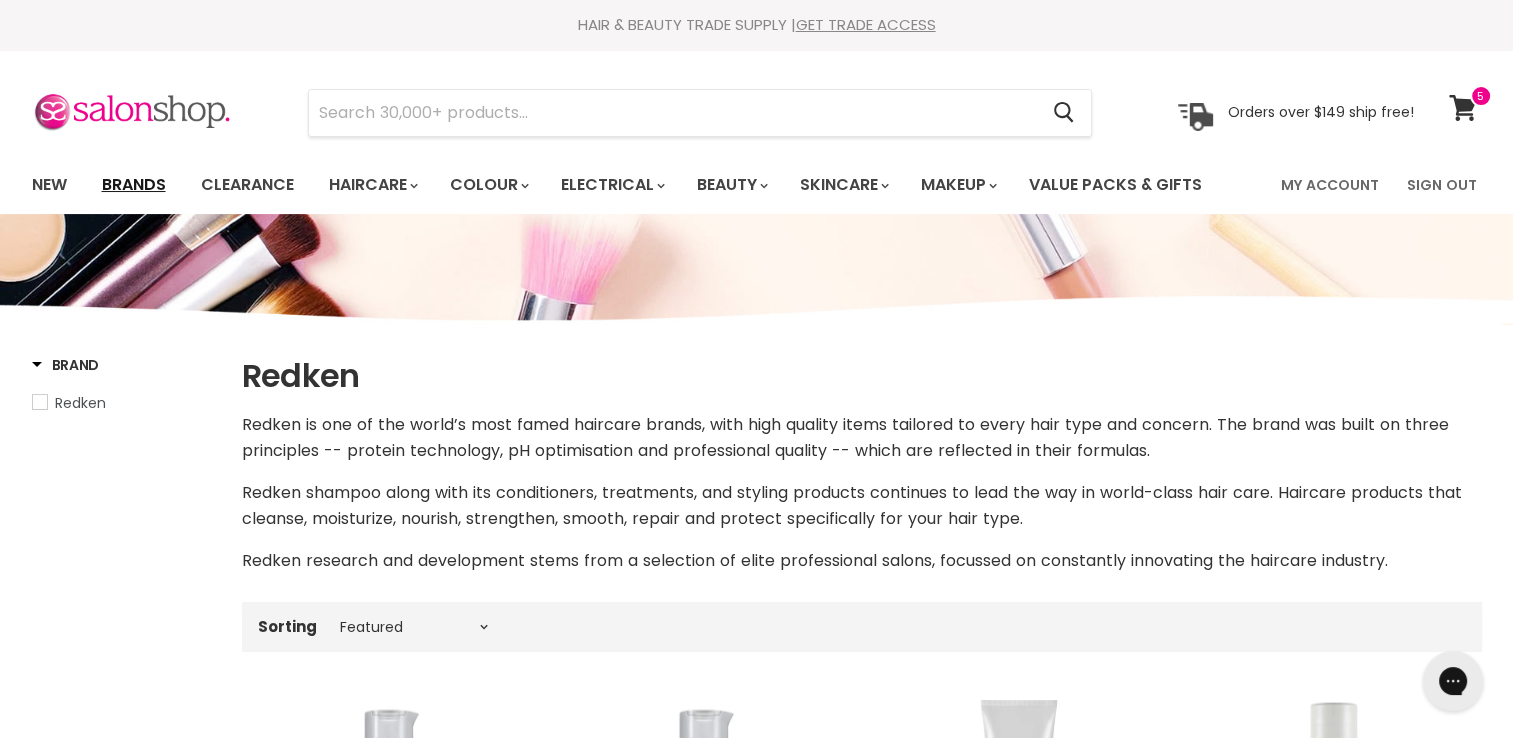 click on "Brands" at bounding box center [134, 185] 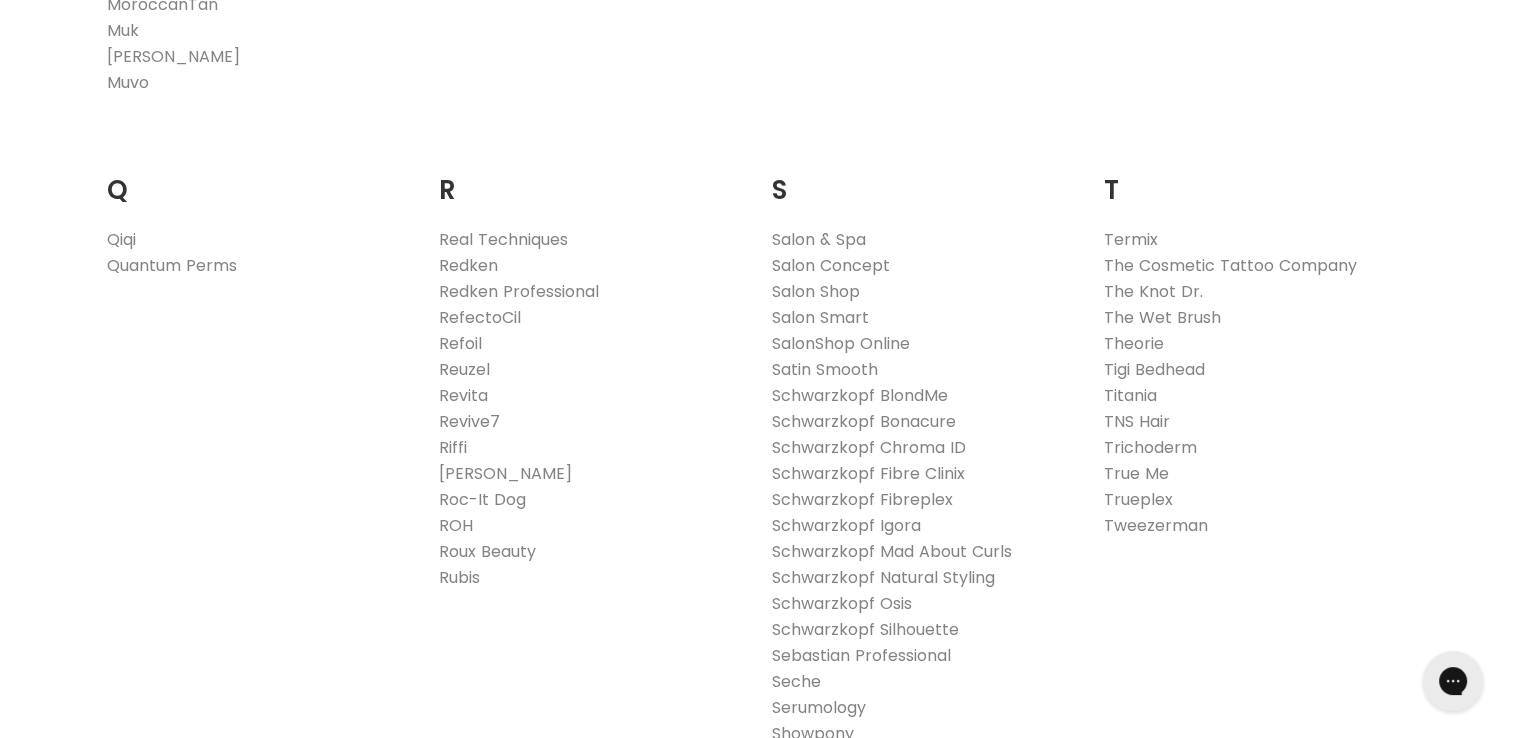 scroll, scrollTop: 3068, scrollLeft: 0, axis: vertical 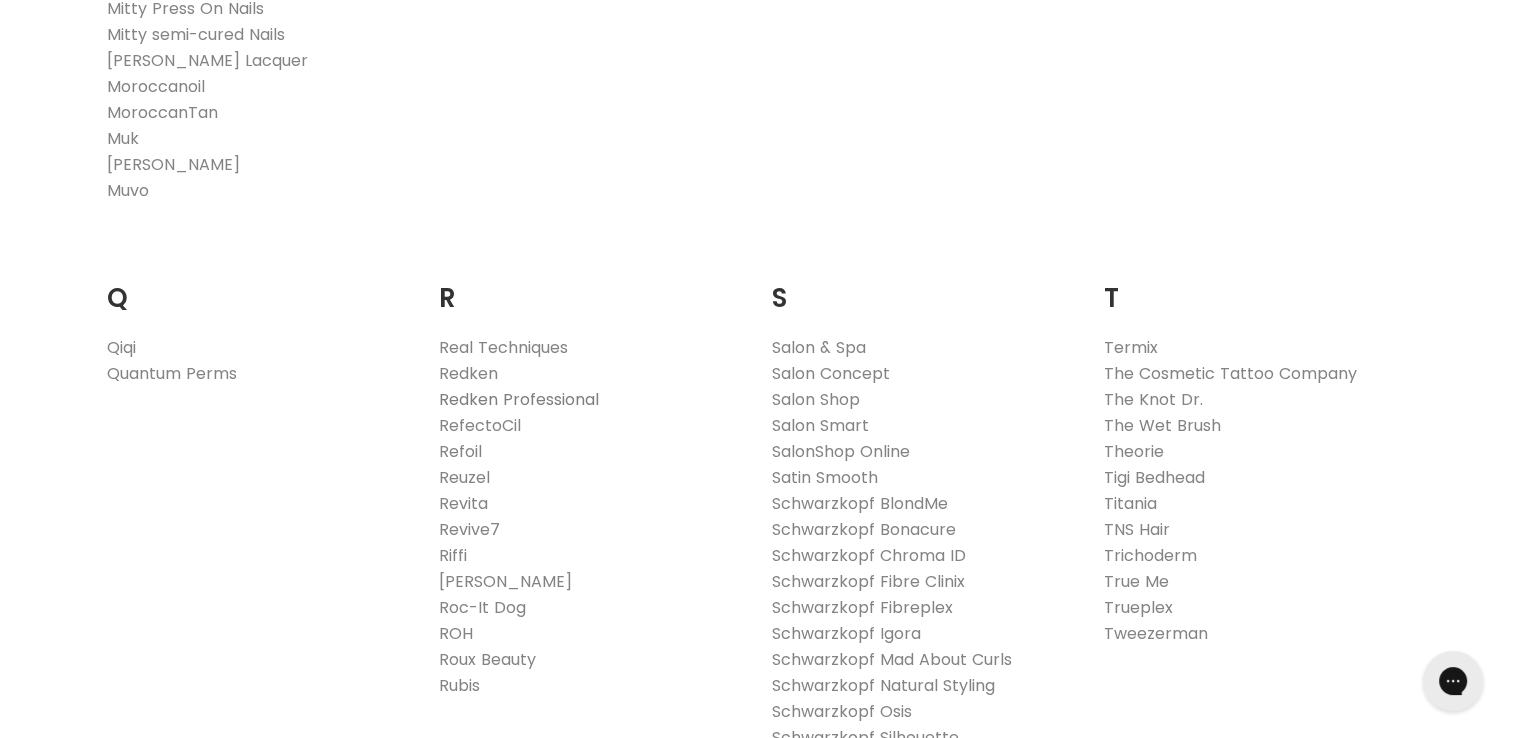 click on "Redken Professional" at bounding box center [519, 399] 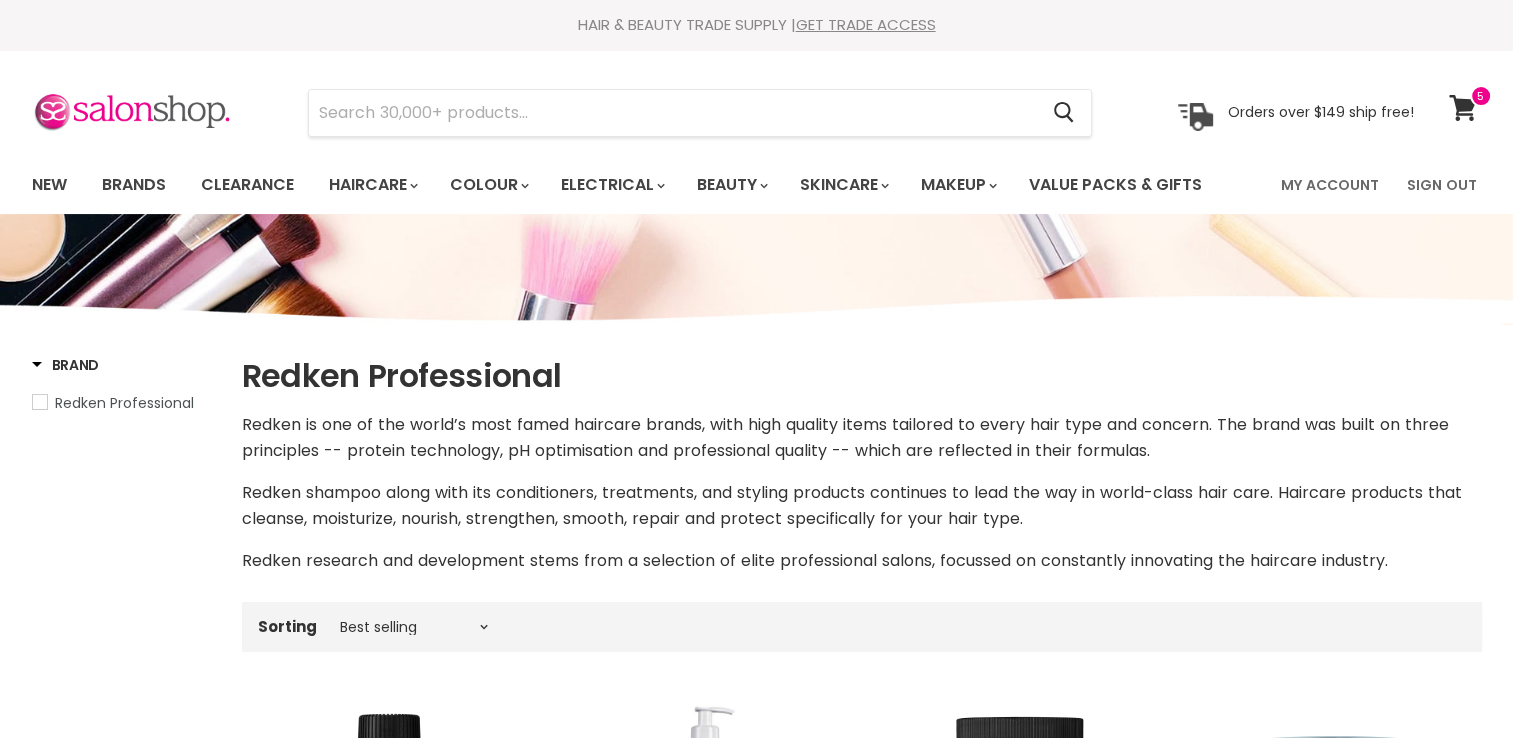 scroll, scrollTop: 0, scrollLeft: 0, axis: both 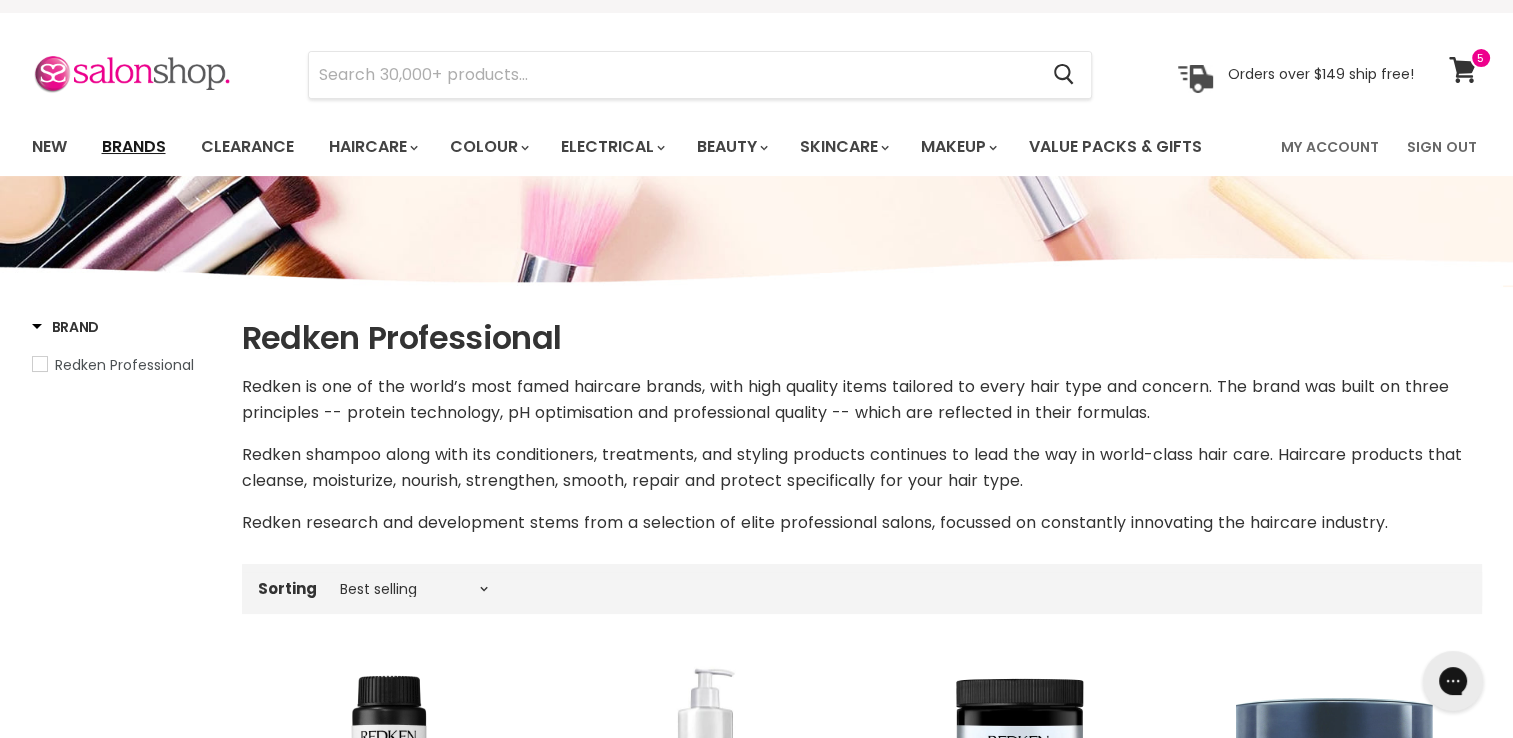 click on "Brands" at bounding box center (134, 147) 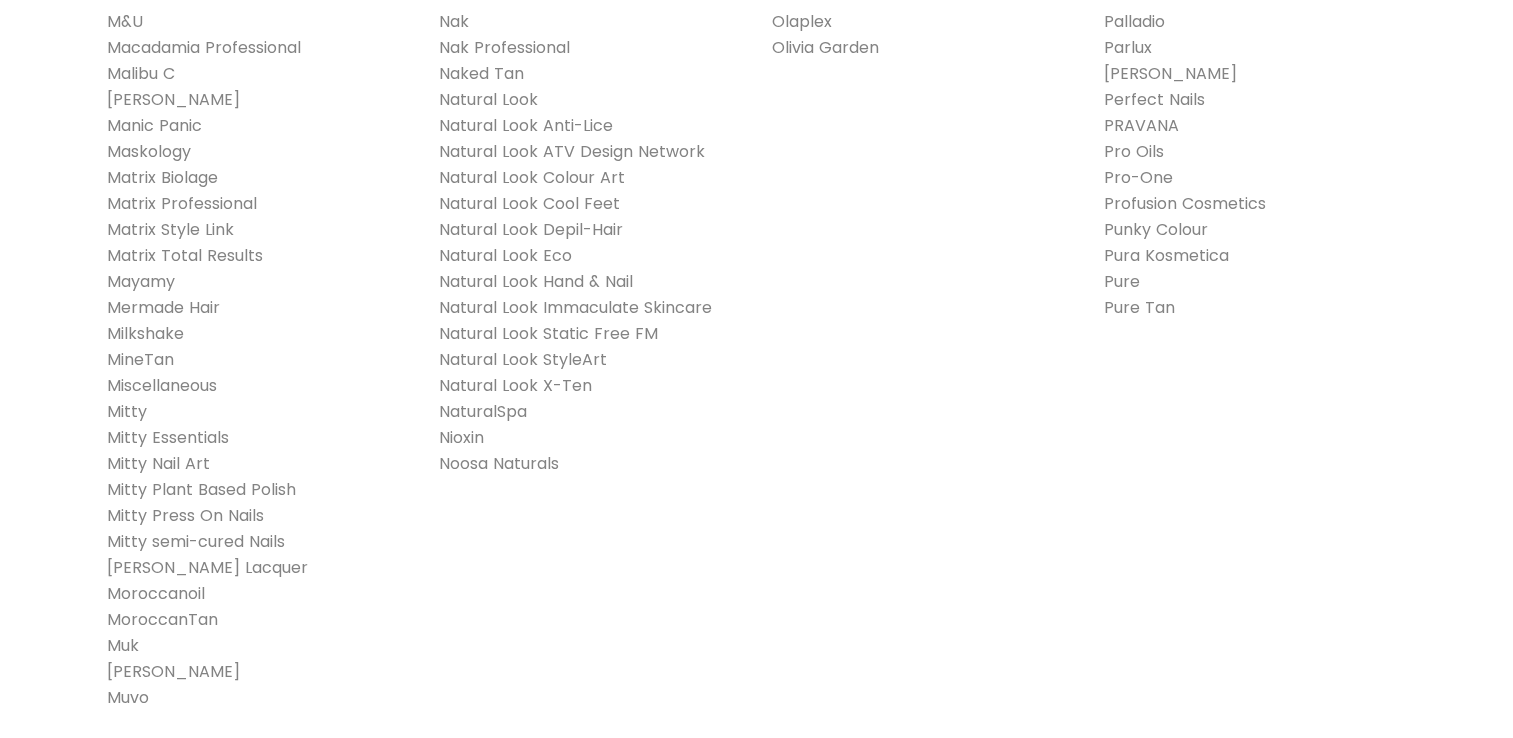 scroll, scrollTop: 2420, scrollLeft: 0, axis: vertical 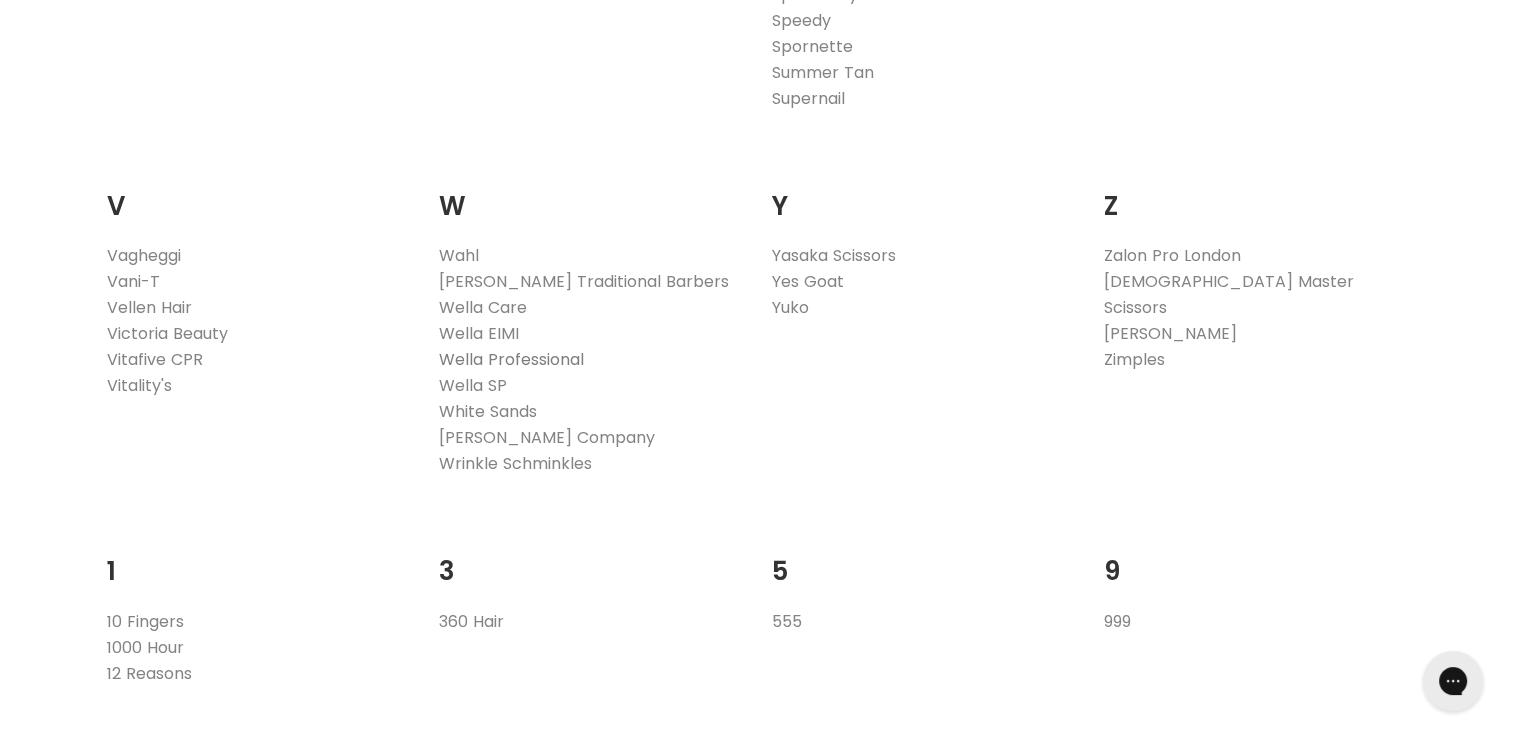 click on "Wella Professional" at bounding box center [511, 359] 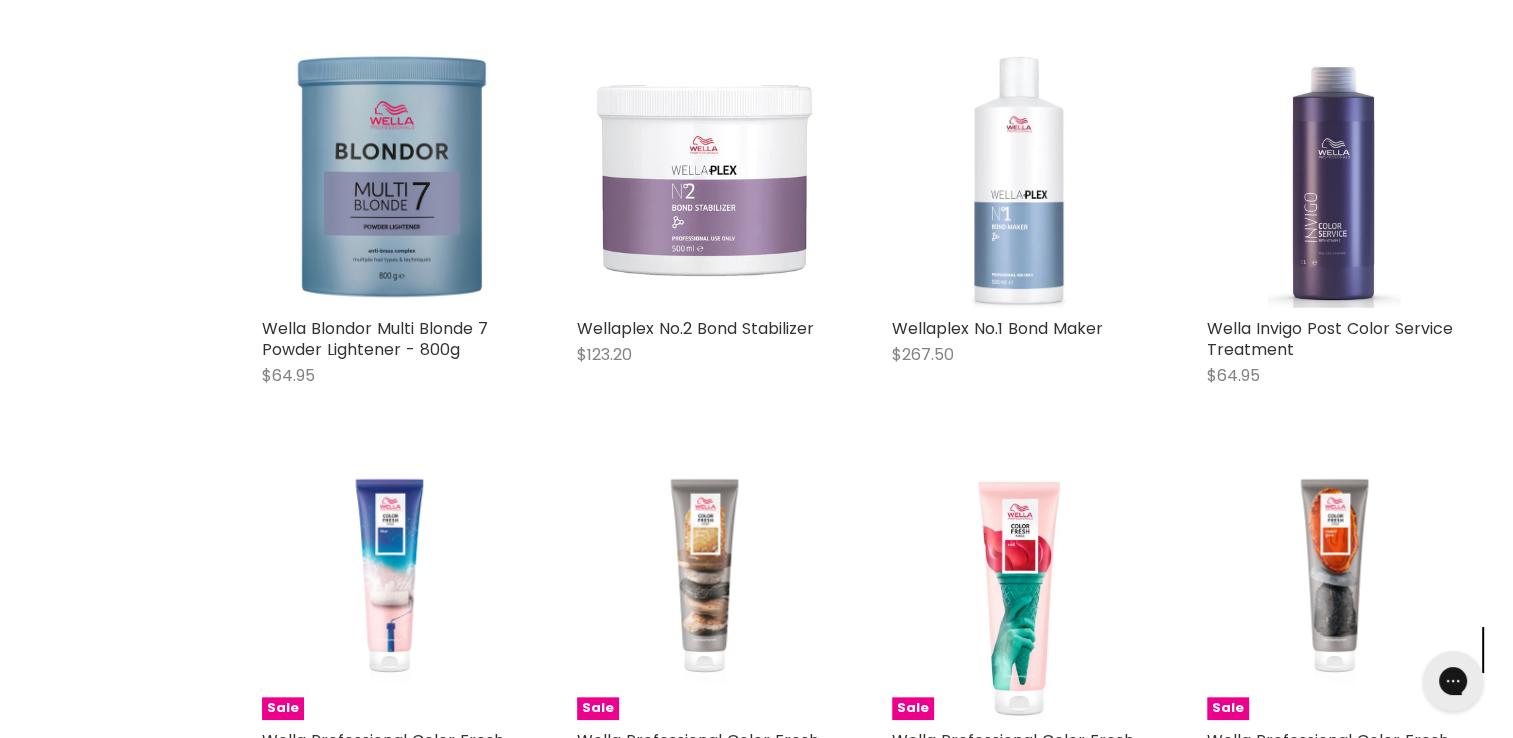 scroll, scrollTop: 0, scrollLeft: 0, axis: both 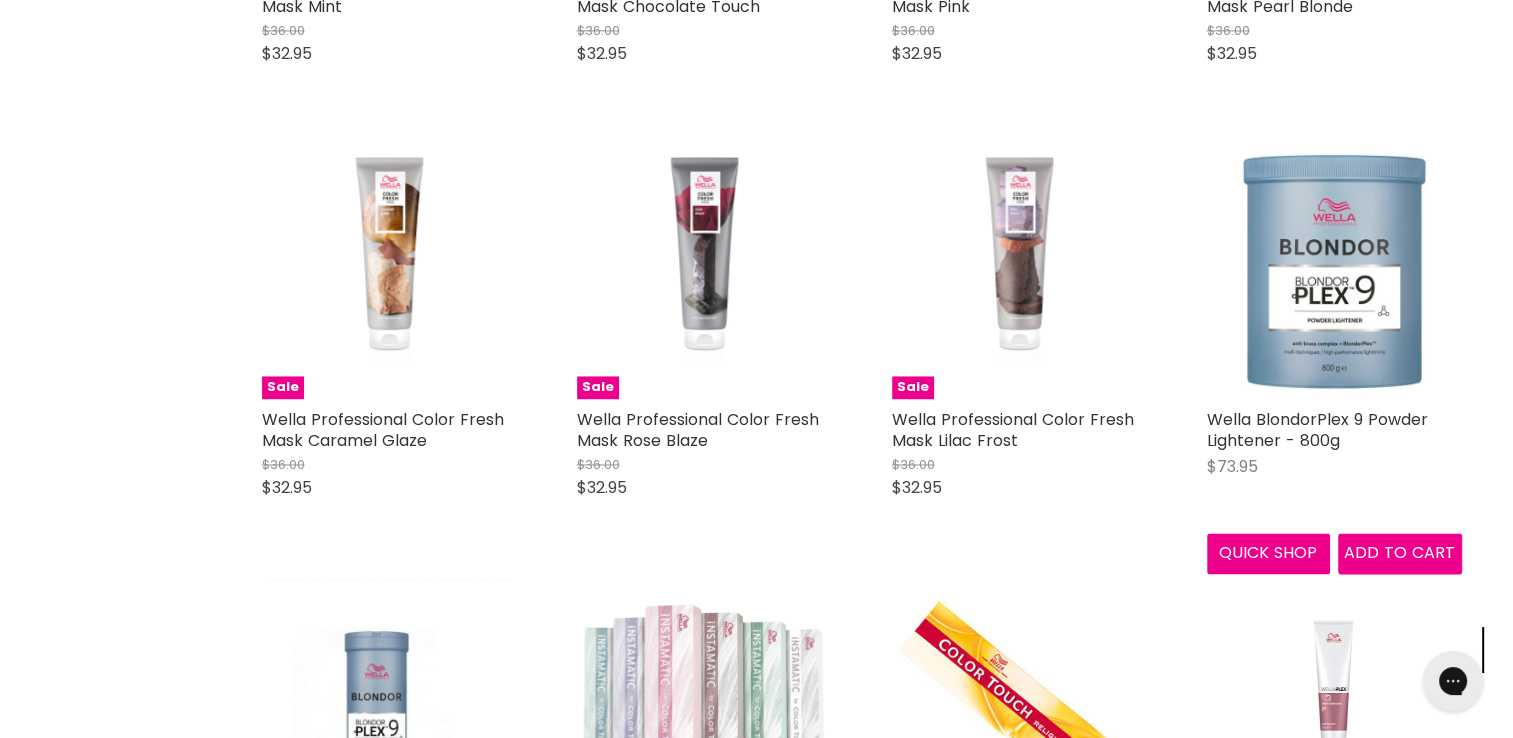 click at bounding box center (1334, 271) 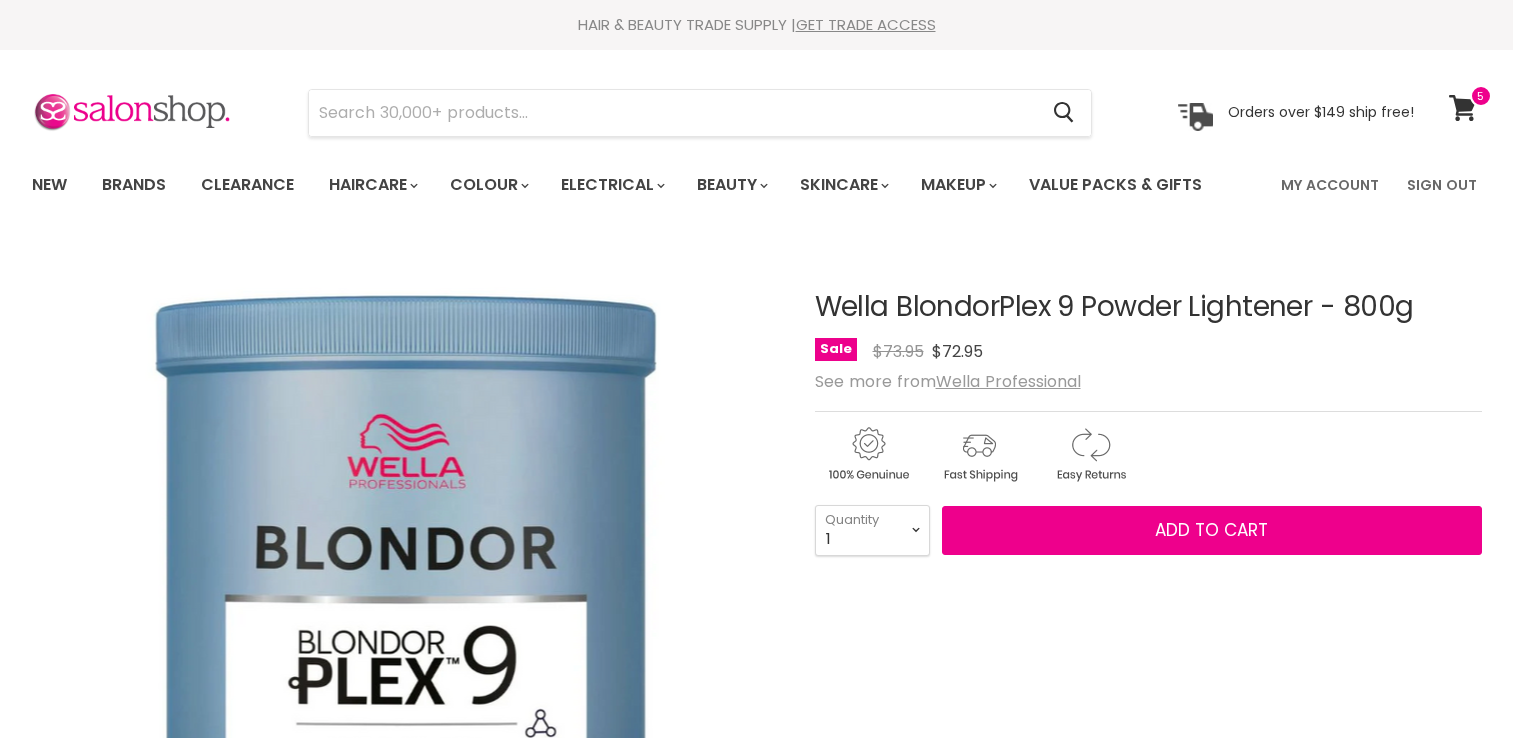 scroll, scrollTop: 0, scrollLeft: 0, axis: both 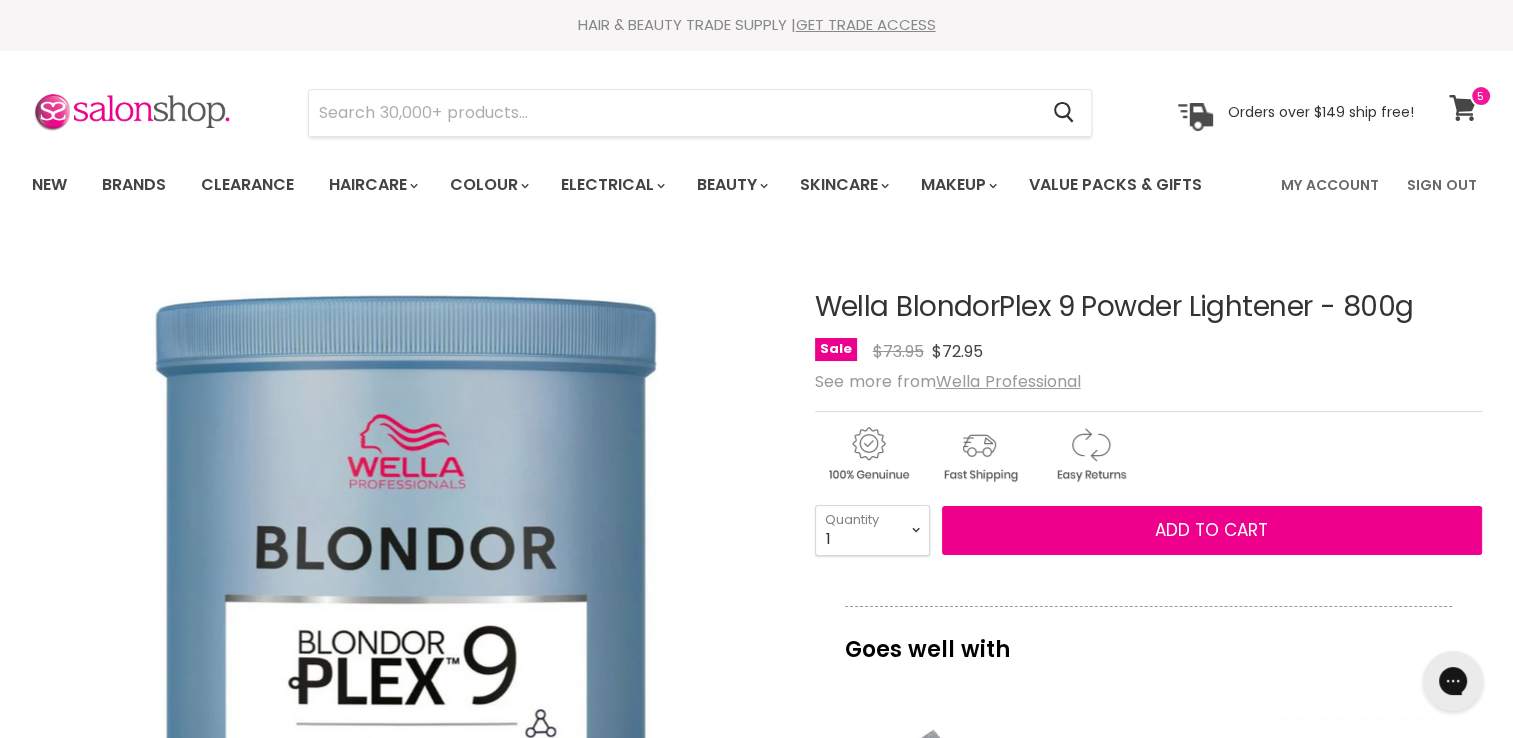 click 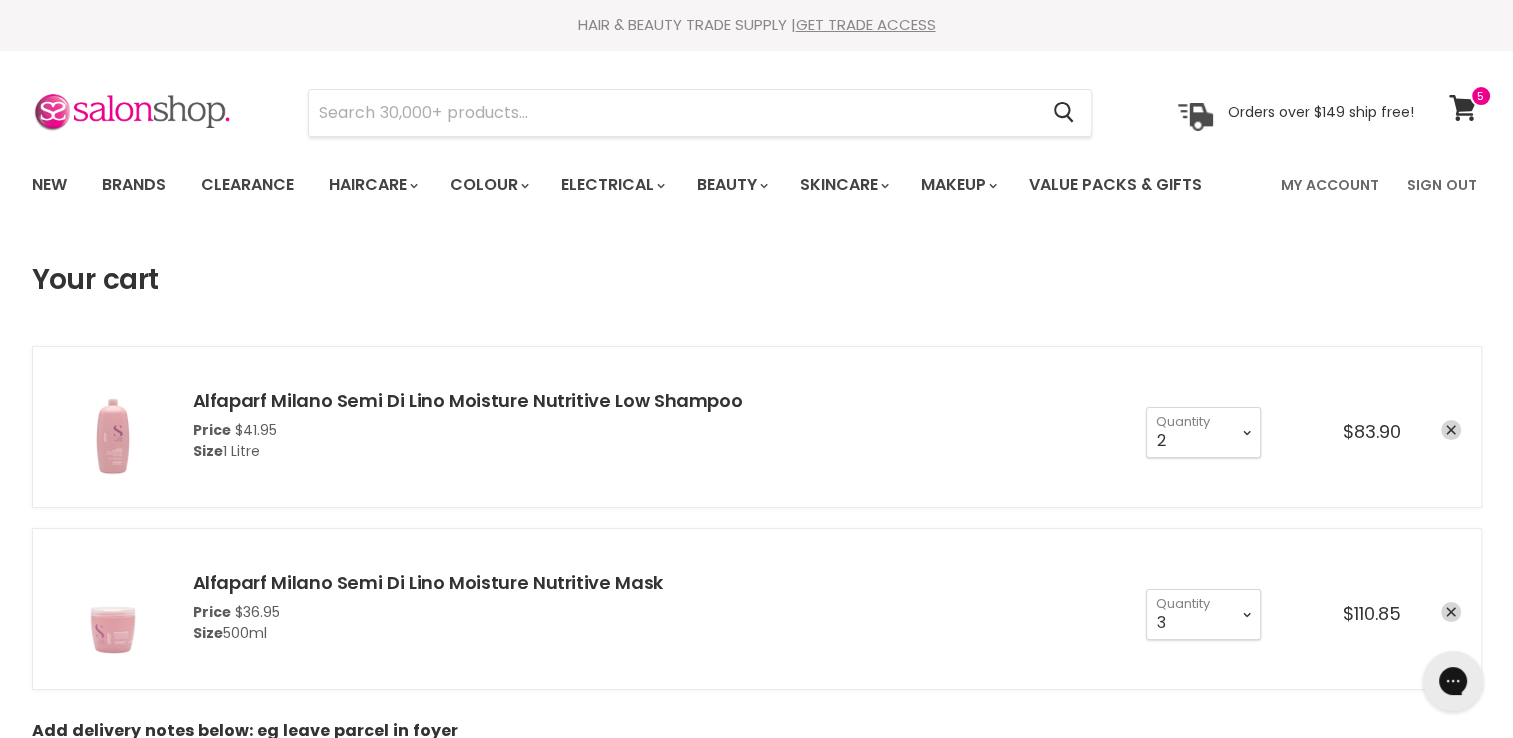 scroll, scrollTop: 0, scrollLeft: 0, axis: both 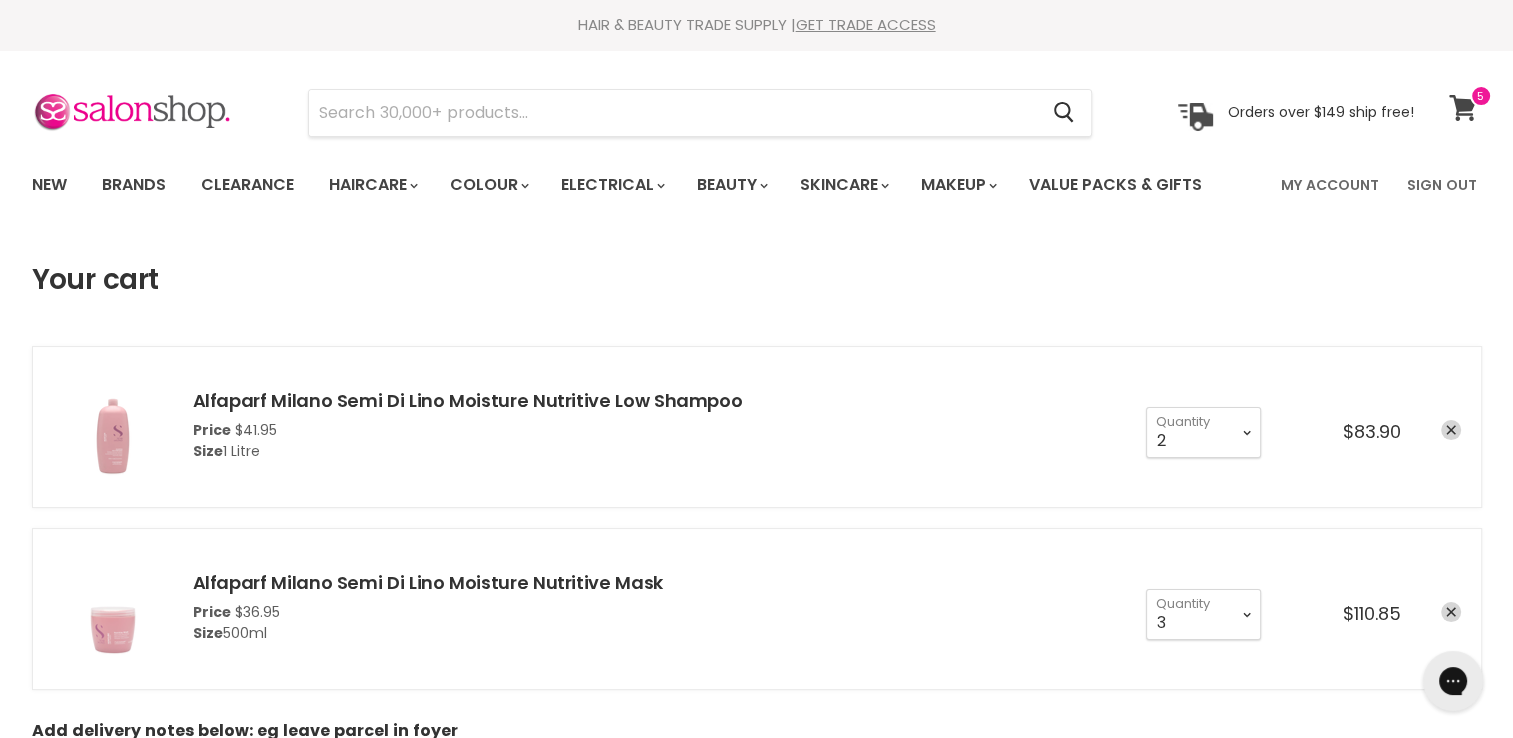 click at bounding box center [1481, 96] 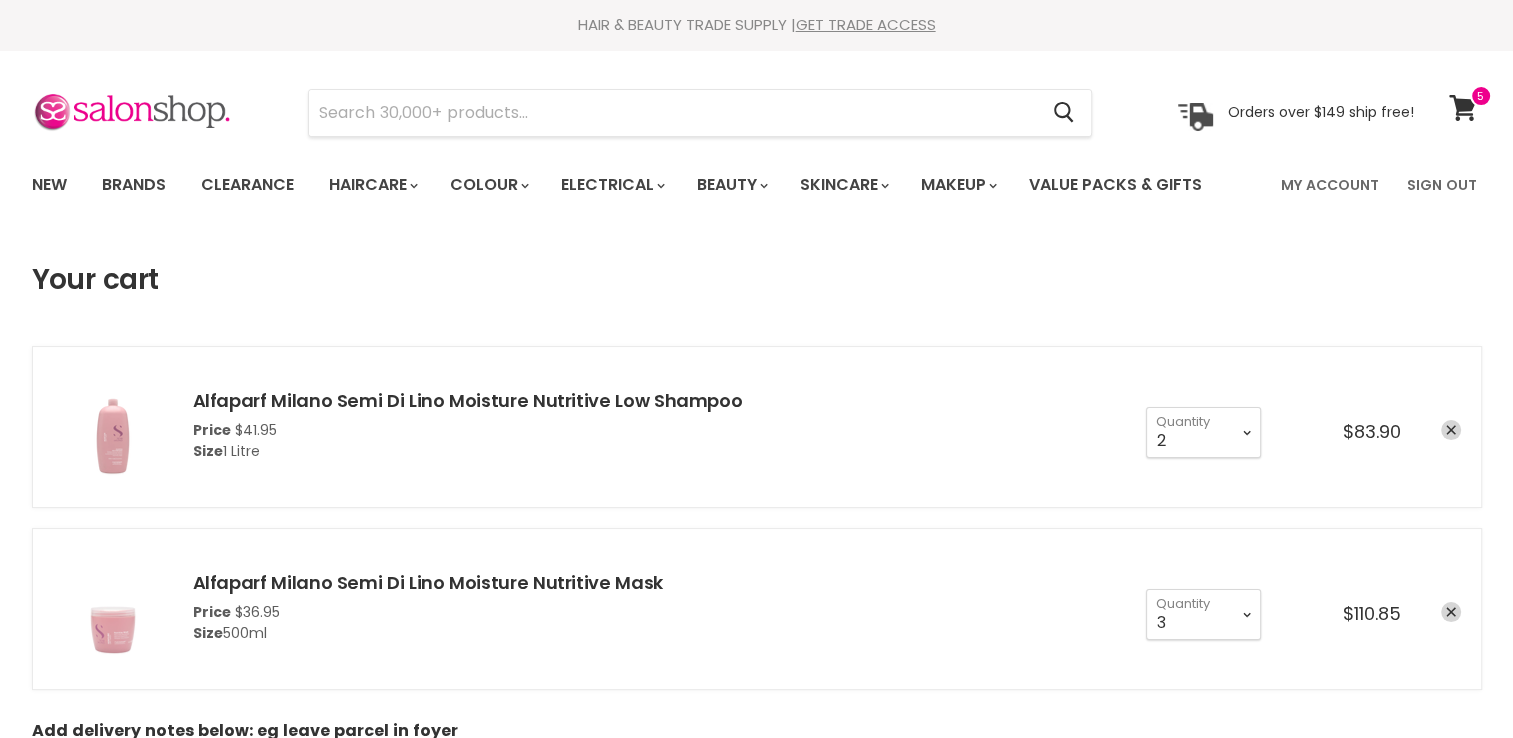 scroll, scrollTop: 0, scrollLeft: 0, axis: both 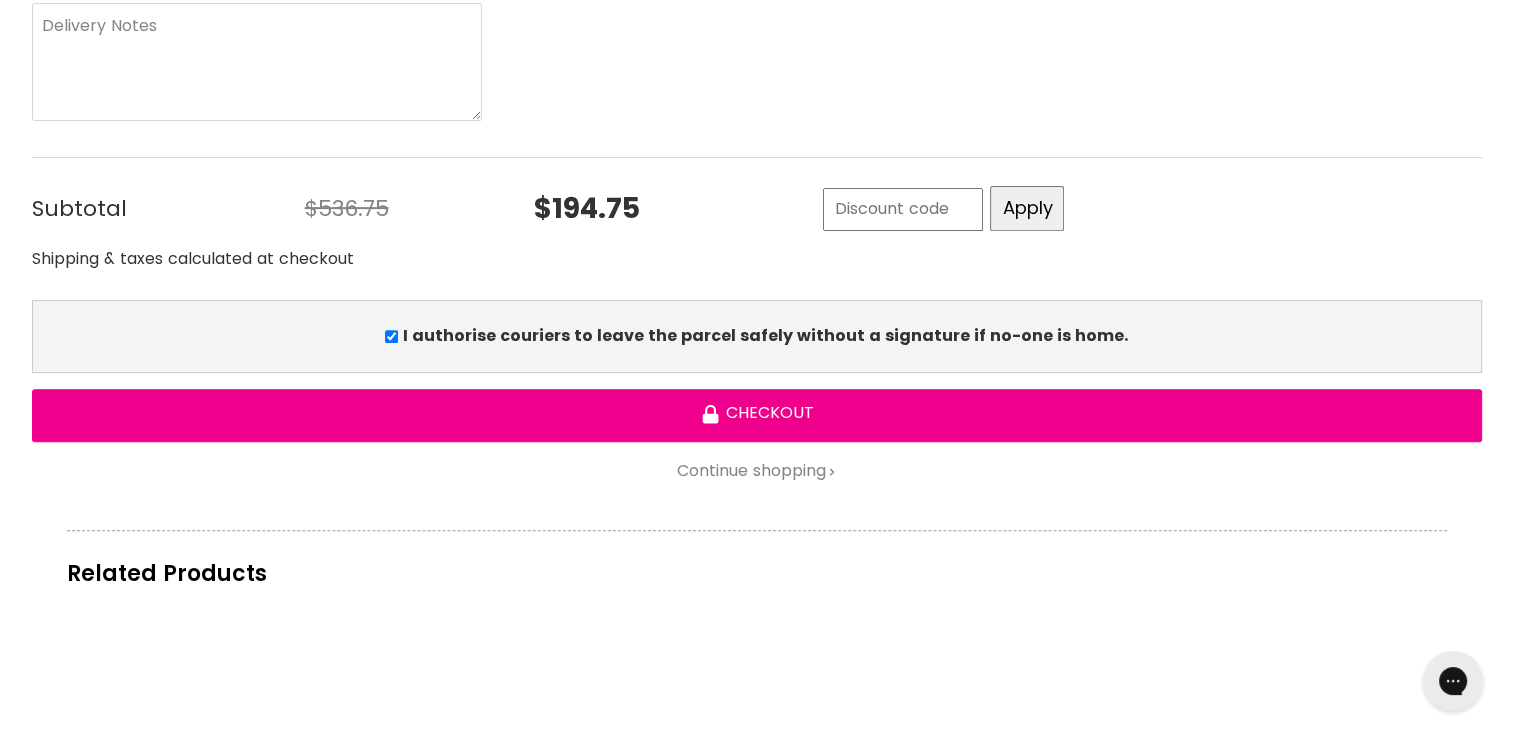 click on "I authorise couriers to leave the parcel safely without a signature if no-one is home." at bounding box center [391, 336] 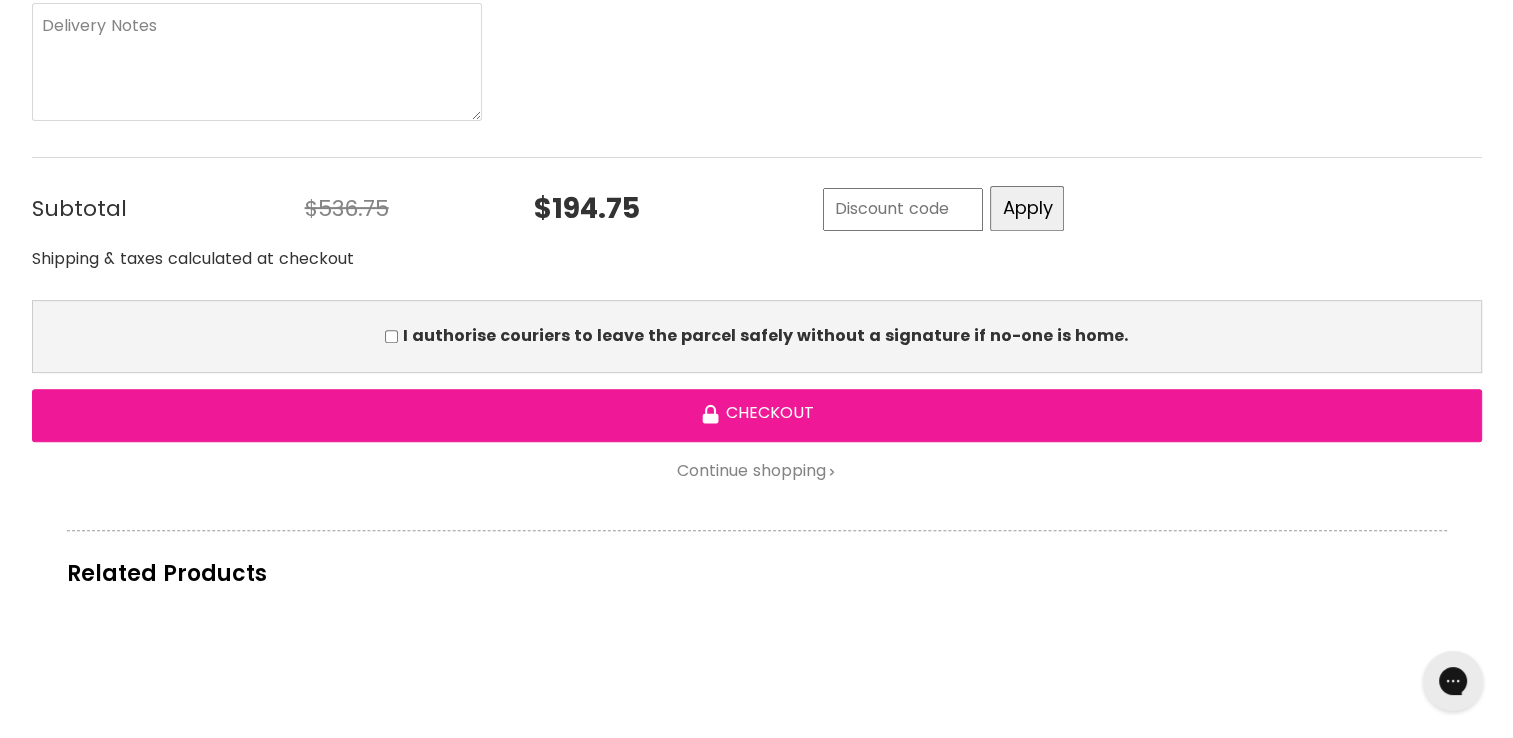 click on "Checkout" at bounding box center [757, 415] 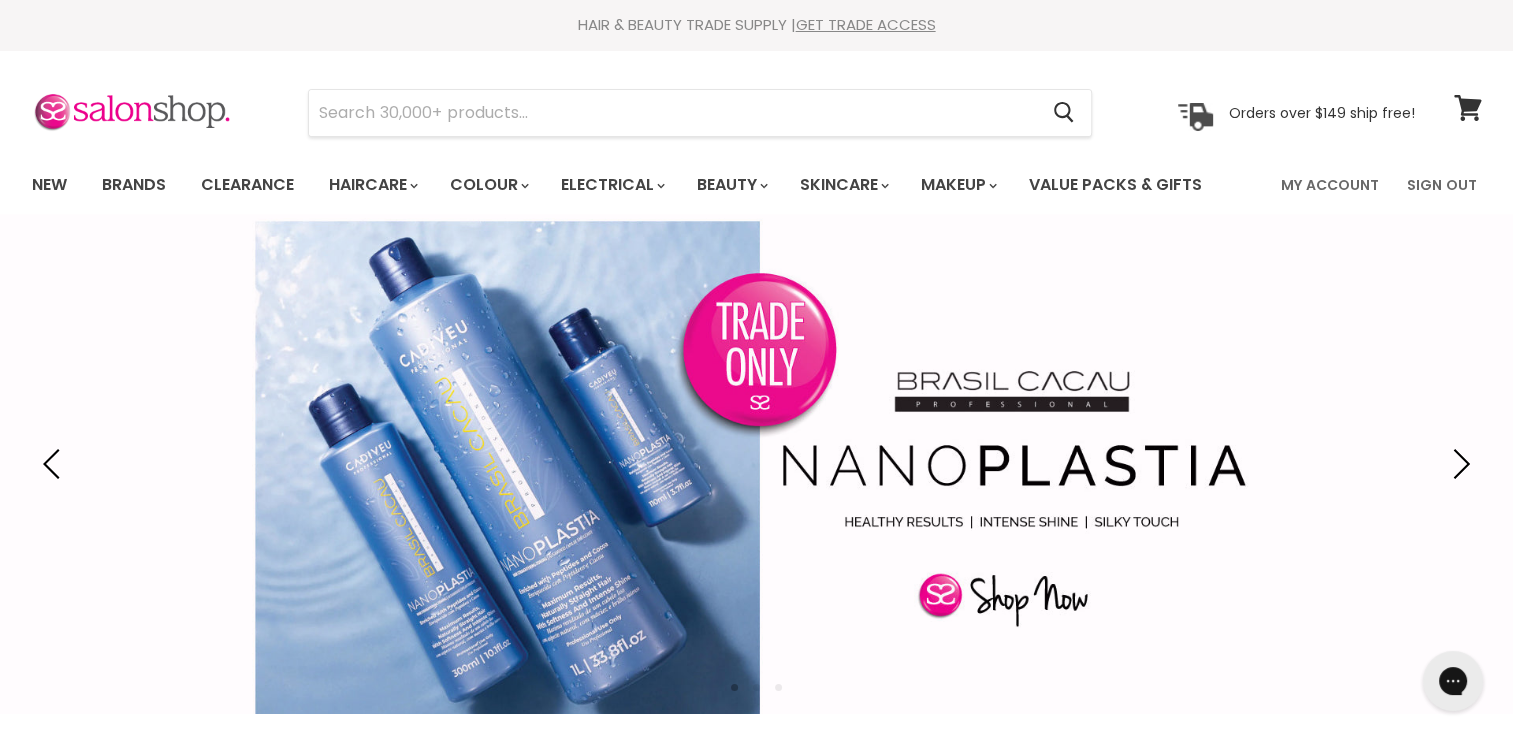 scroll, scrollTop: 0, scrollLeft: 0, axis: both 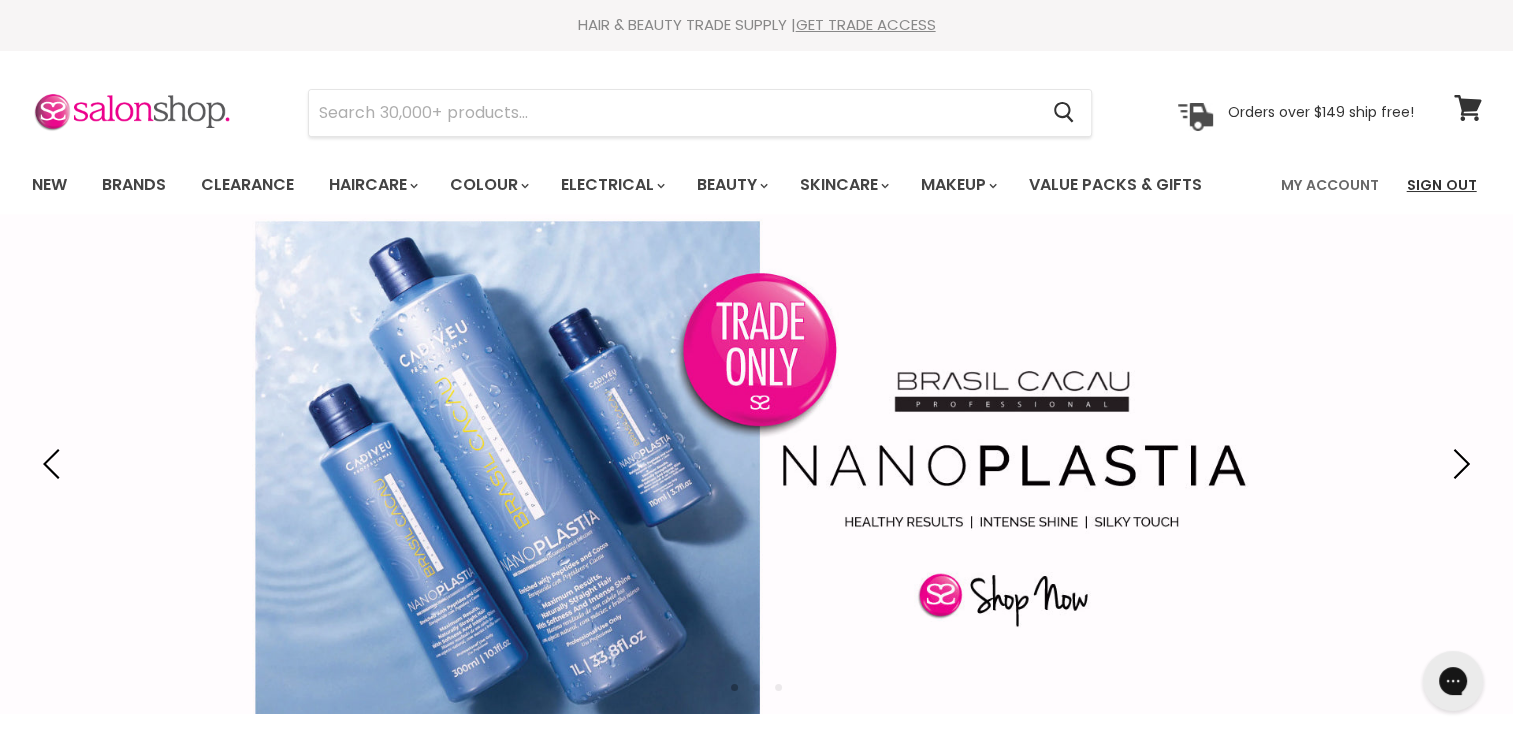 click on "Sign Out" at bounding box center [1442, 185] 